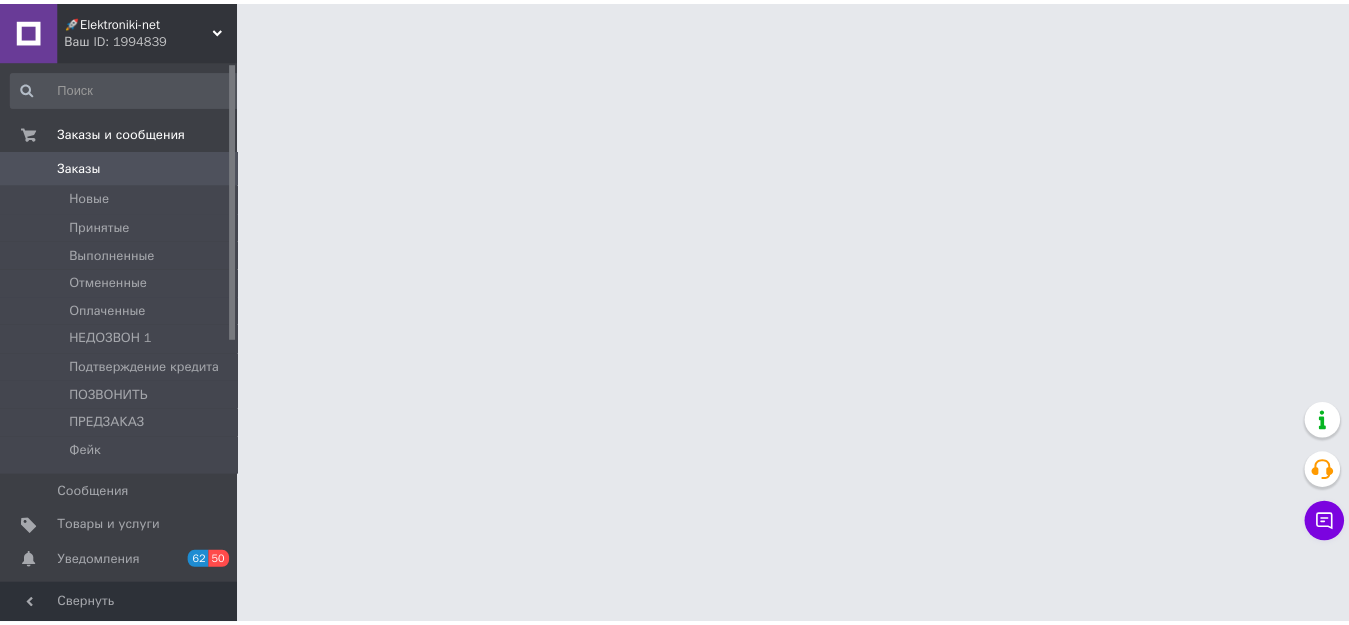 scroll, scrollTop: 0, scrollLeft: 0, axis: both 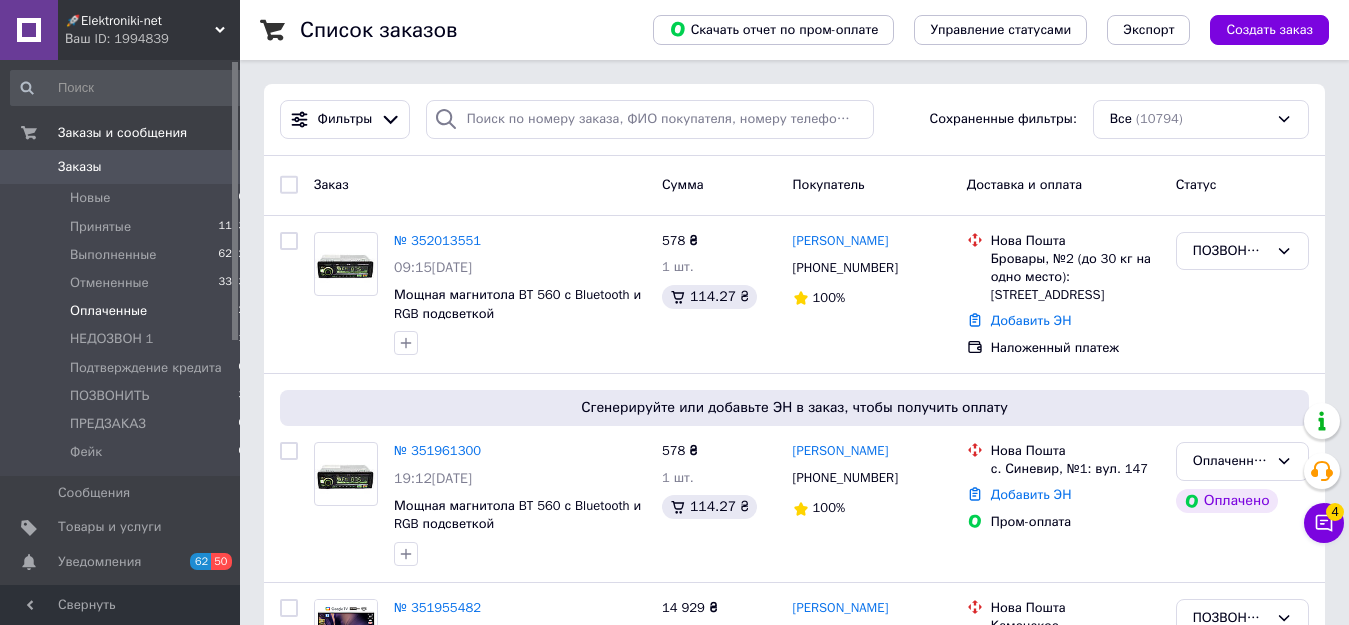 click on "Оплаченные 2" at bounding box center [128, 311] 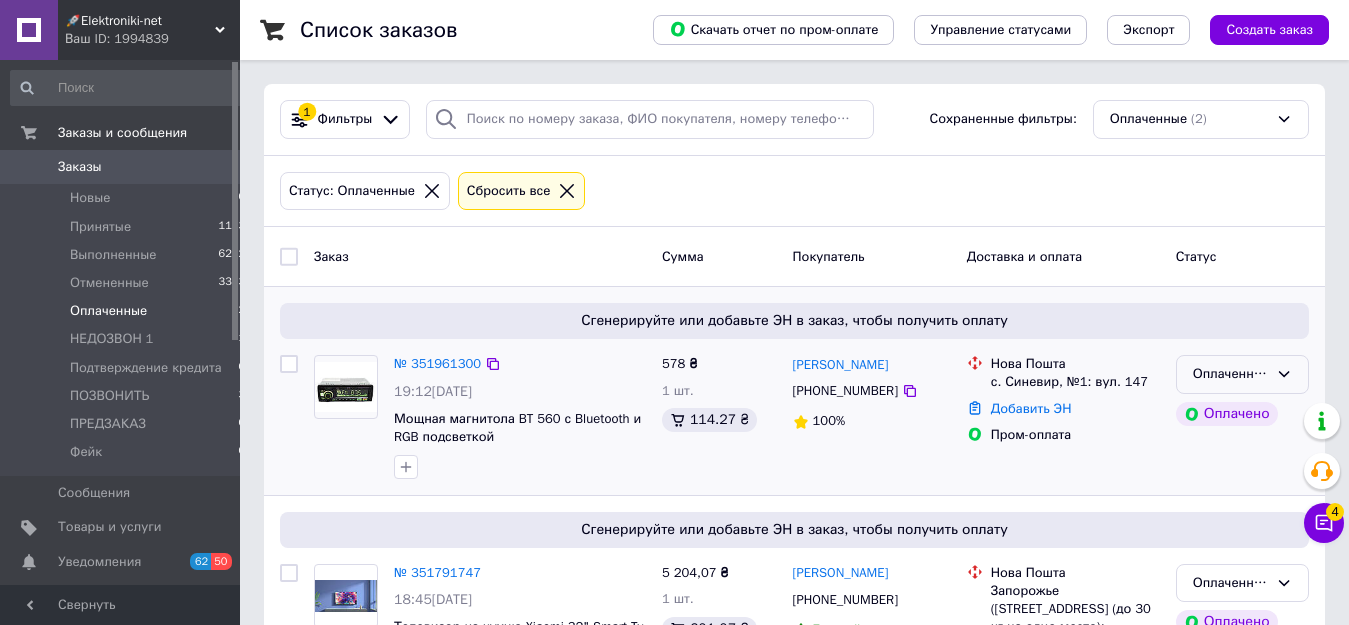 click on "Оплаченный" at bounding box center (1230, 374) 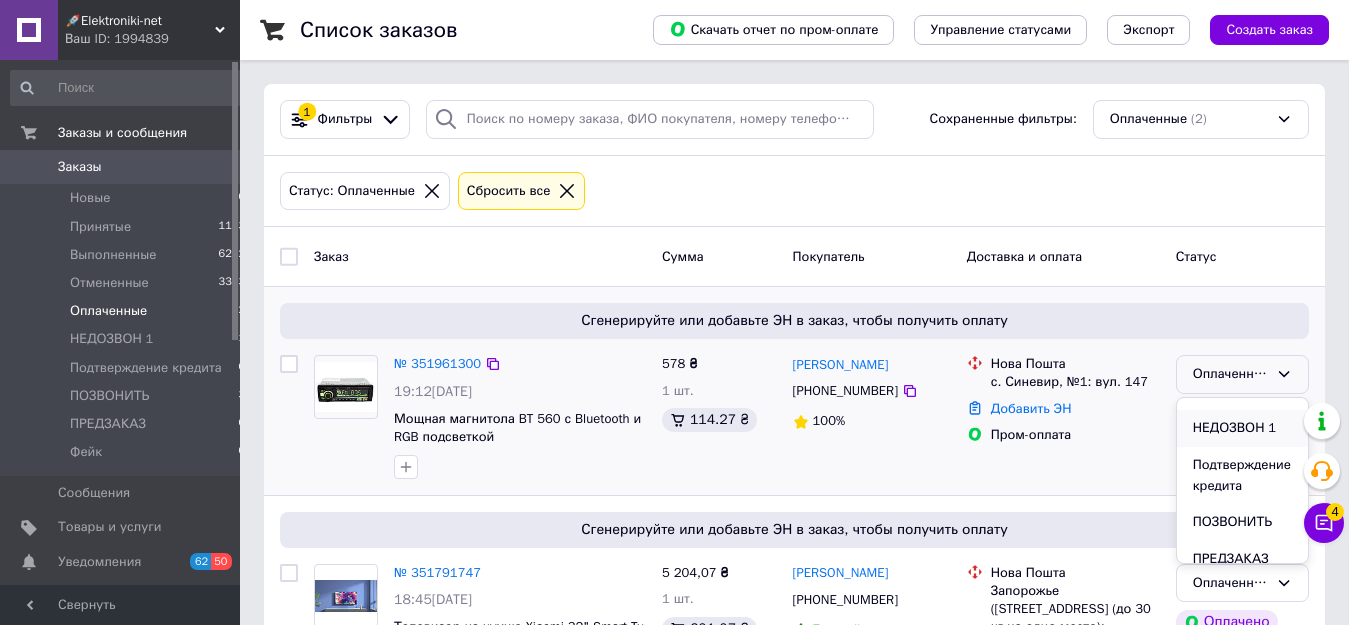 scroll, scrollTop: 148, scrollLeft: 0, axis: vertical 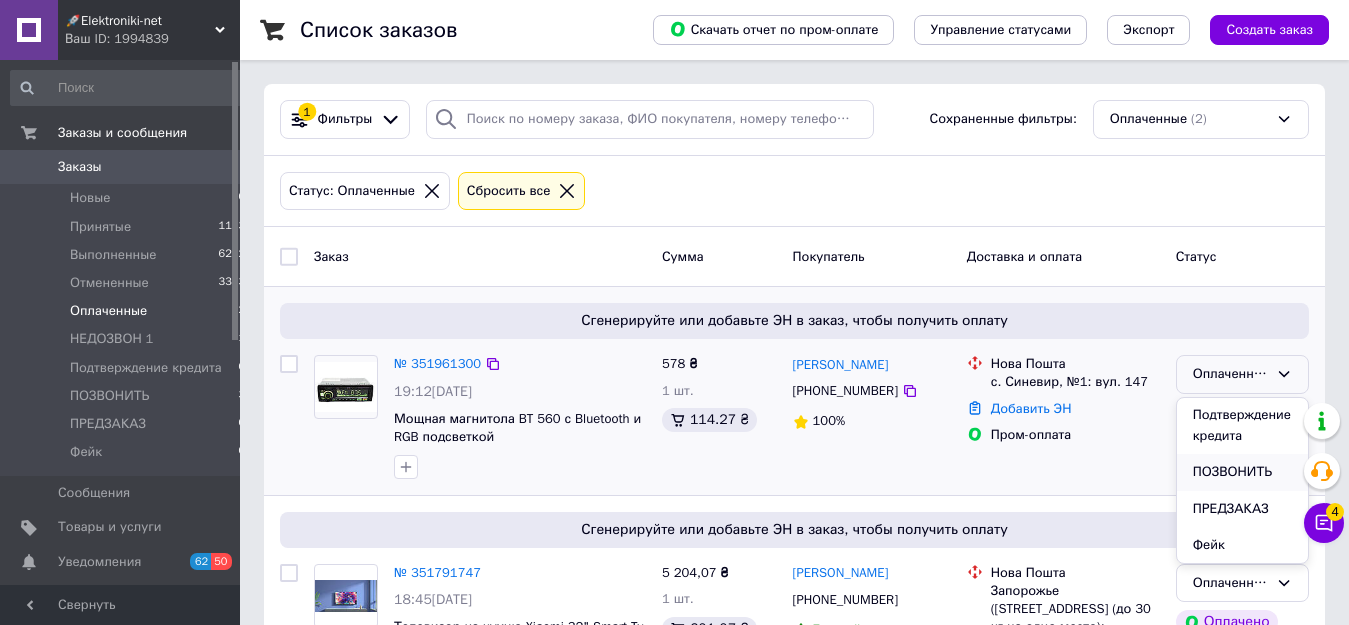 click on "ПОЗВОНИТЬ" at bounding box center (1242, 472) 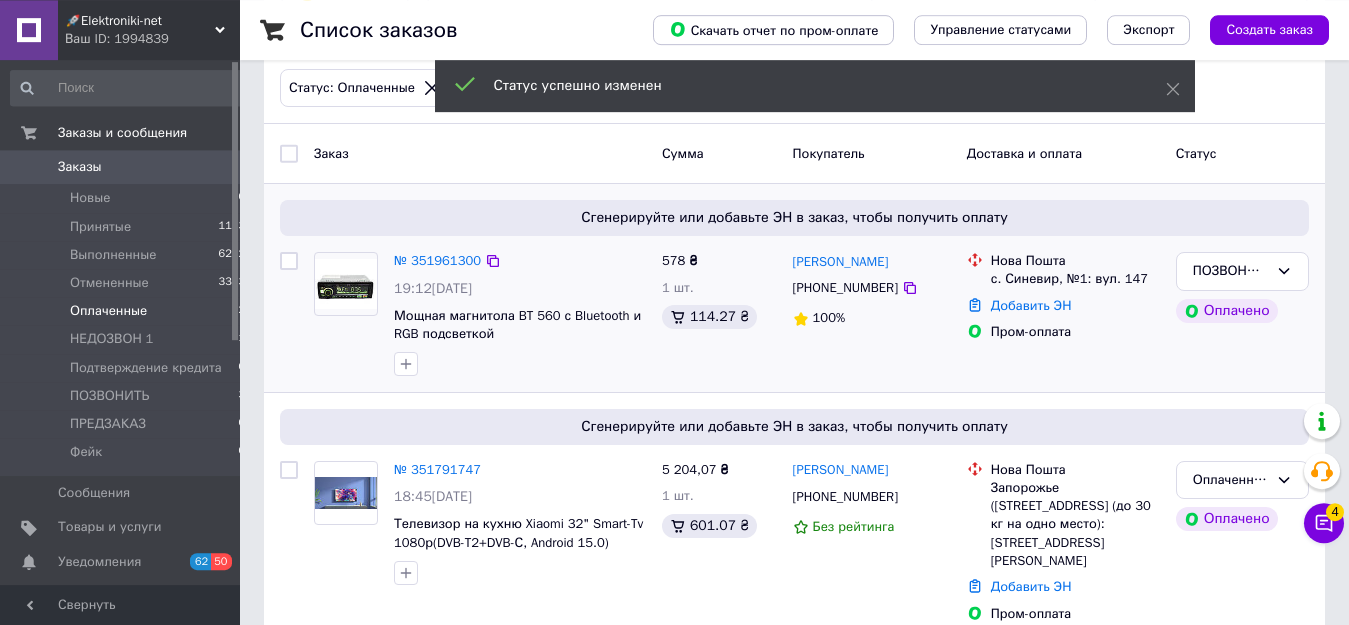 scroll, scrollTop: 123, scrollLeft: 0, axis: vertical 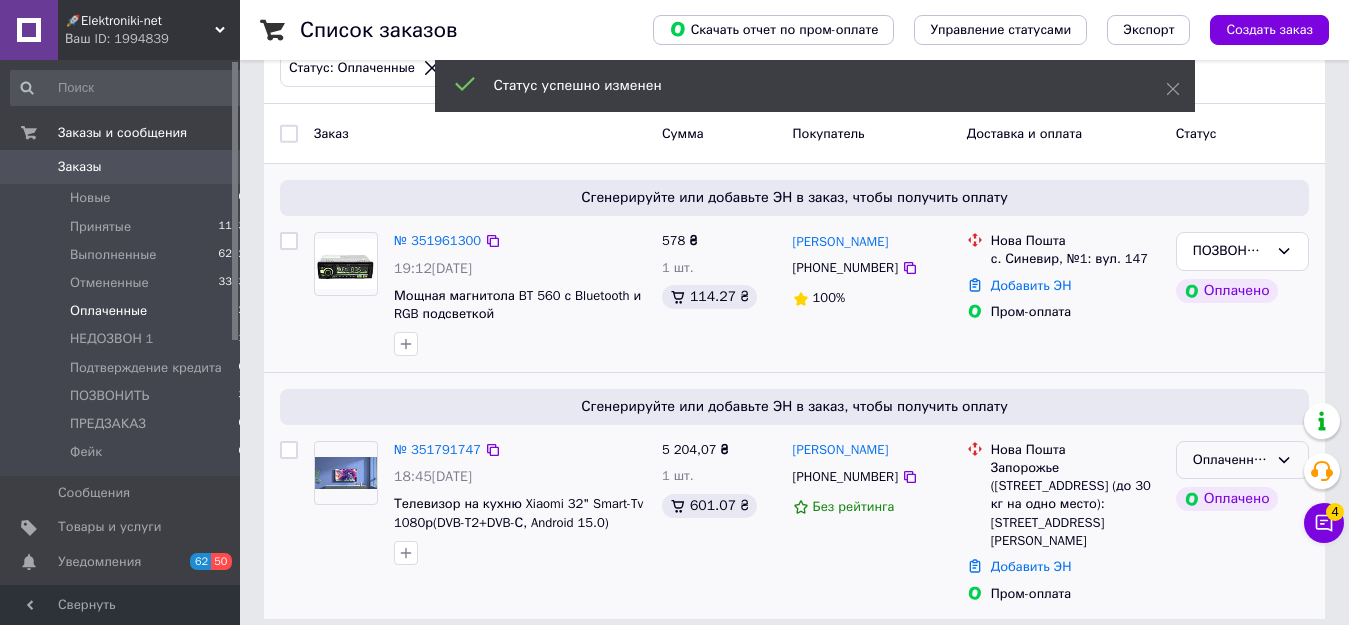 click on "Оплаченный" at bounding box center (1230, 460) 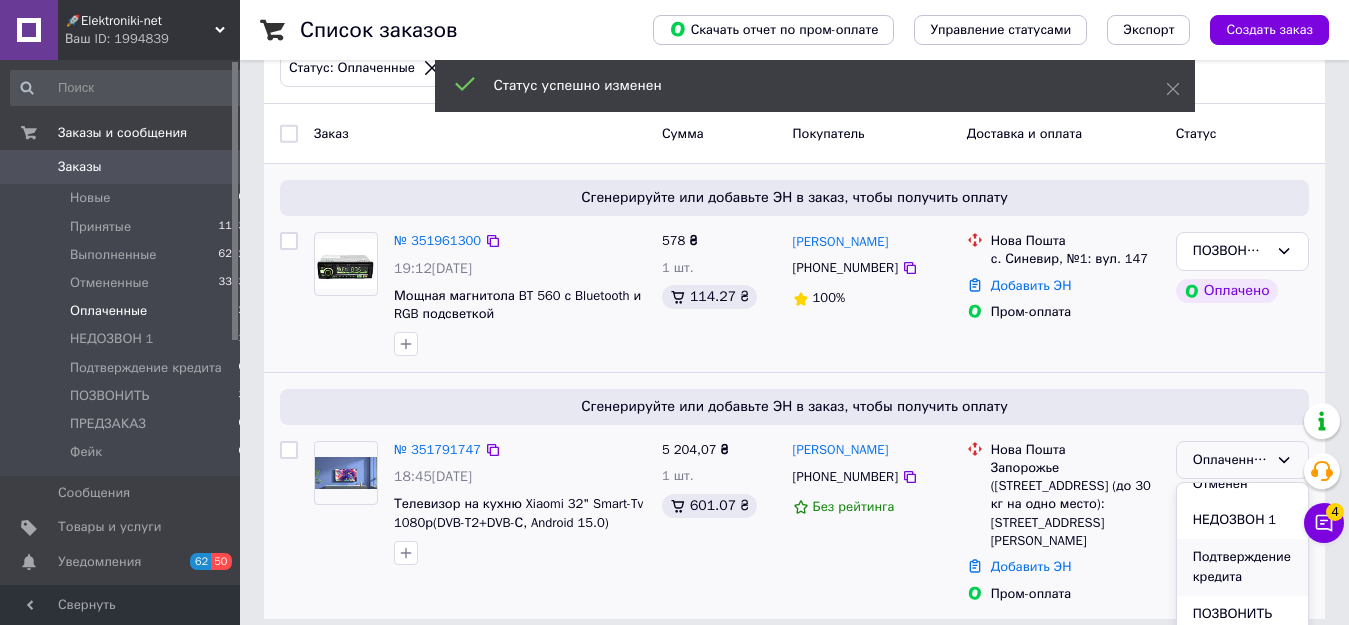 scroll, scrollTop: 148, scrollLeft: 0, axis: vertical 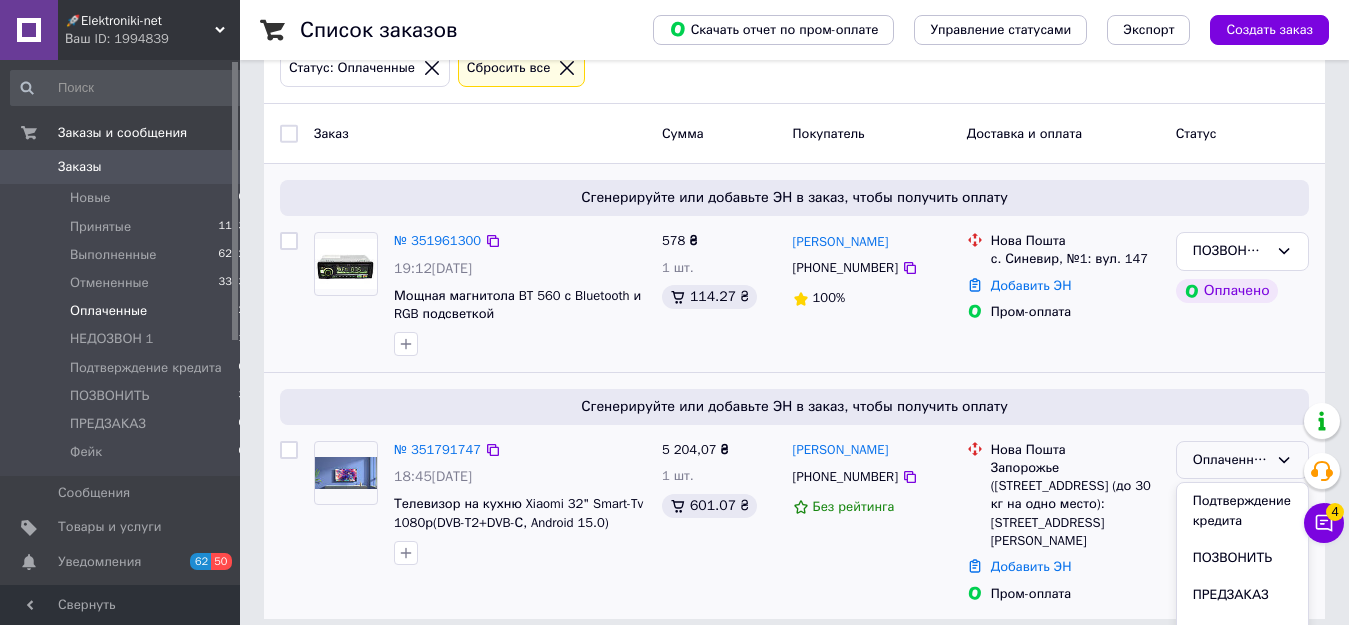 click on "ПОЗВОНИТЬ" at bounding box center [1242, 558] 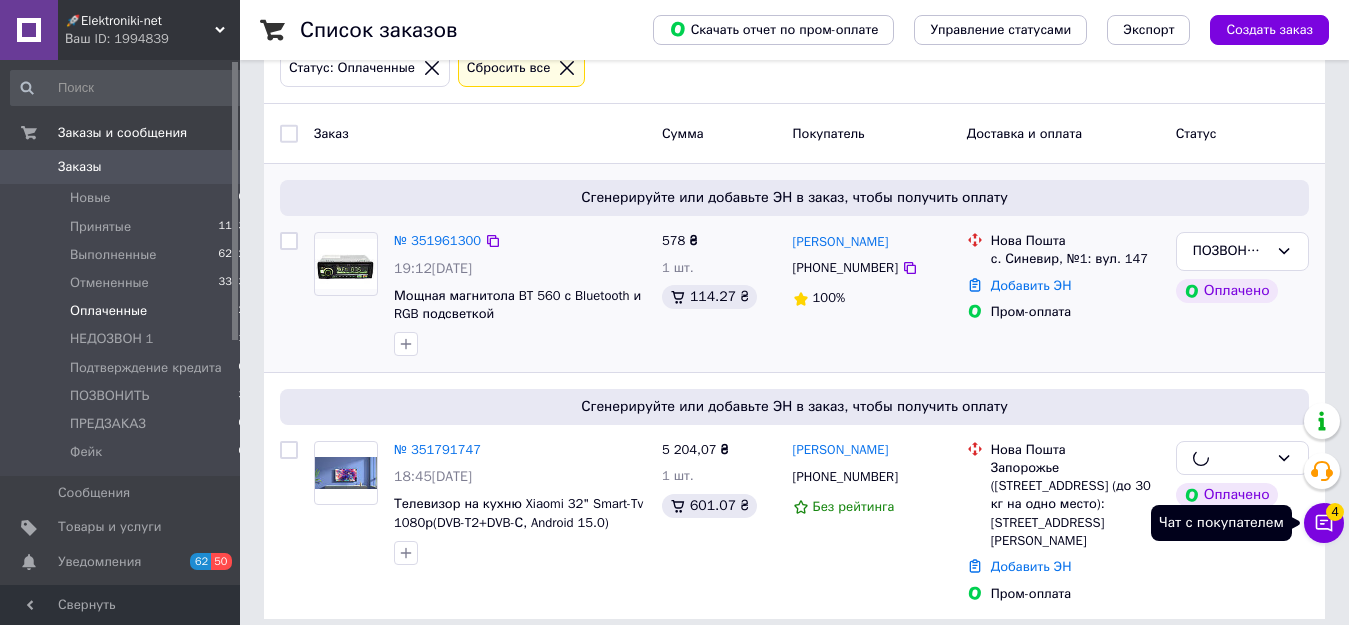 click 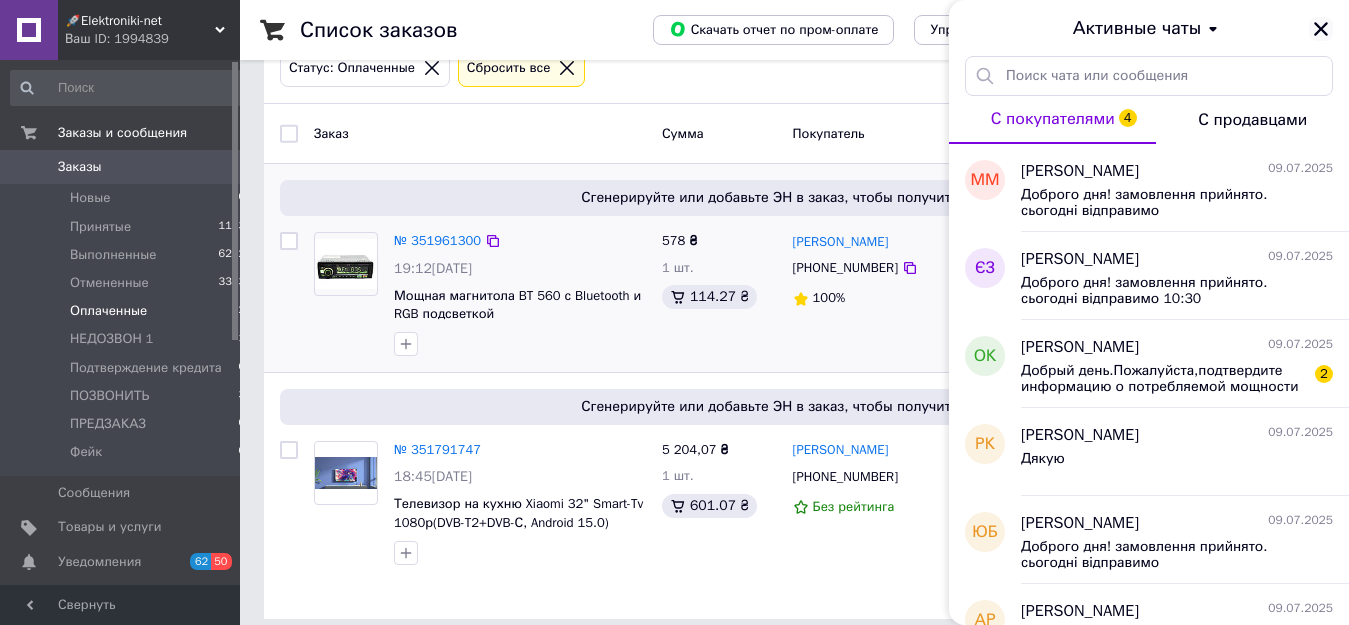 click 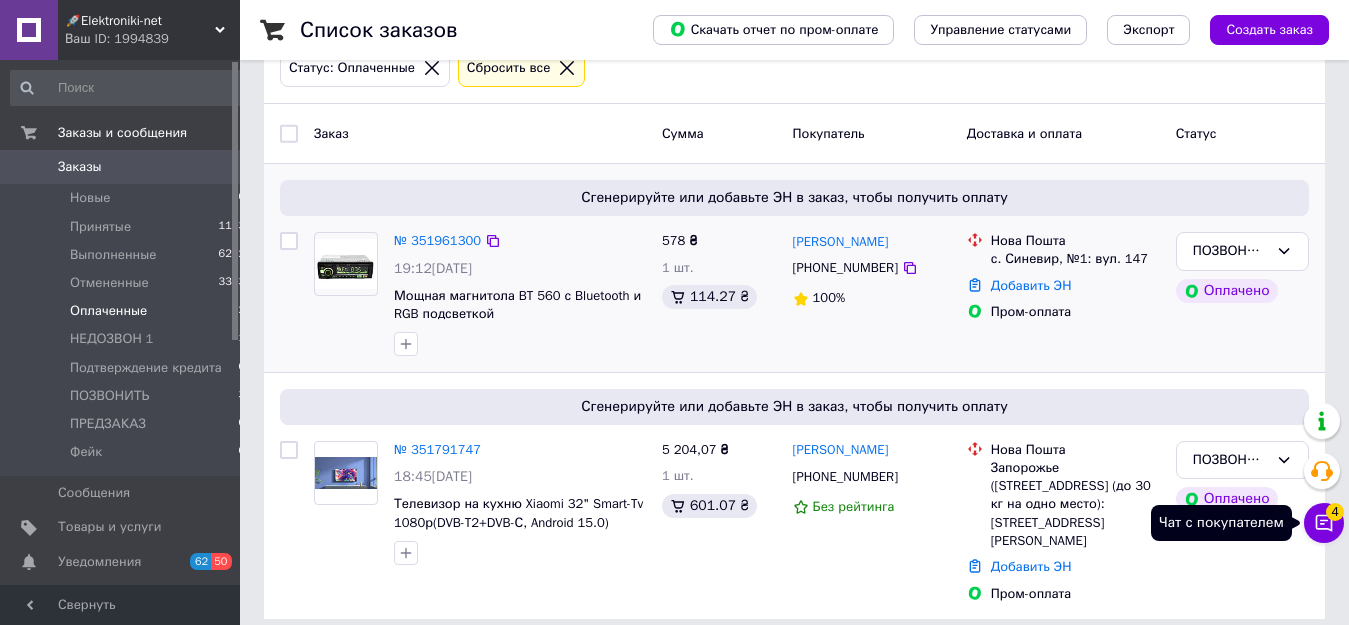 click 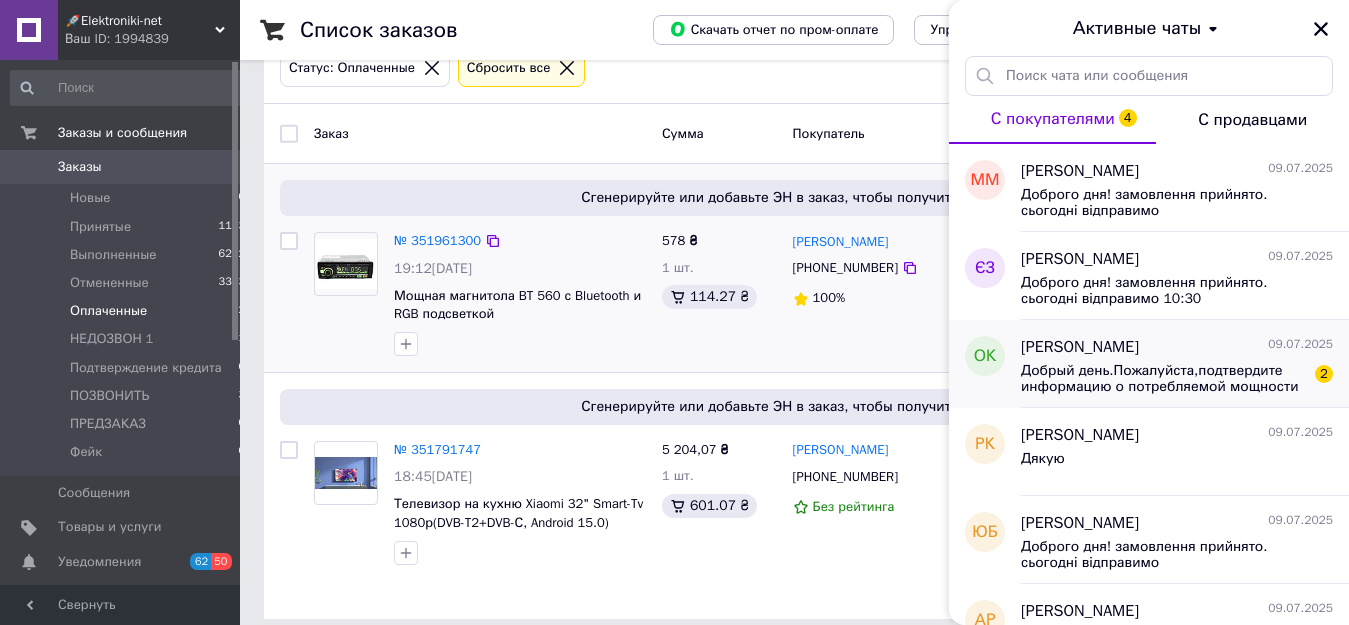 click on "2" at bounding box center (1324, 374) 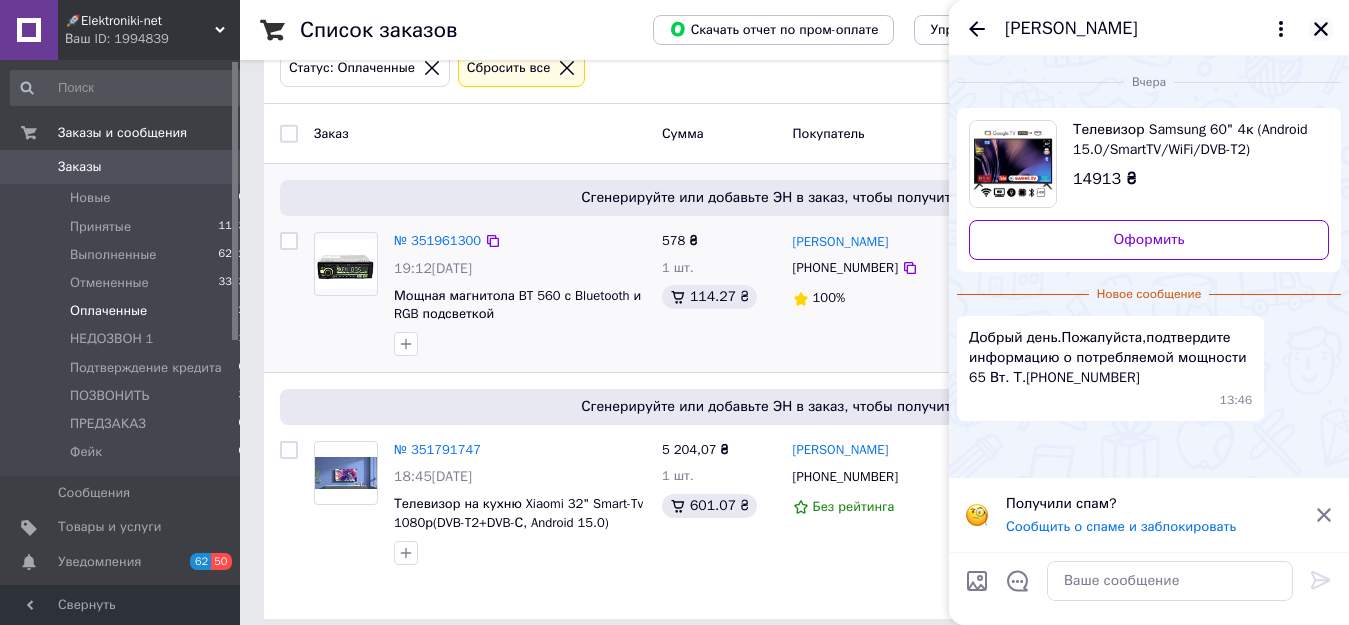 click 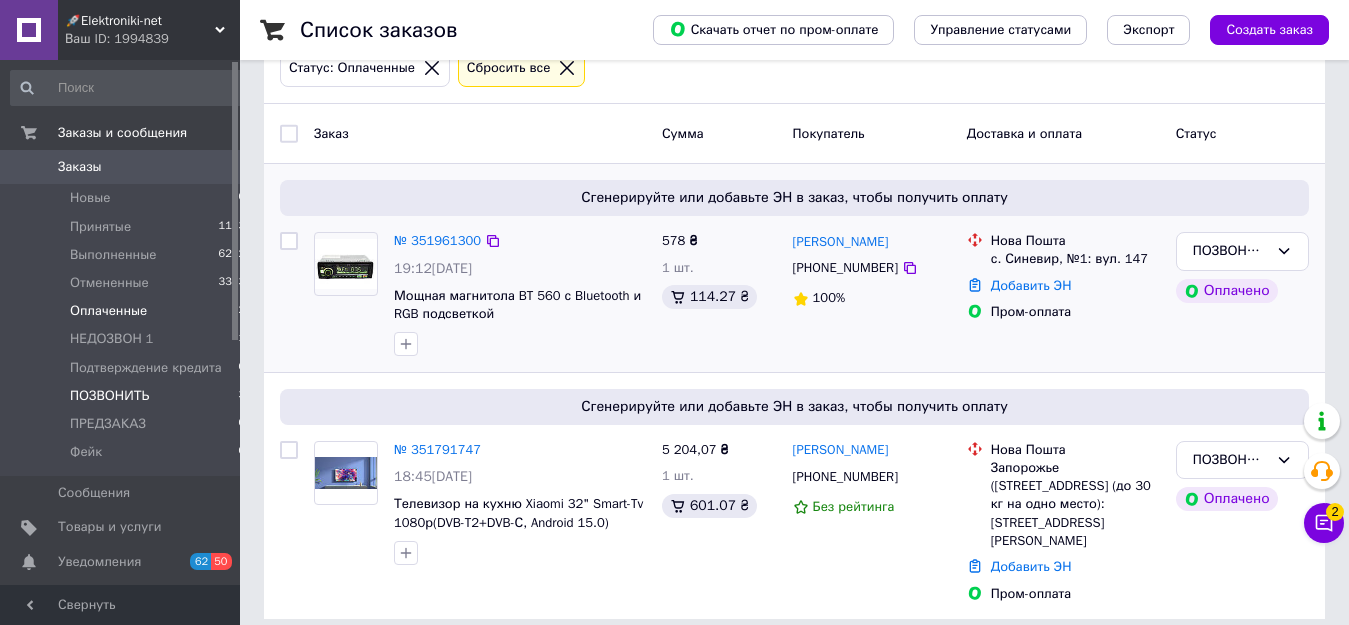click on "ПОЗВОНИТЬ 3" at bounding box center [128, 396] 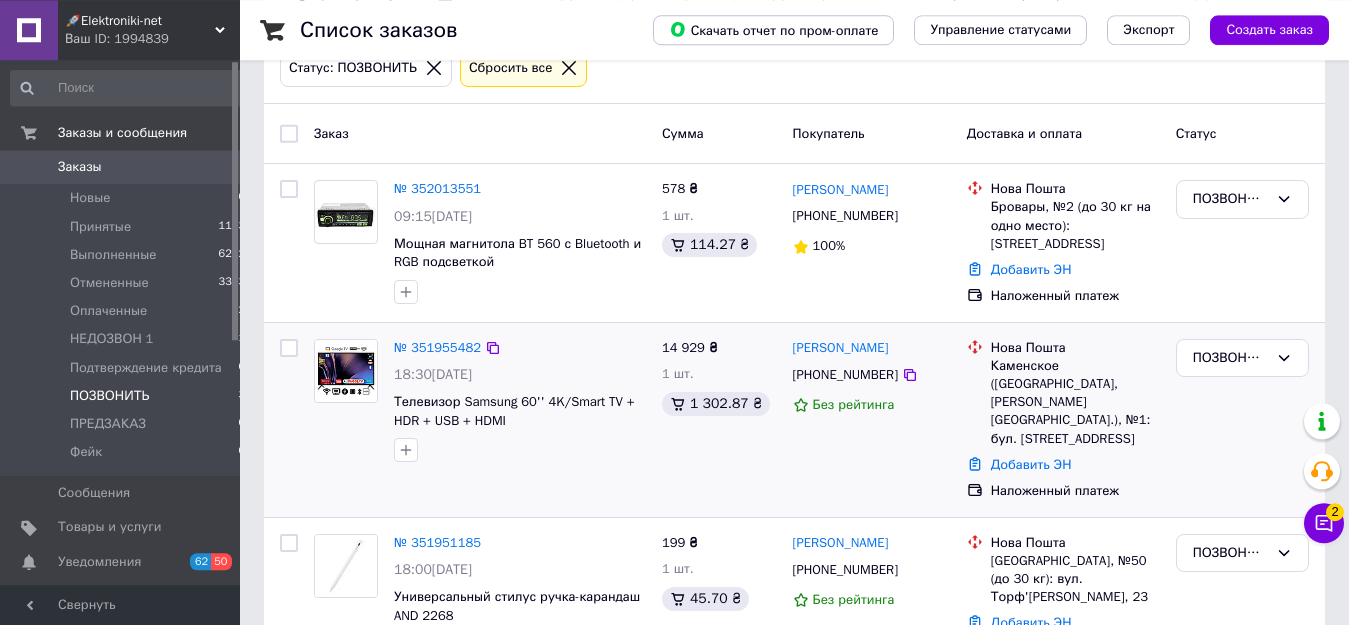 scroll, scrollTop: 177, scrollLeft: 0, axis: vertical 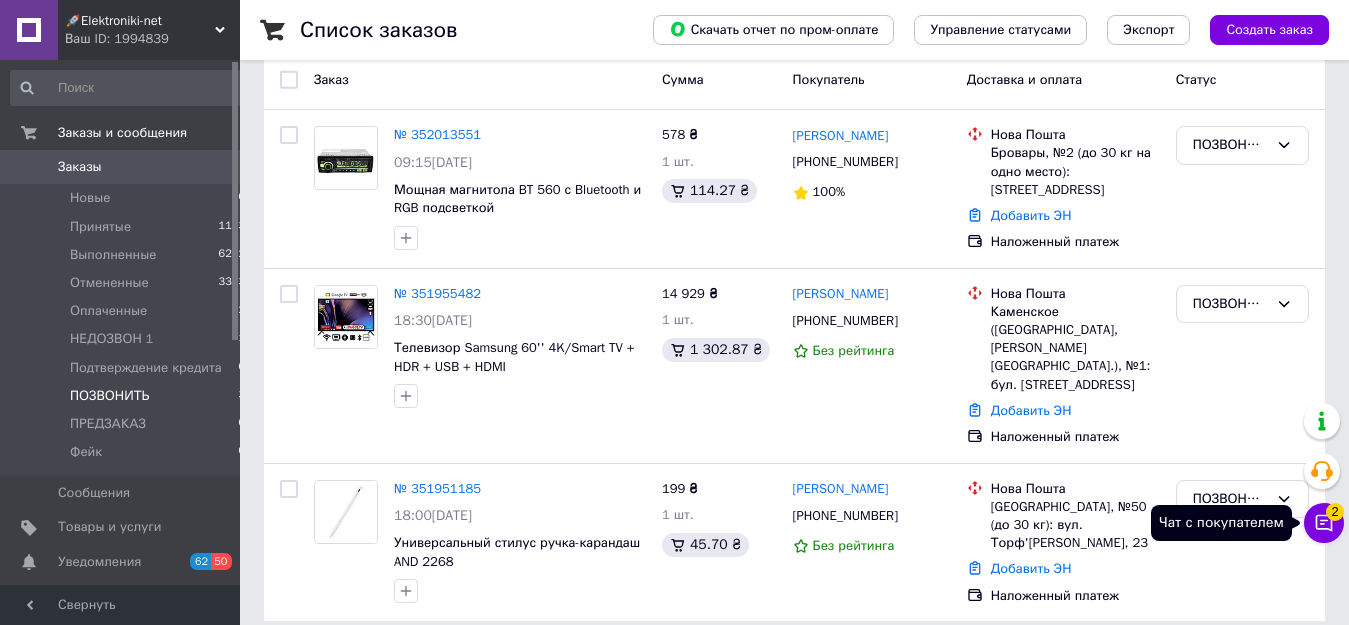 click on "Чат с покупателем 2" at bounding box center (1324, 523) 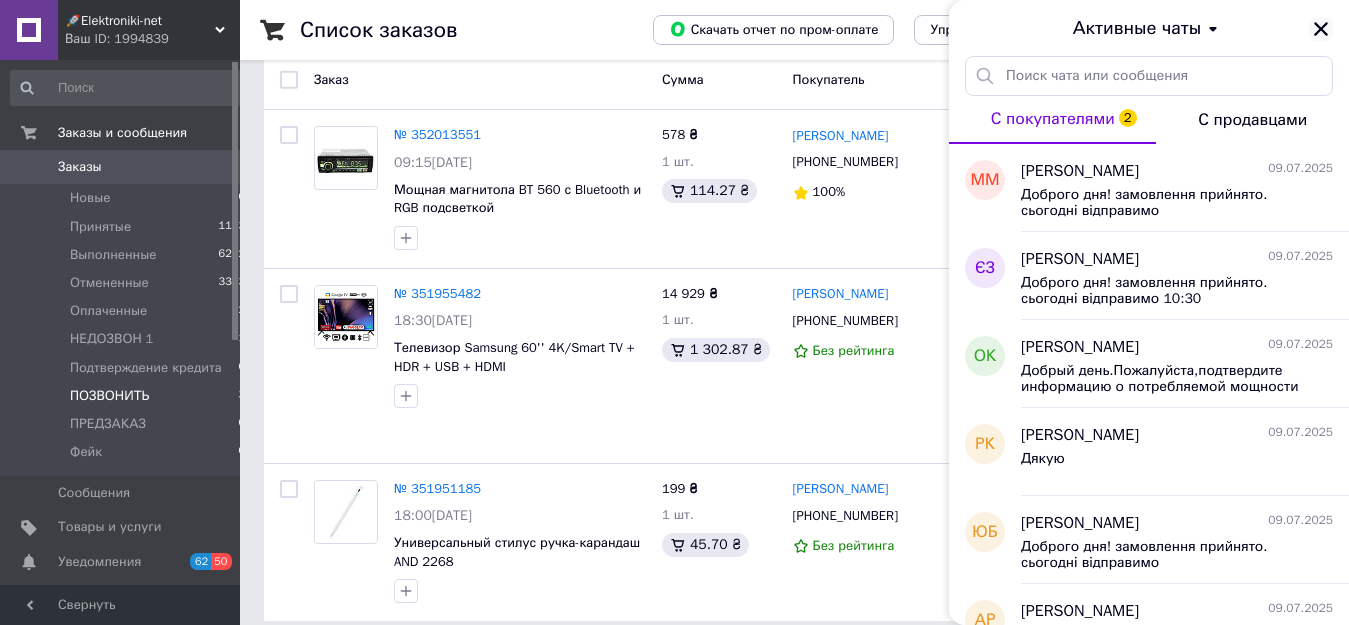 click 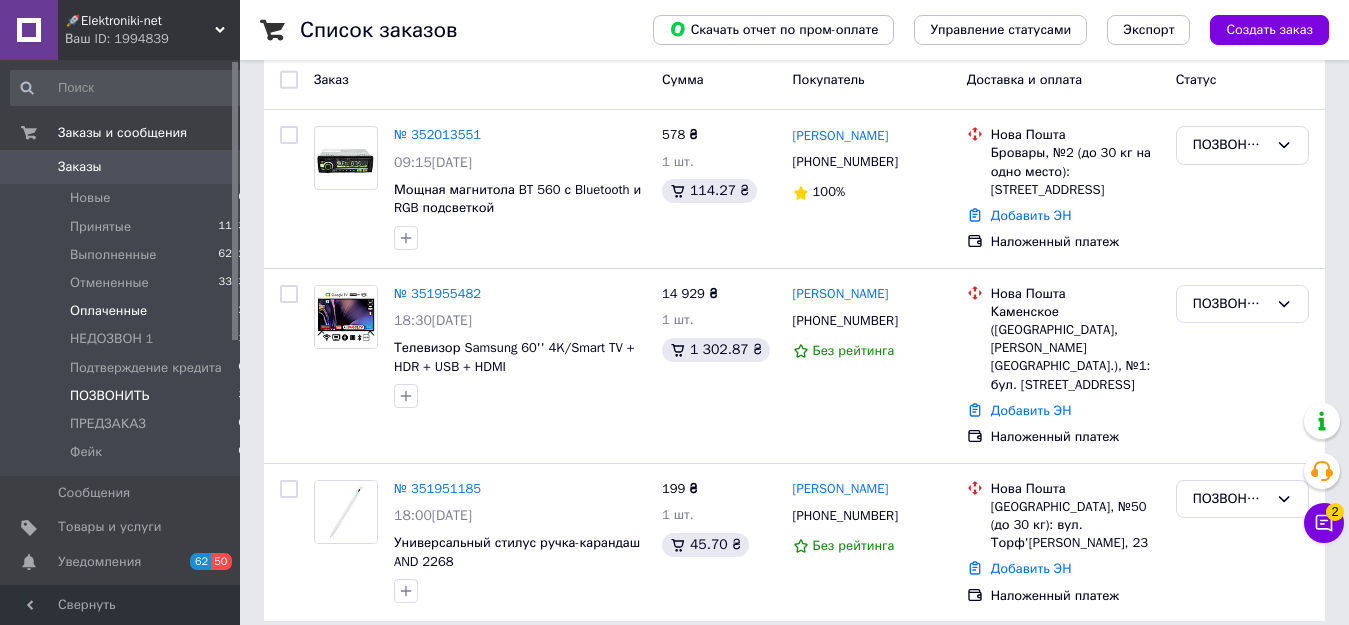 click on "Оплаченные 2" at bounding box center [128, 311] 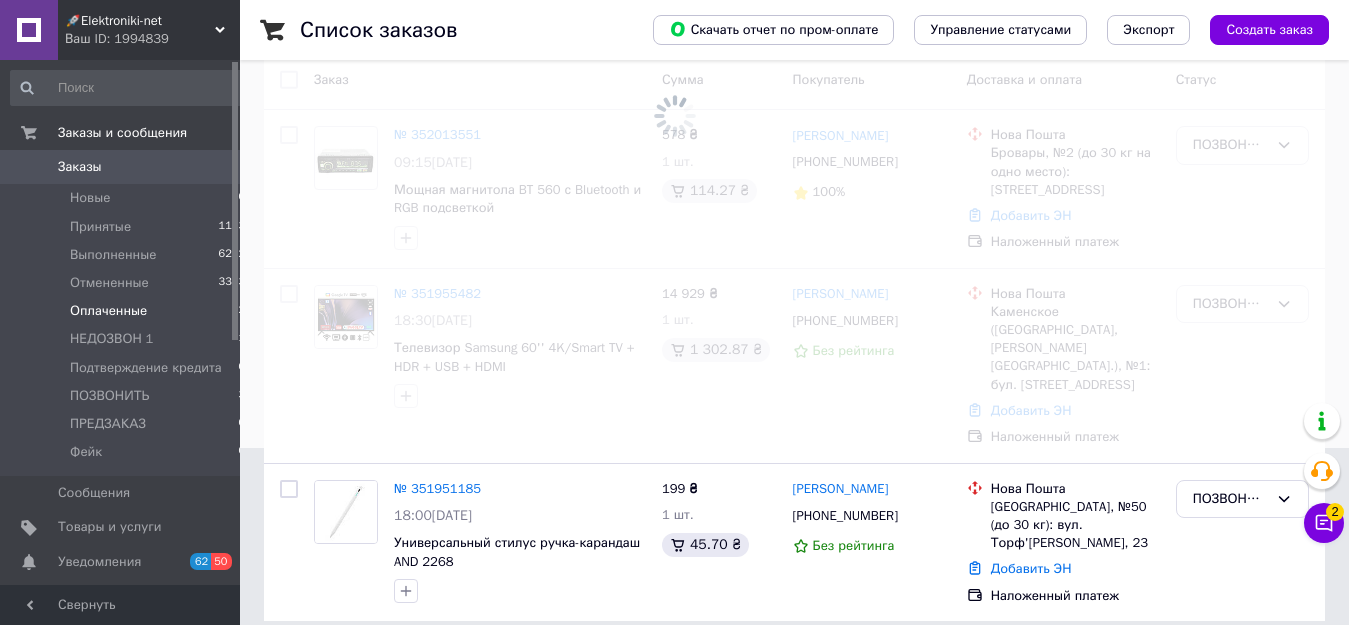 scroll, scrollTop: 0, scrollLeft: 0, axis: both 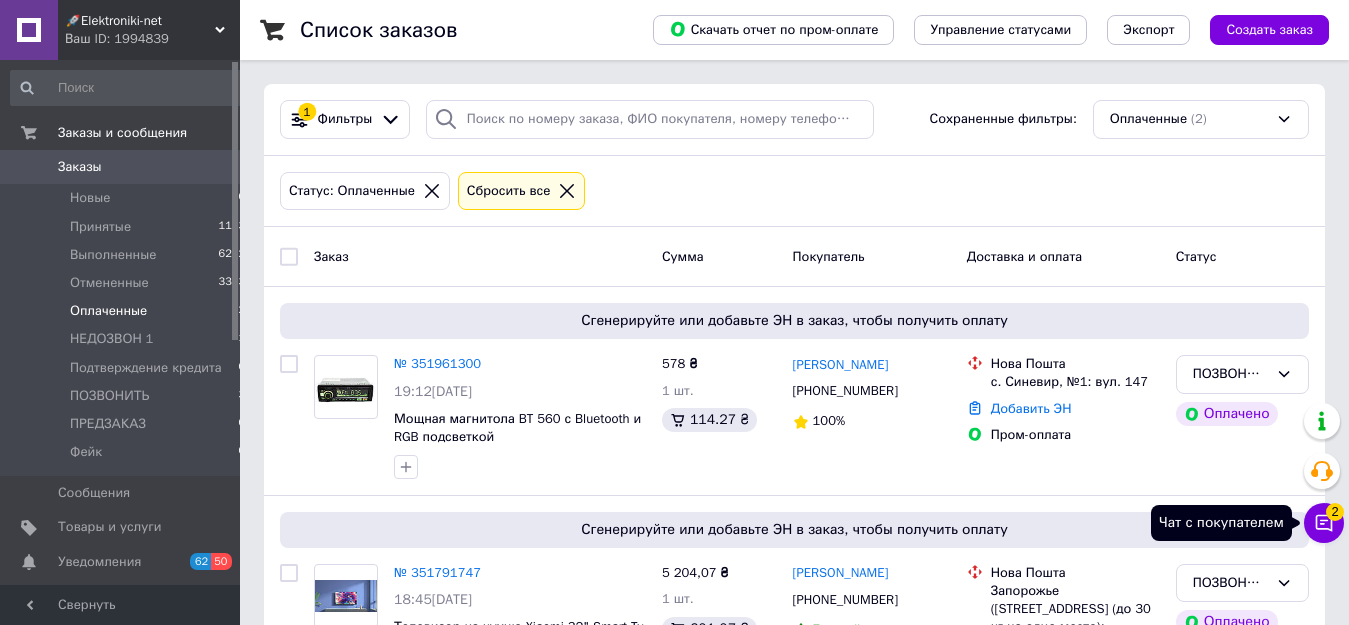 click 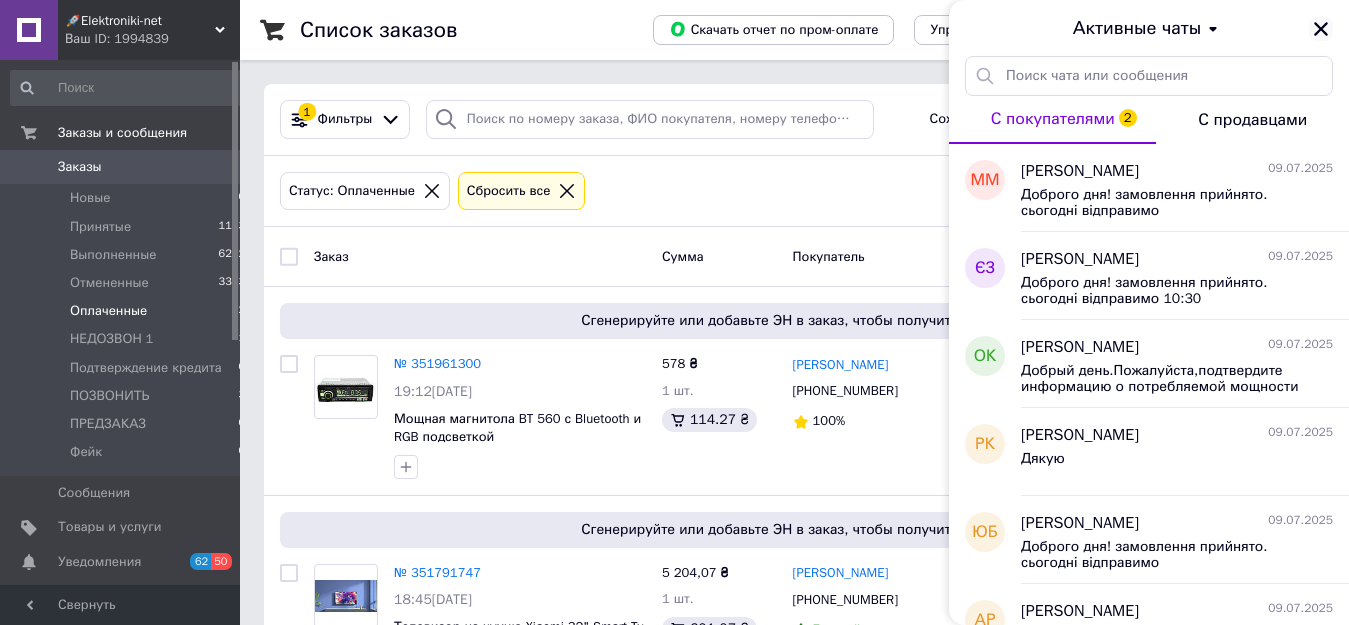 click 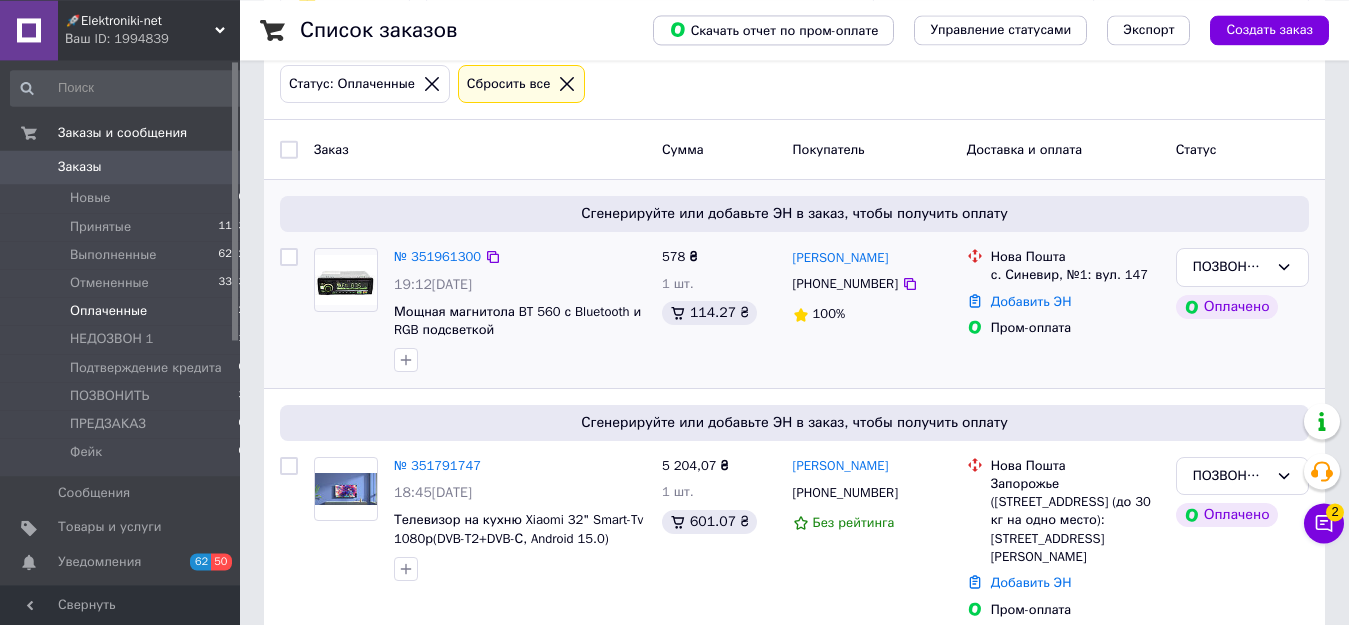 scroll, scrollTop: 123, scrollLeft: 0, axis: vertical 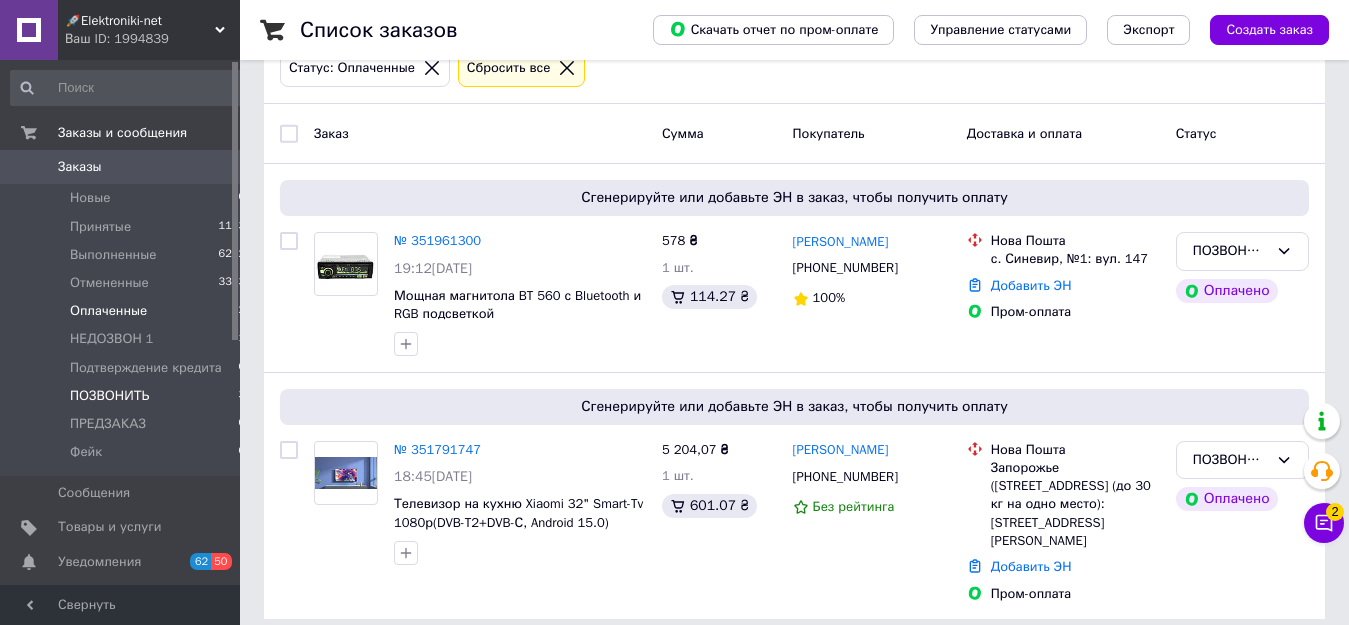 click on "ПОЗВОНИТЬ 3" at bounding box center (128, 396) 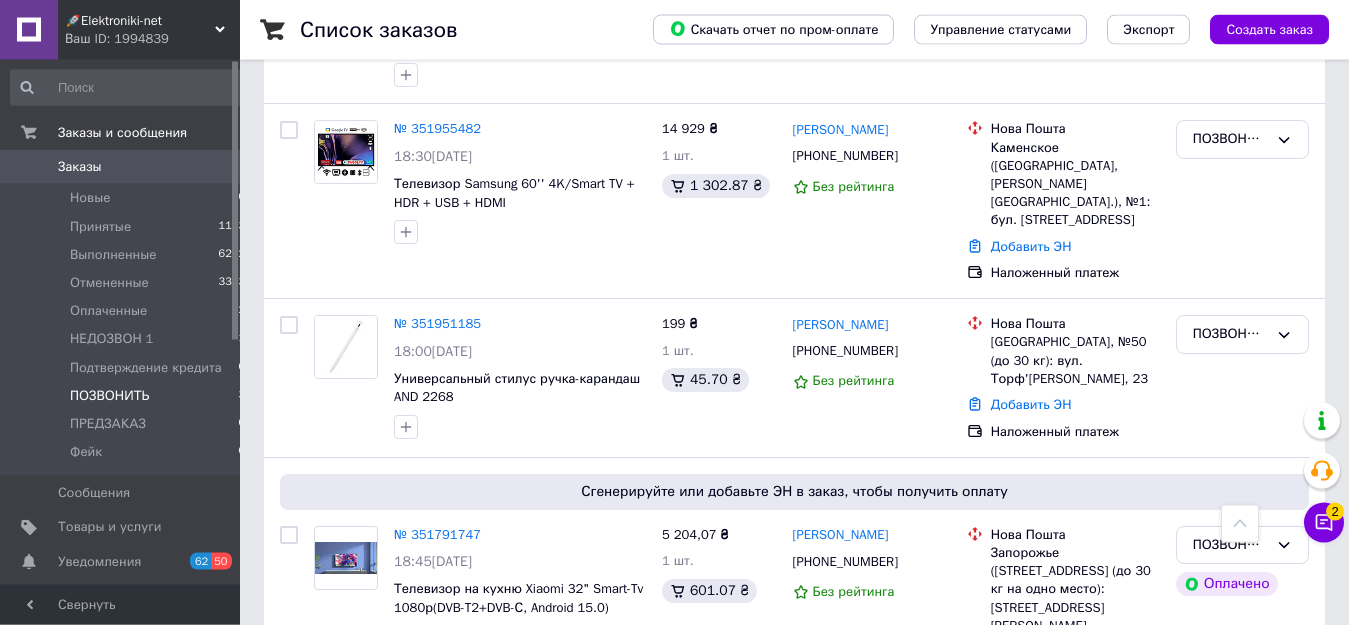 scroll, scrollTop: 513, scrollLeft: 0, axis: vertical 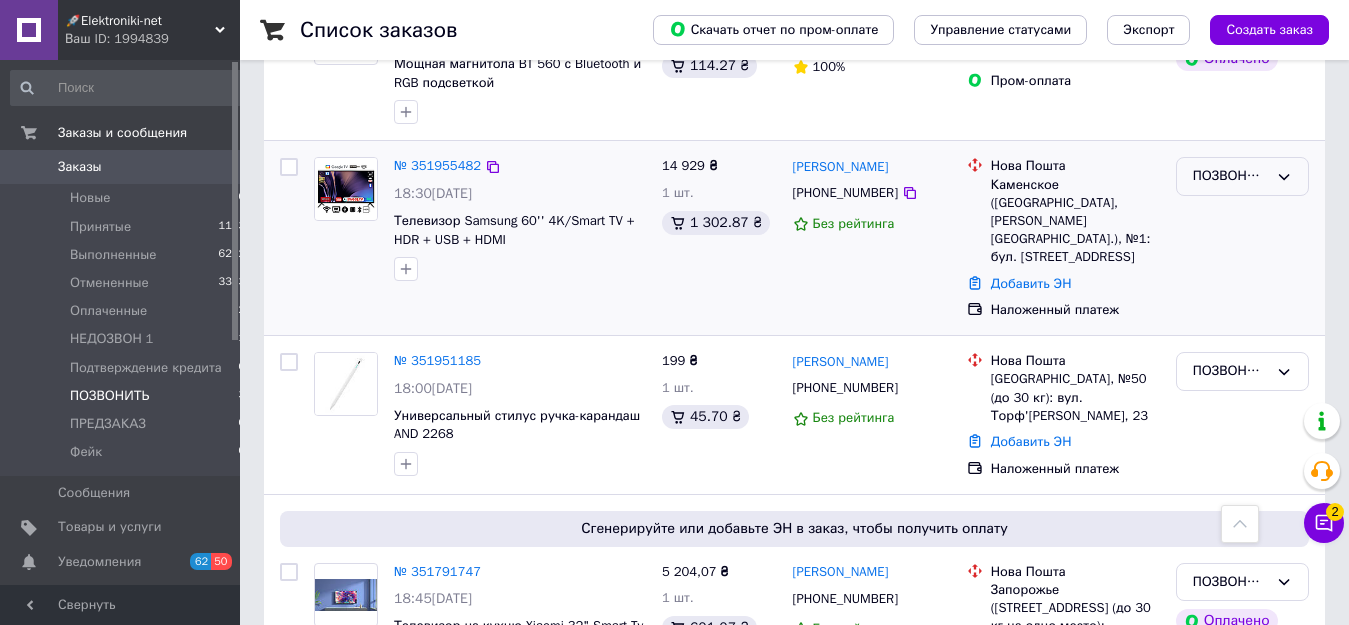 click on "ПОЗВОНИТЬ" at bounding box center (1230, 176) 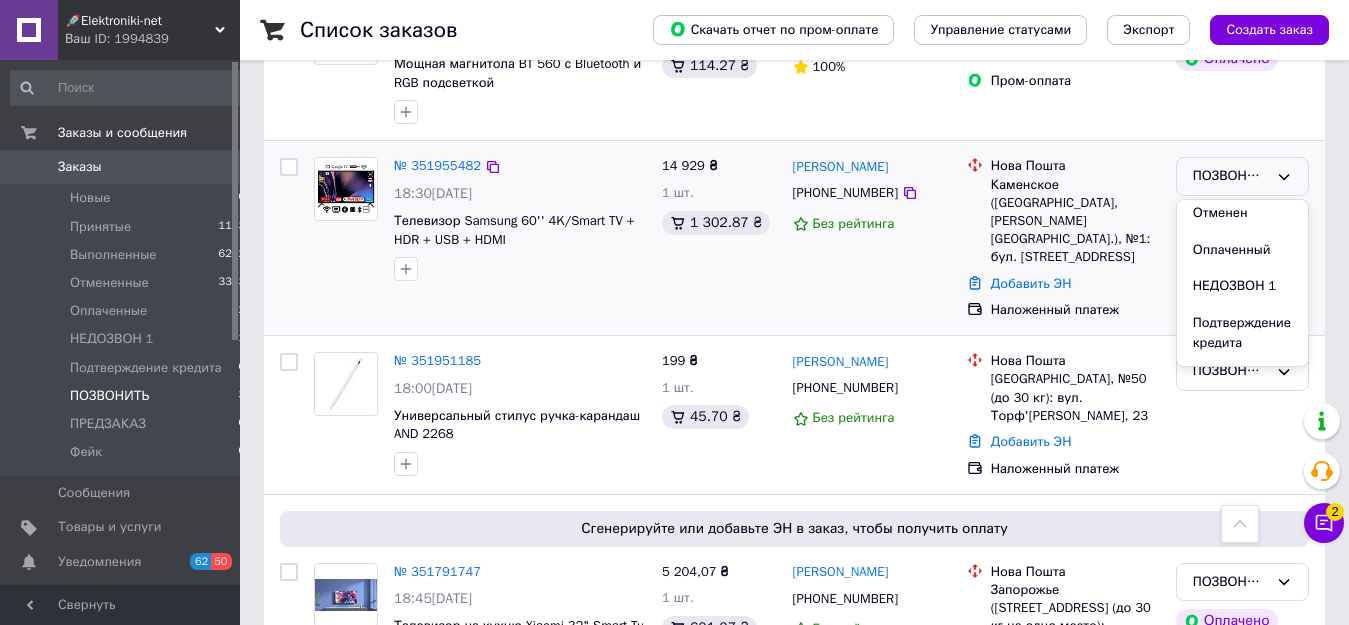 scroll, scrollTop: 102, scrollLeft: 0, axis: vertical 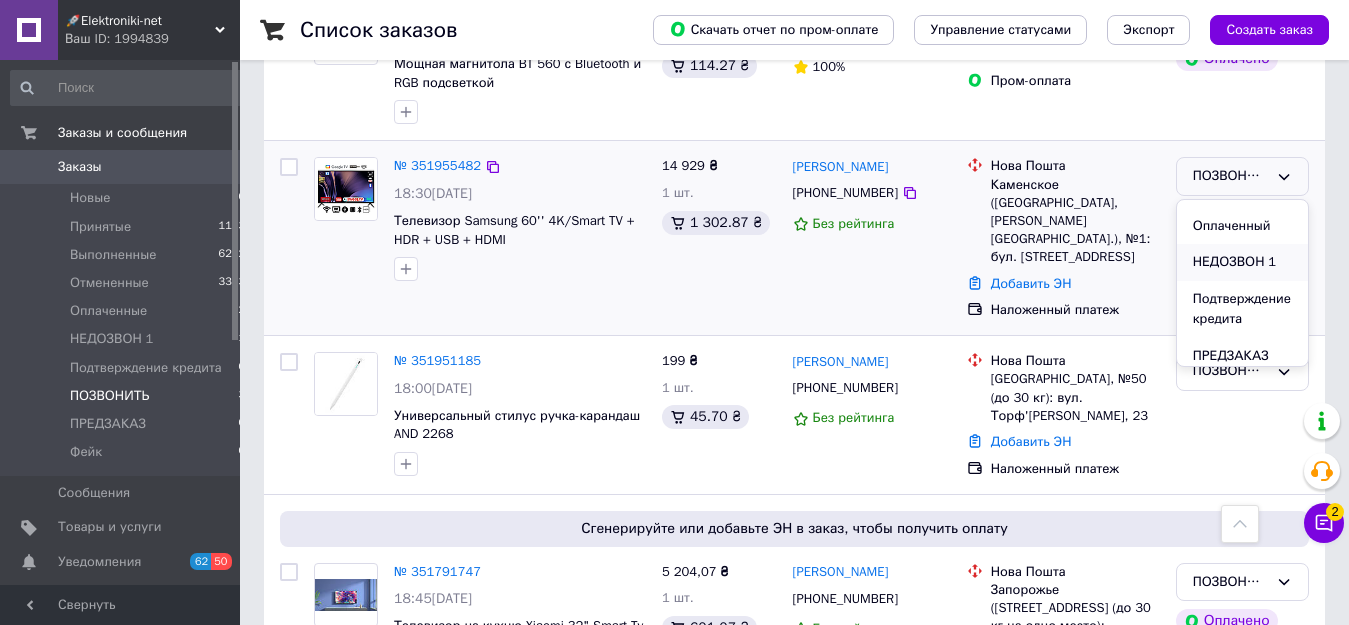 click on "НЕДОЗВОН 1" at bounding box center (1242, 262) 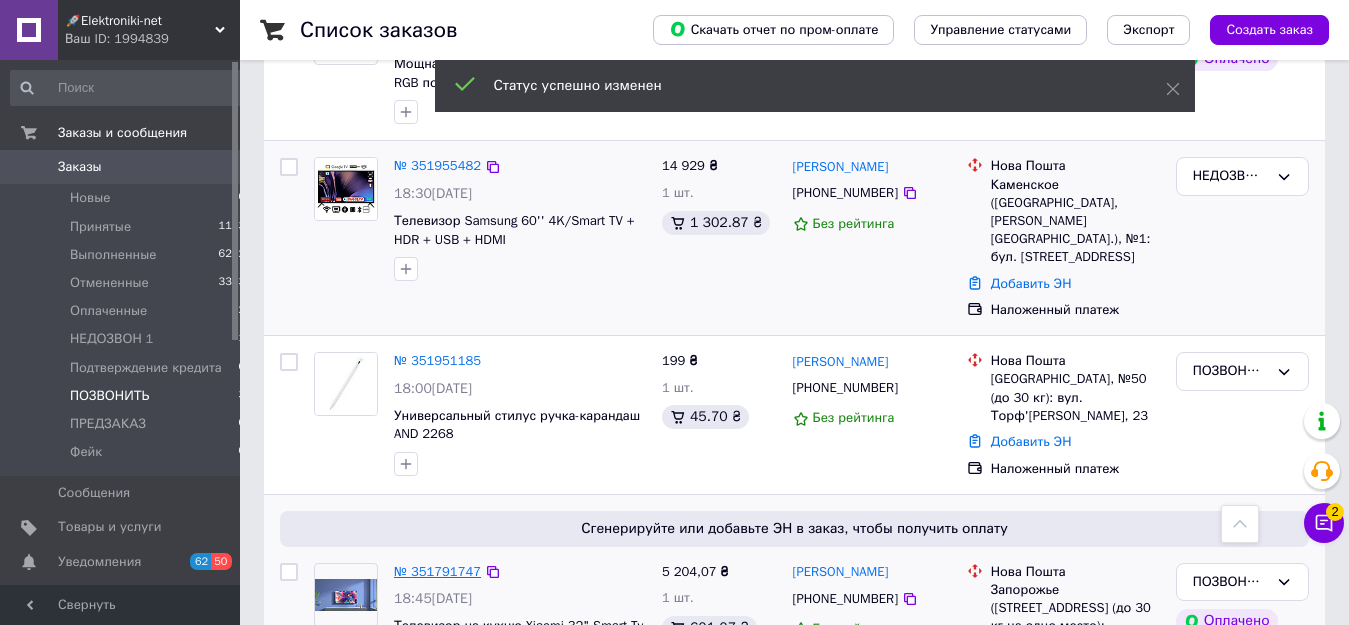 click on "№ 351791747" at bounding box center (437, 571) 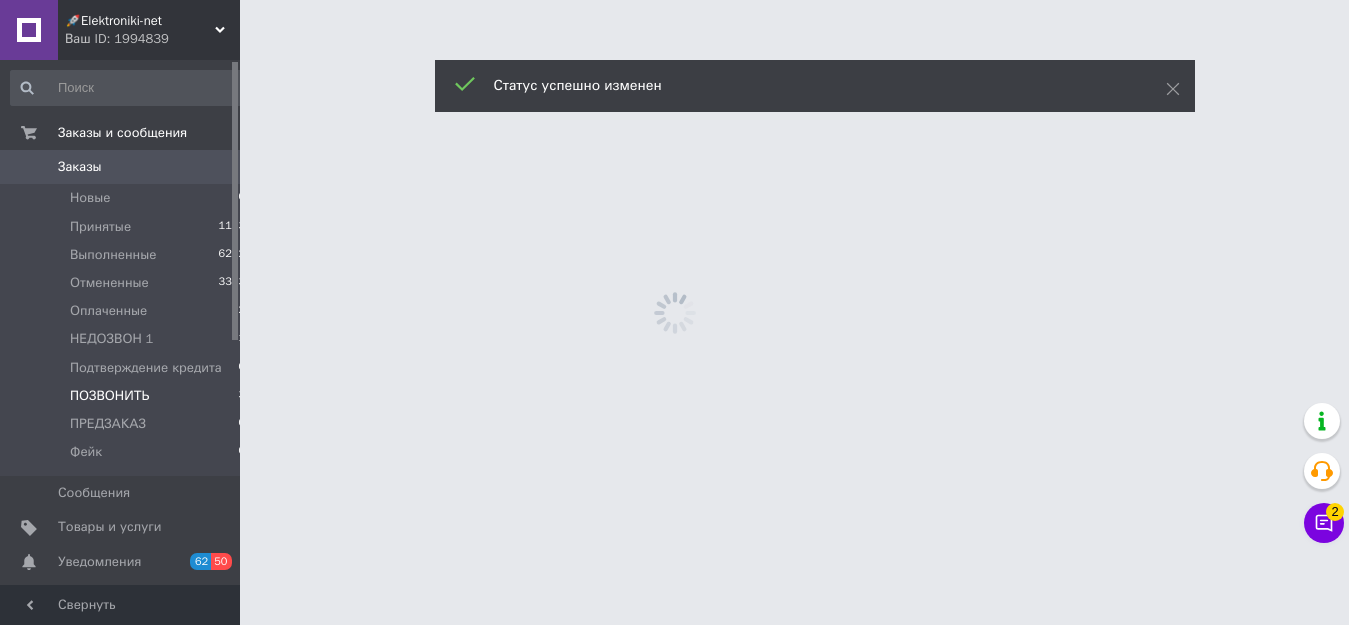 scroll, scrollTop: 0, scrollLeft: 0, axis: both 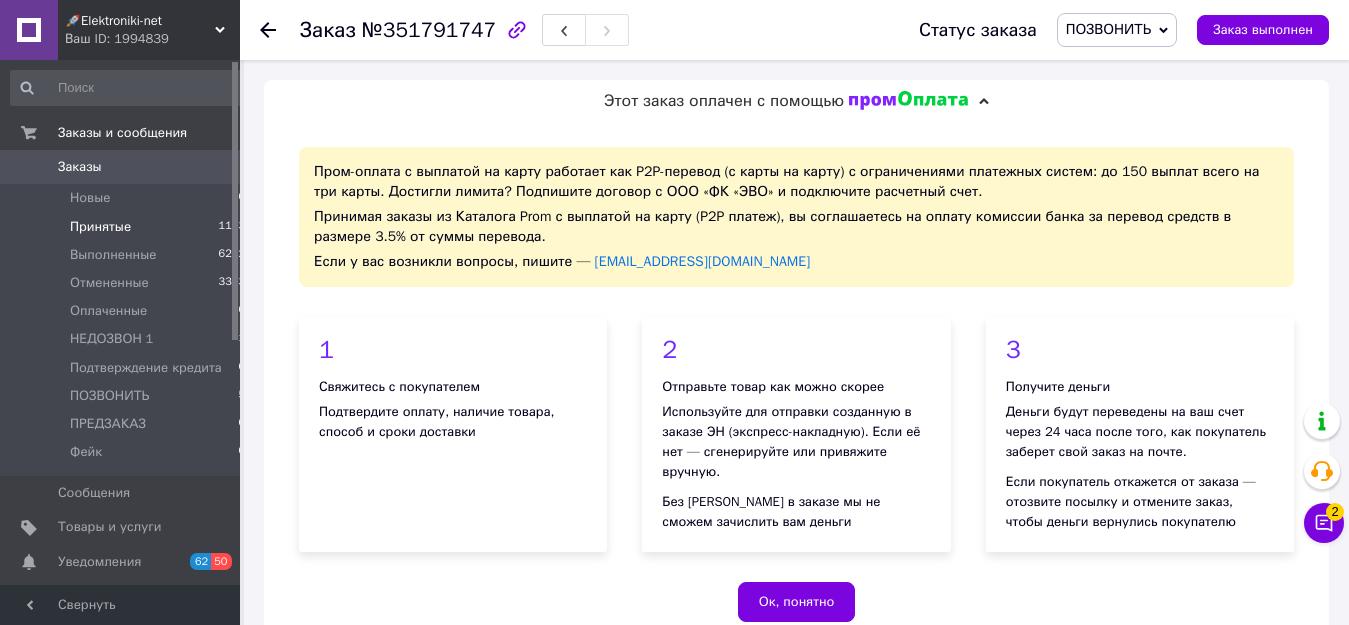 click on "Принятые 1153" at bounding box center [128, 227] 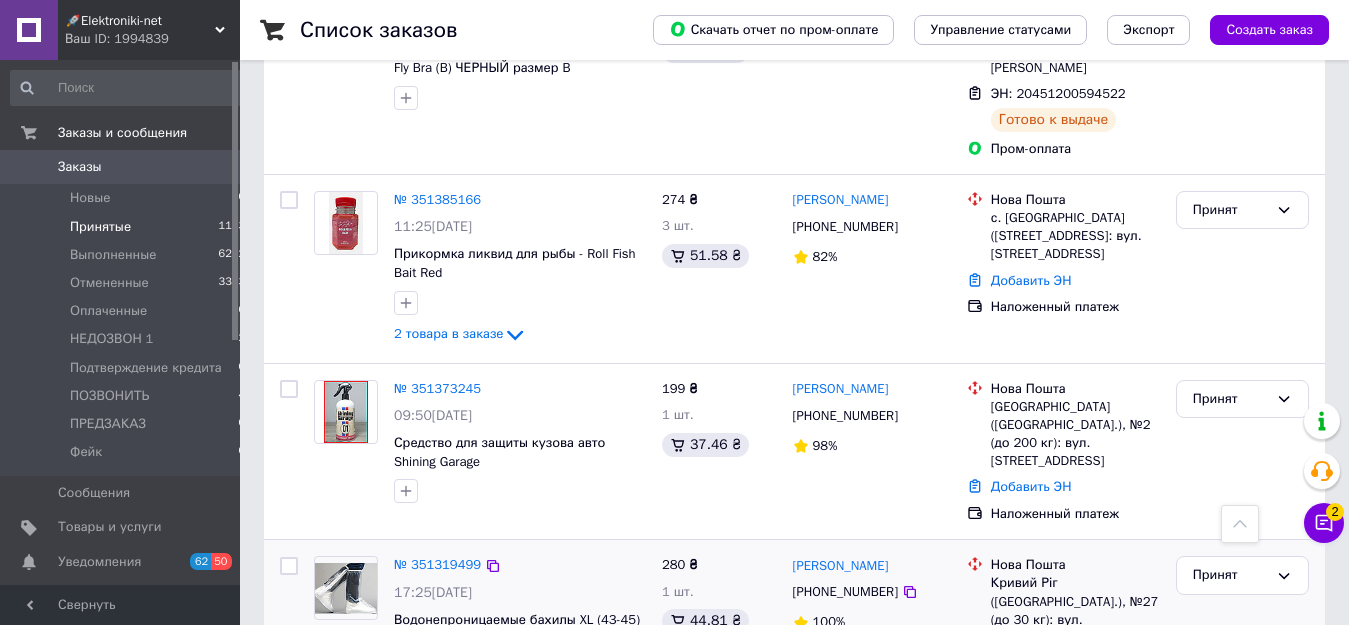 scroll, scrollTop: 3245, scrollLeft: 0, axis: vertical 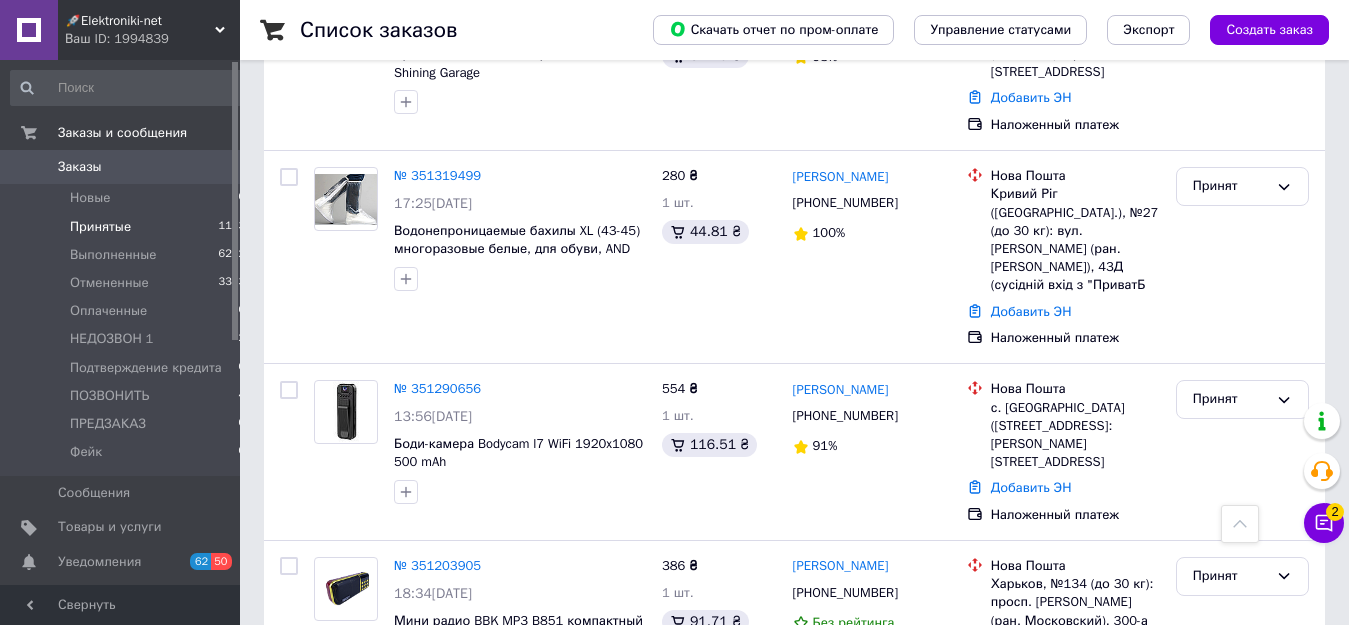 click on "2" at bounding box center [327, 744] 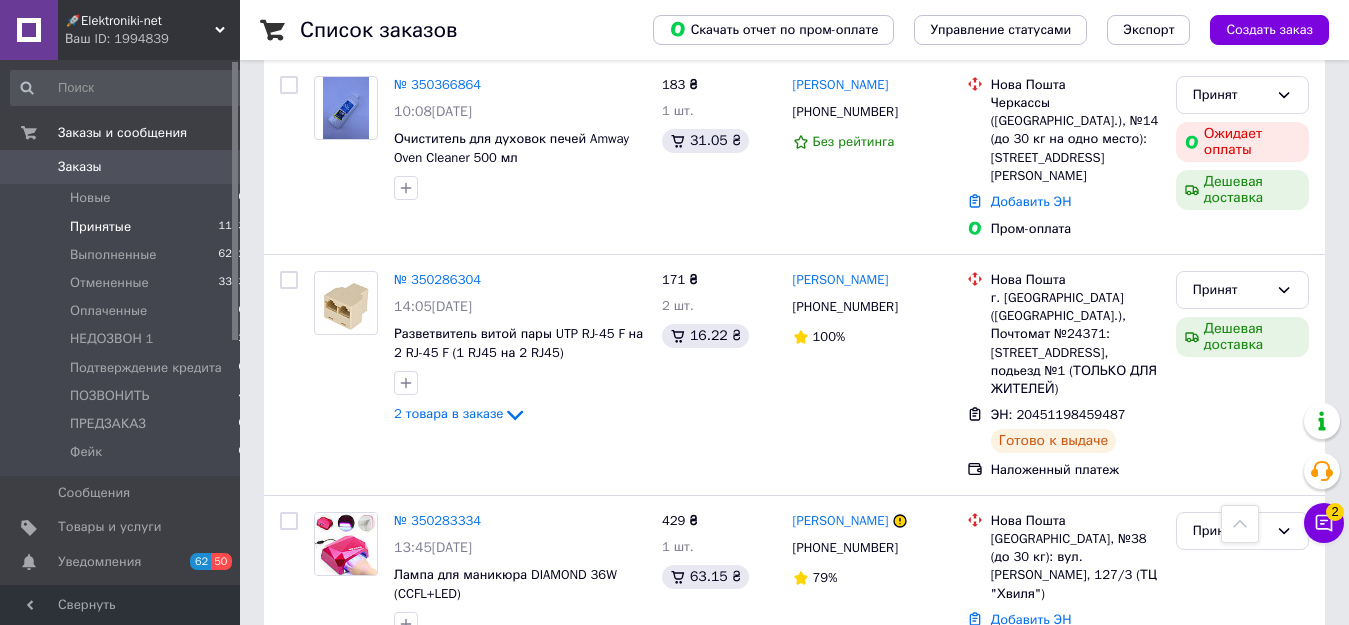 scroll, scrollTop: 3410, scrollLeft: 0, axis: vertical 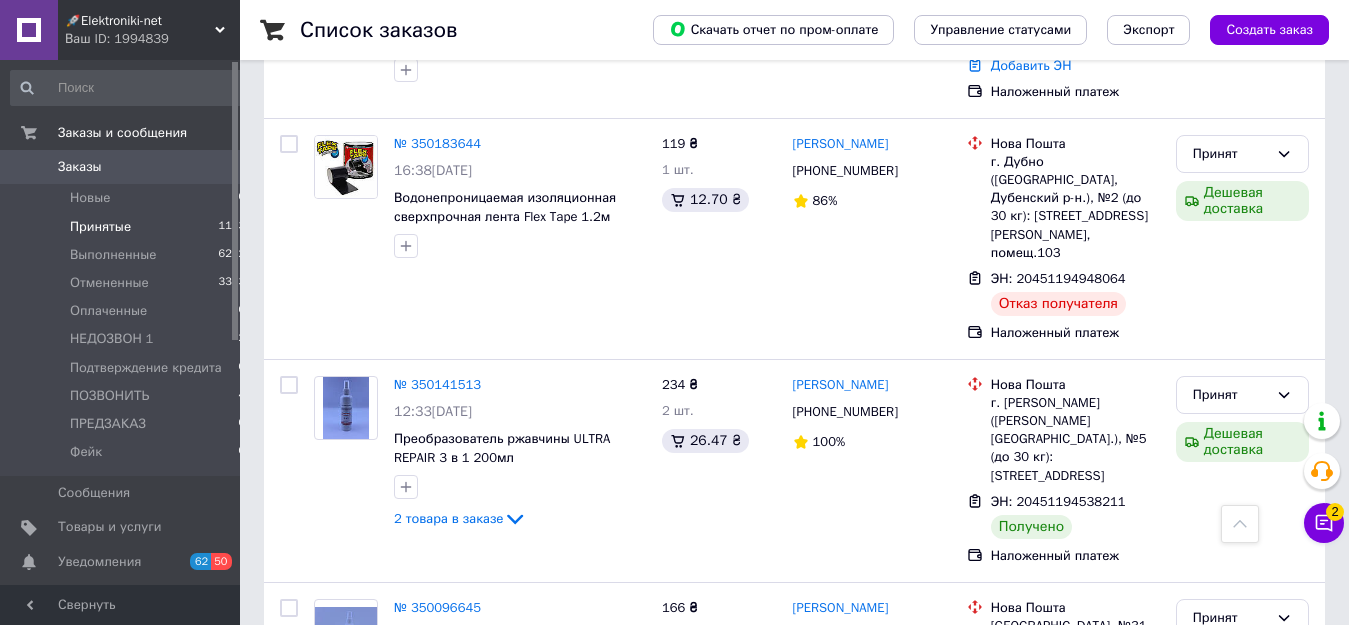 click on "1" at bounding box center (415, 813) 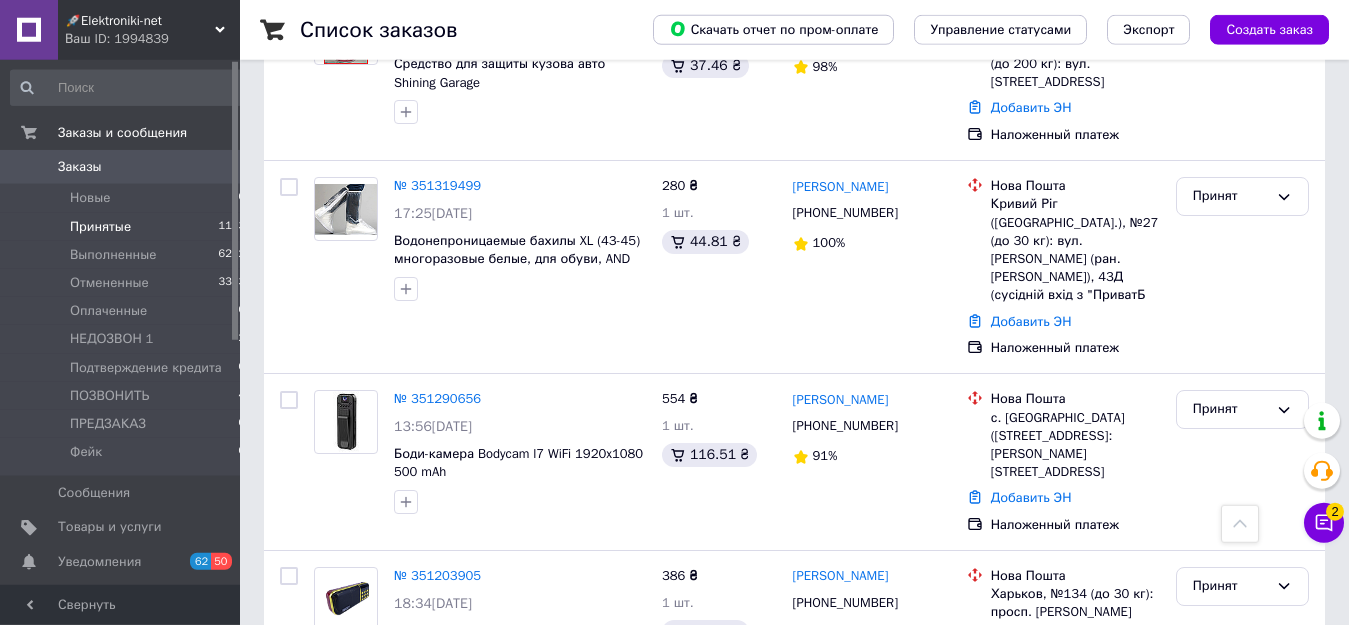 scroll, scrollTop: 3245, scrollLeft: 0, axis: vertical 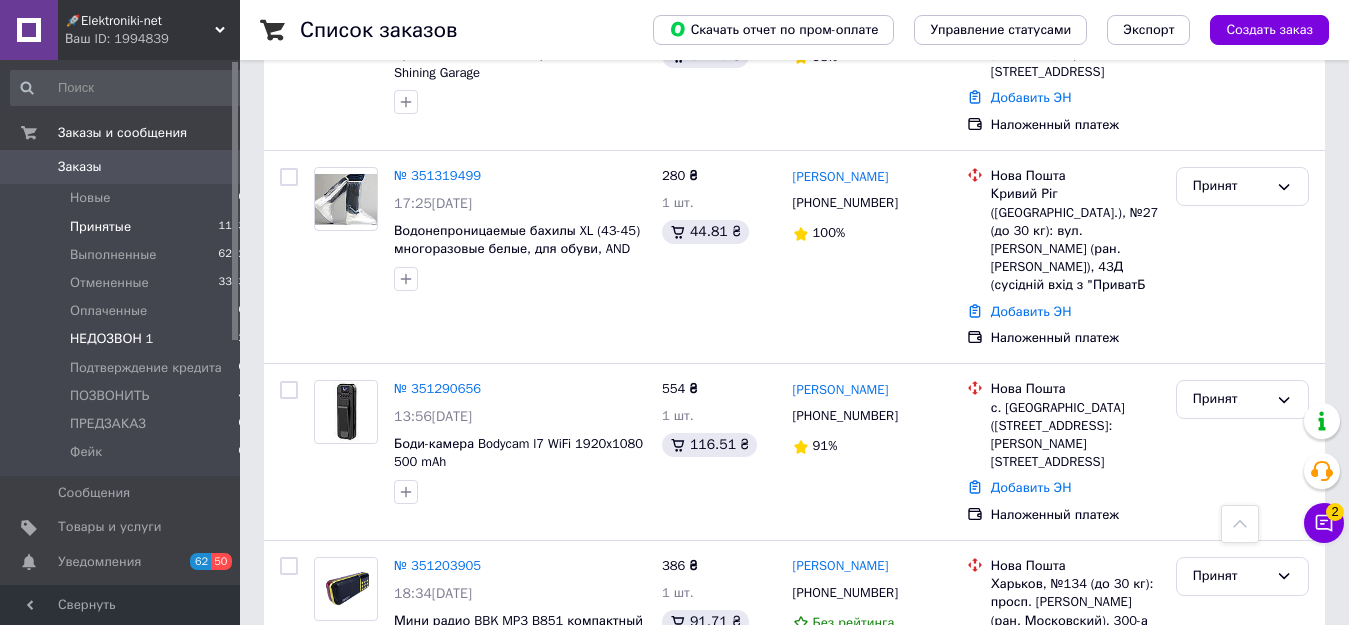 click on "НЕДОЗВОН 1 2" at bounding box center [128, 339] 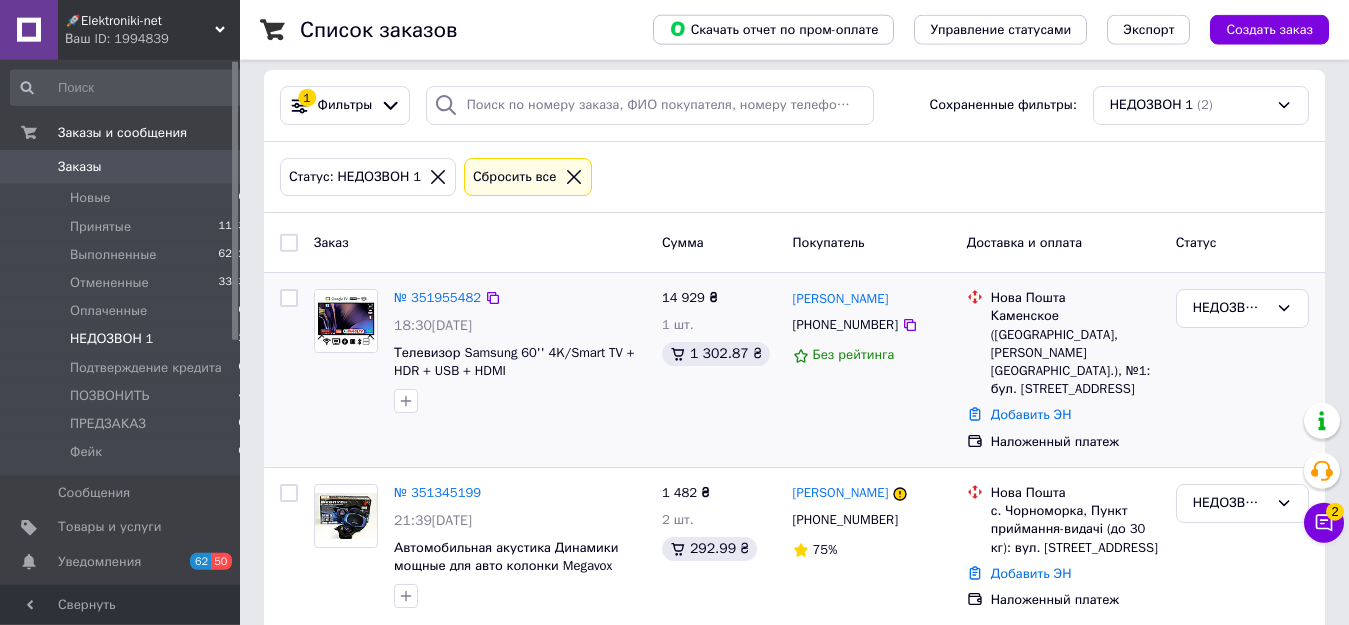 scroll, scrollTop: 21, scrollLeft: 0, axis: vertical 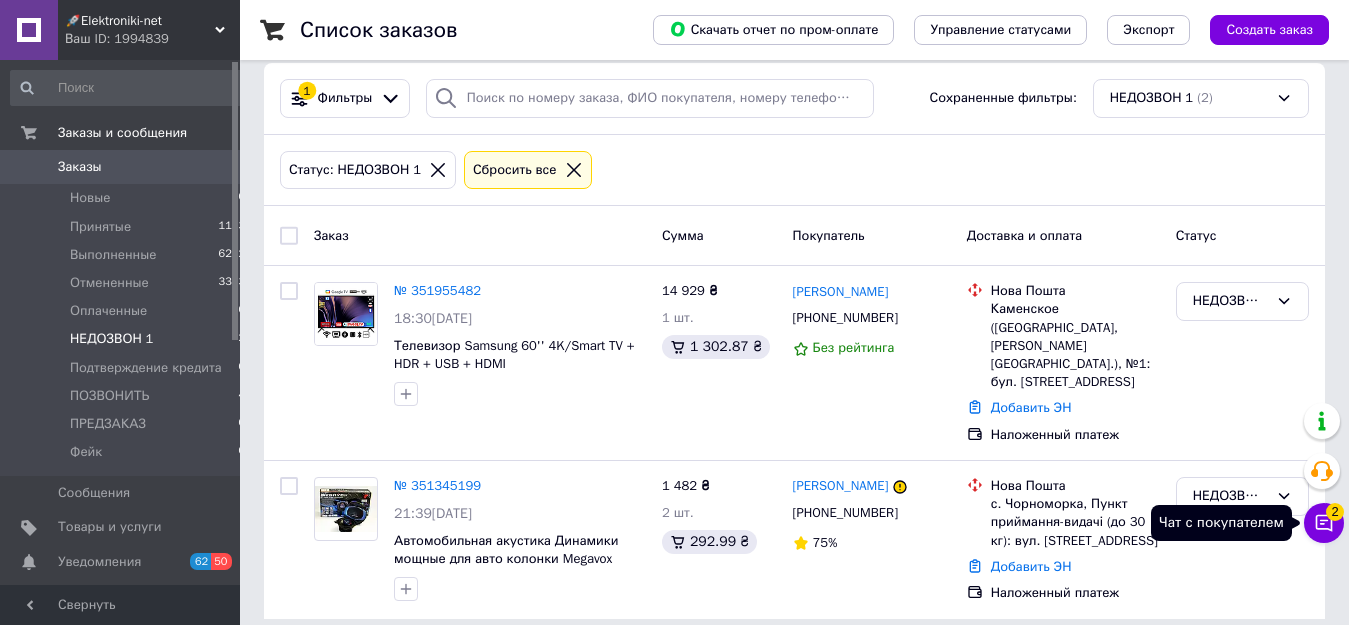 click on "2" at bounding box center (1335, 512) 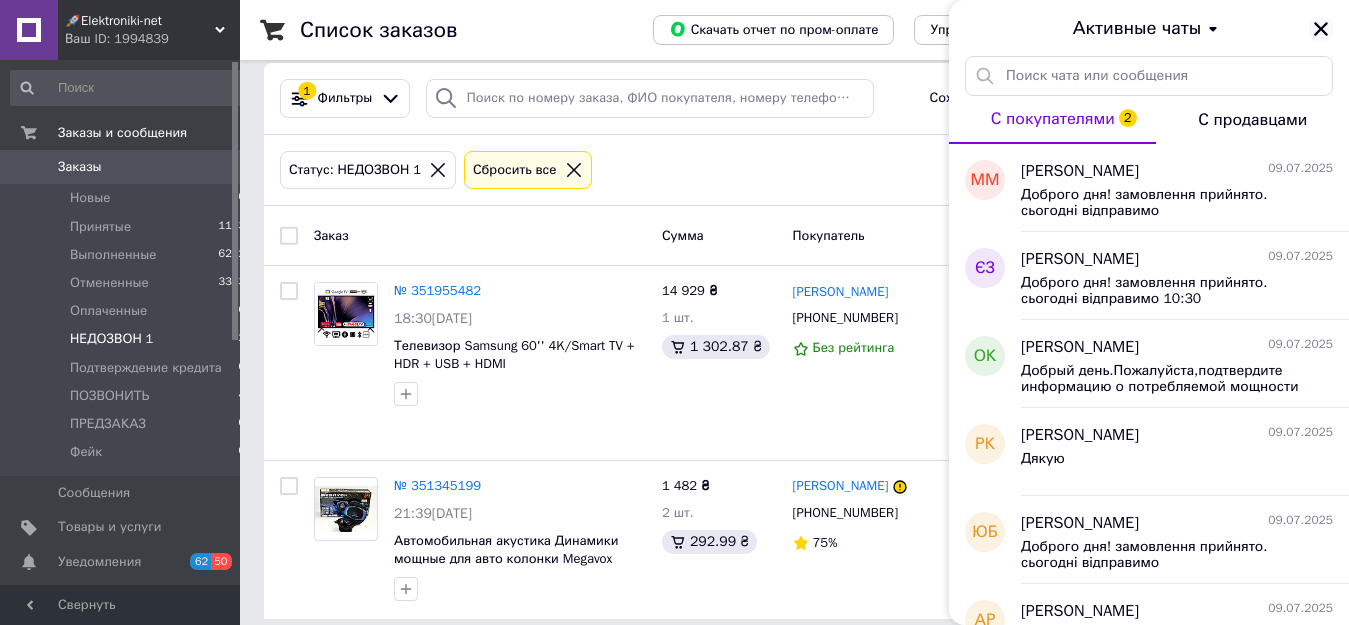 click 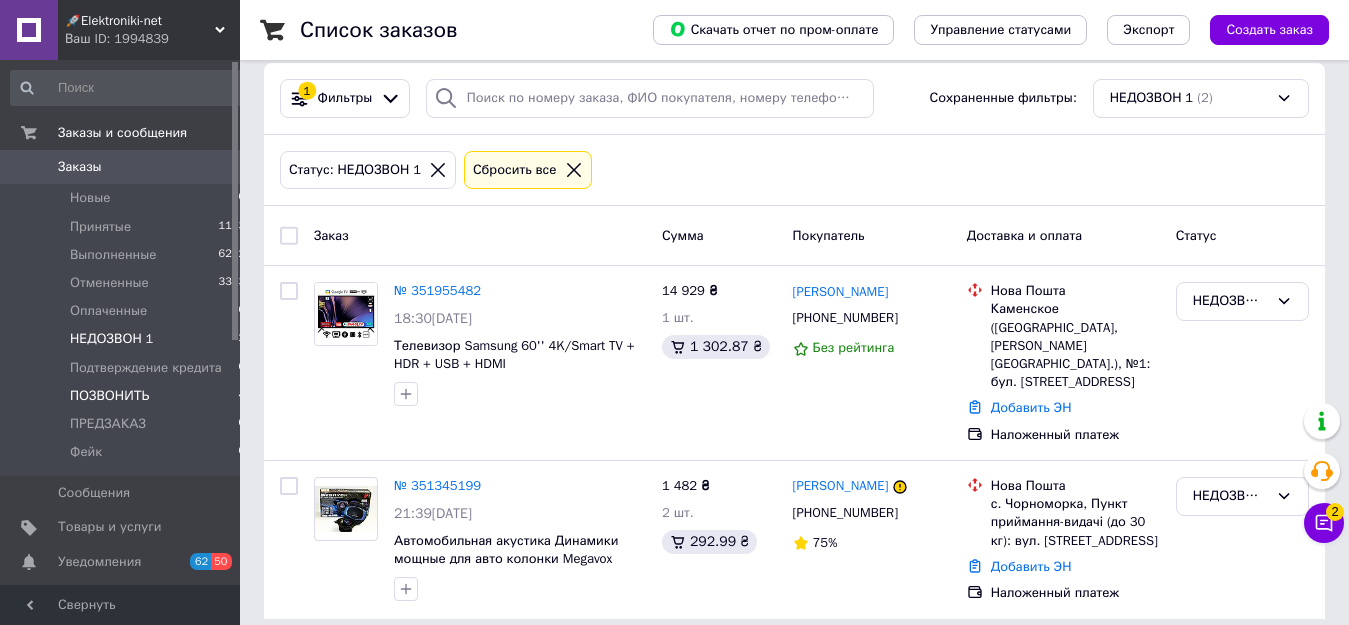 click on "ПОЗВОНИТЬ 4" at bounding box center (128, 396) 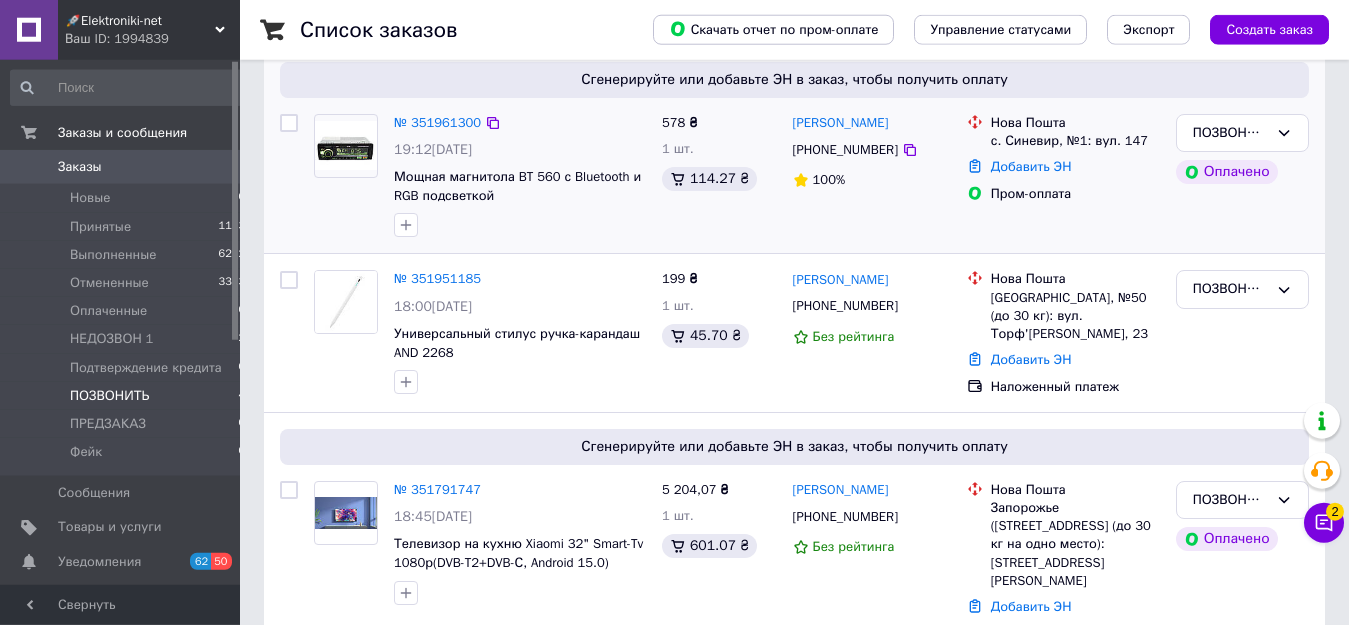 scroll, scrollTop: 438, scrollLeft: 0, axis: vertical 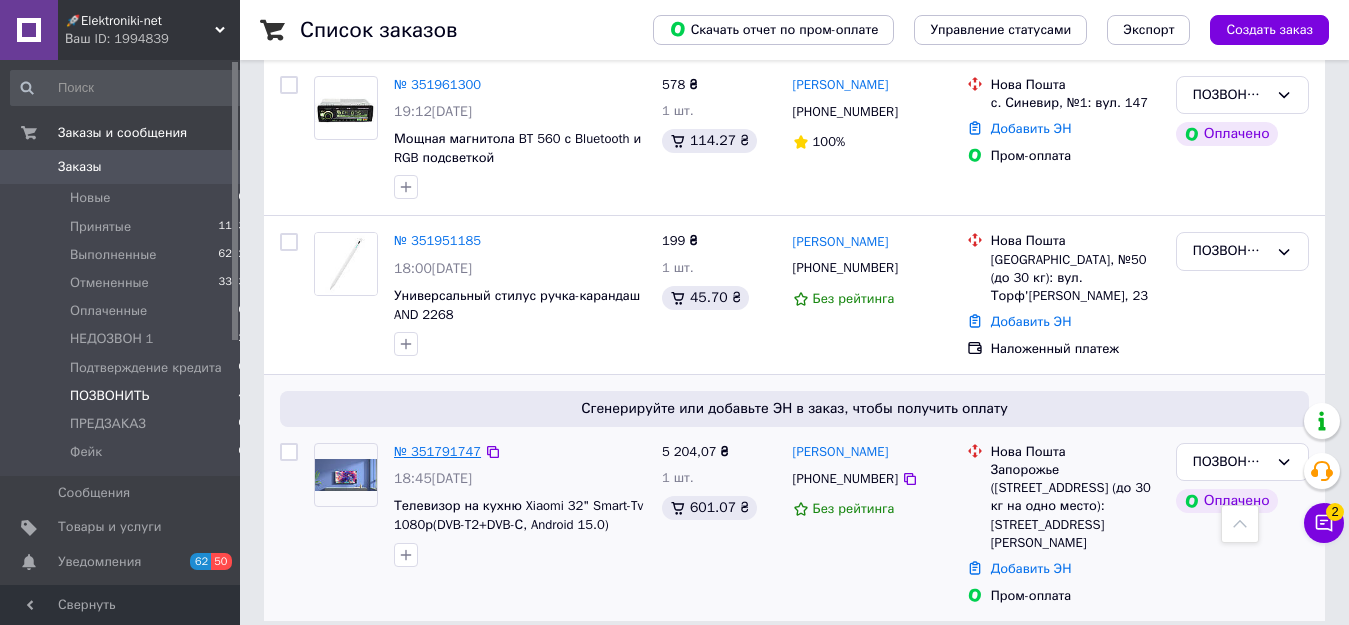 click on "№ 351791747" at bounding box center [437, 451] 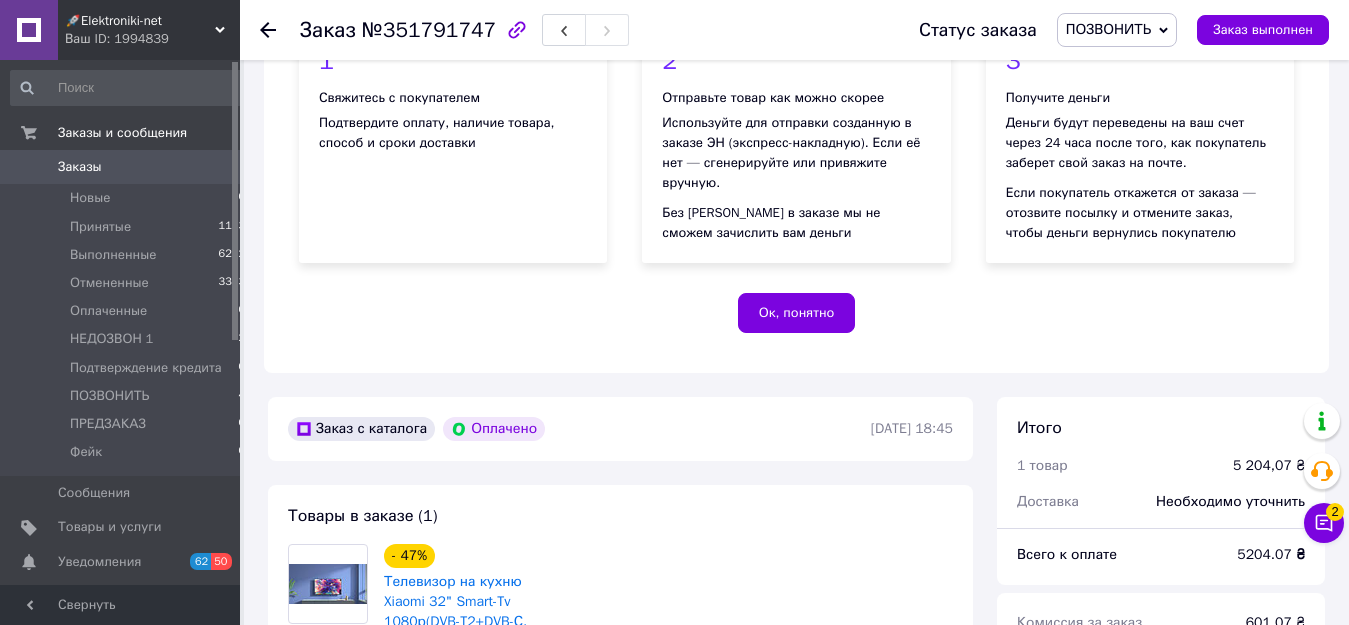 scroll, scrollTop: 16, scrollLeft: 0, axis: vertical 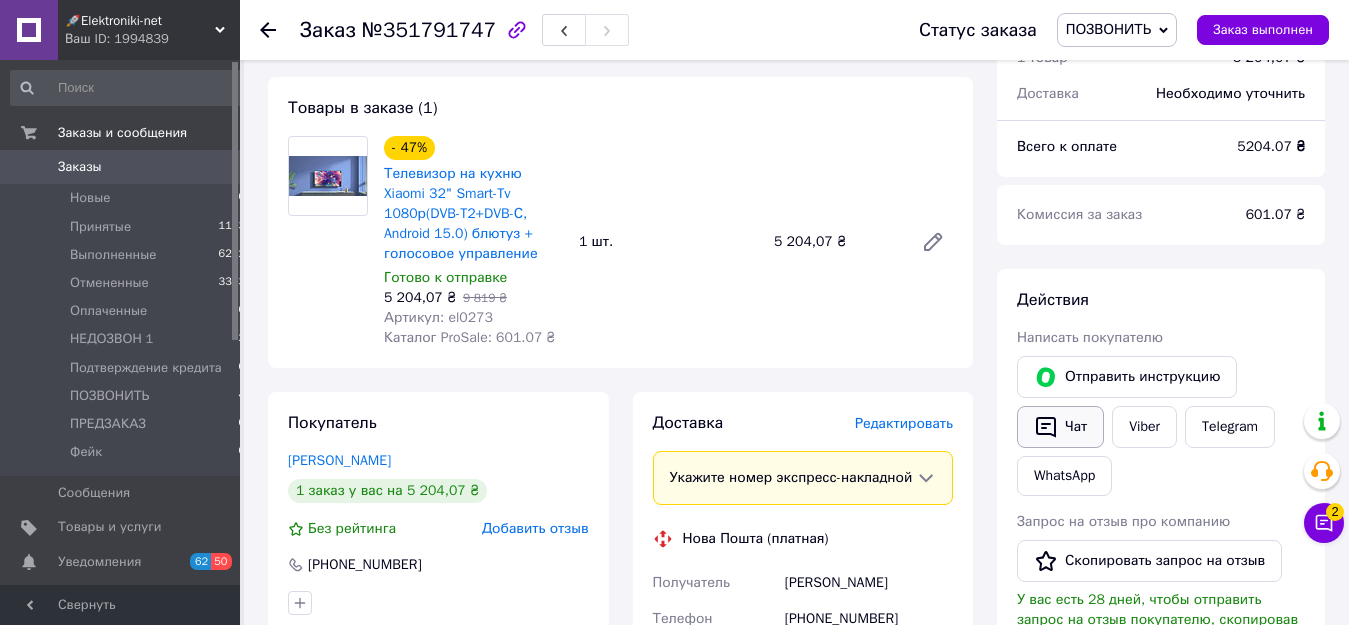 click on "Чат" at bounding box center [1060, 427] 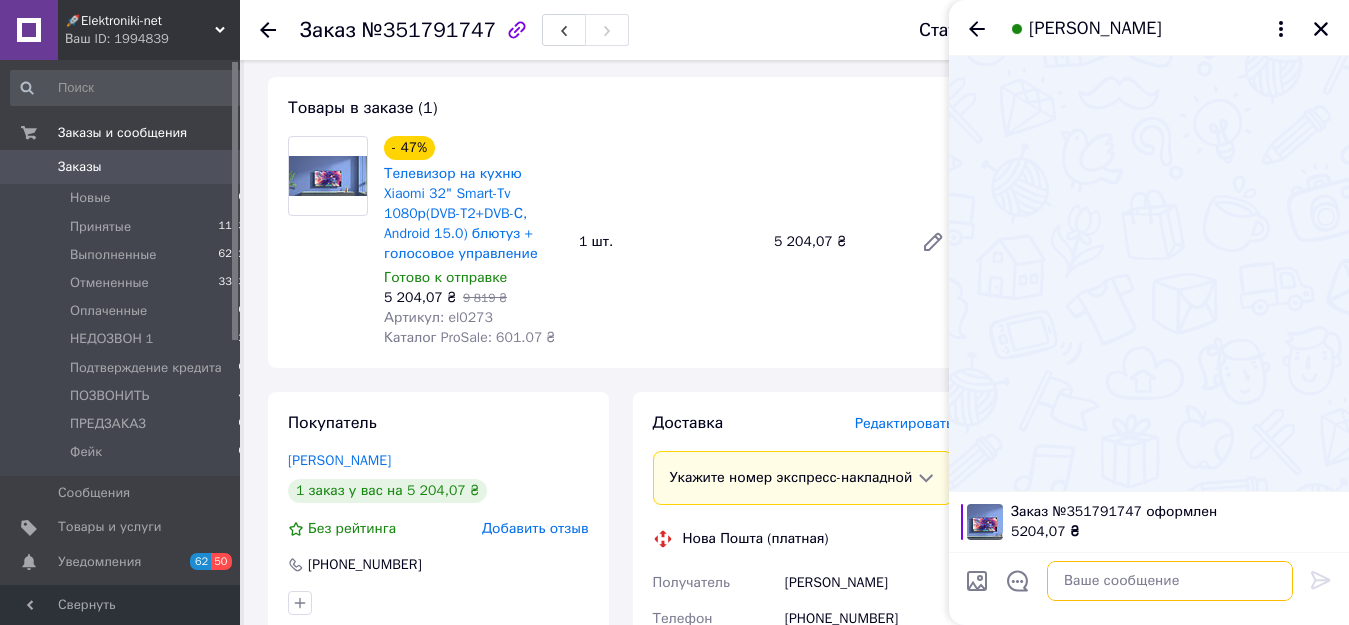 click at bounding box center [1170, 581] 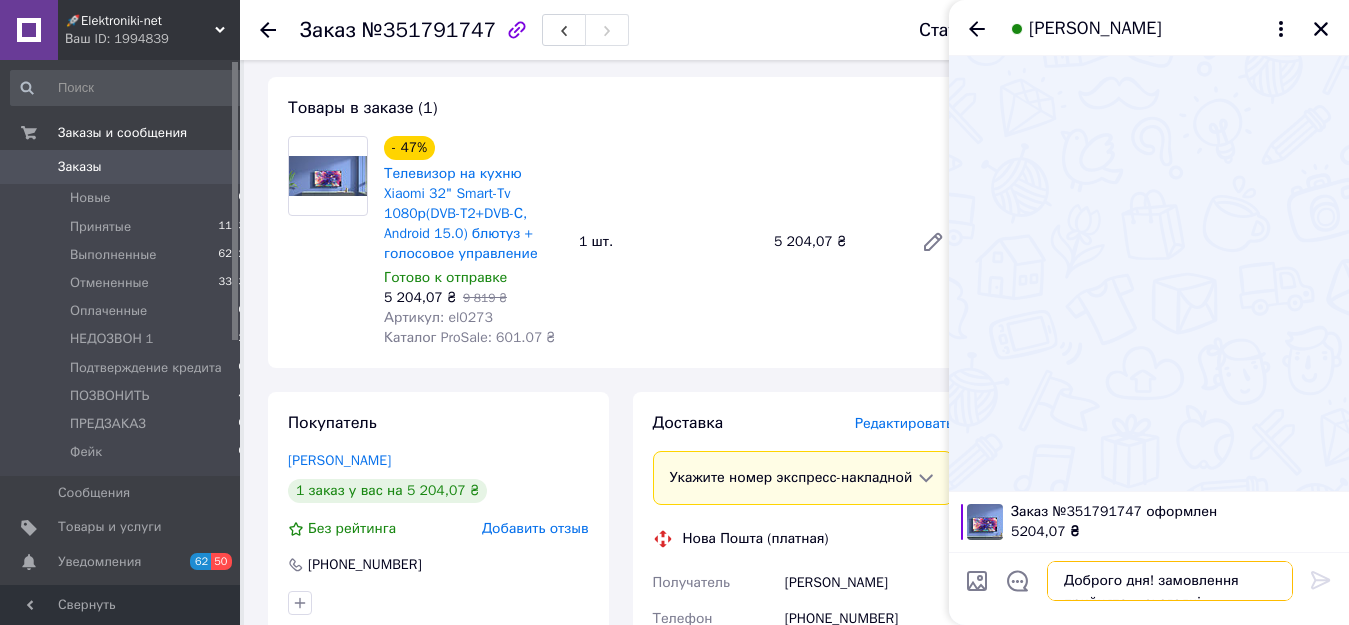 scroll, scrollTop: 2, scrollLeft: 0, axis: vertical 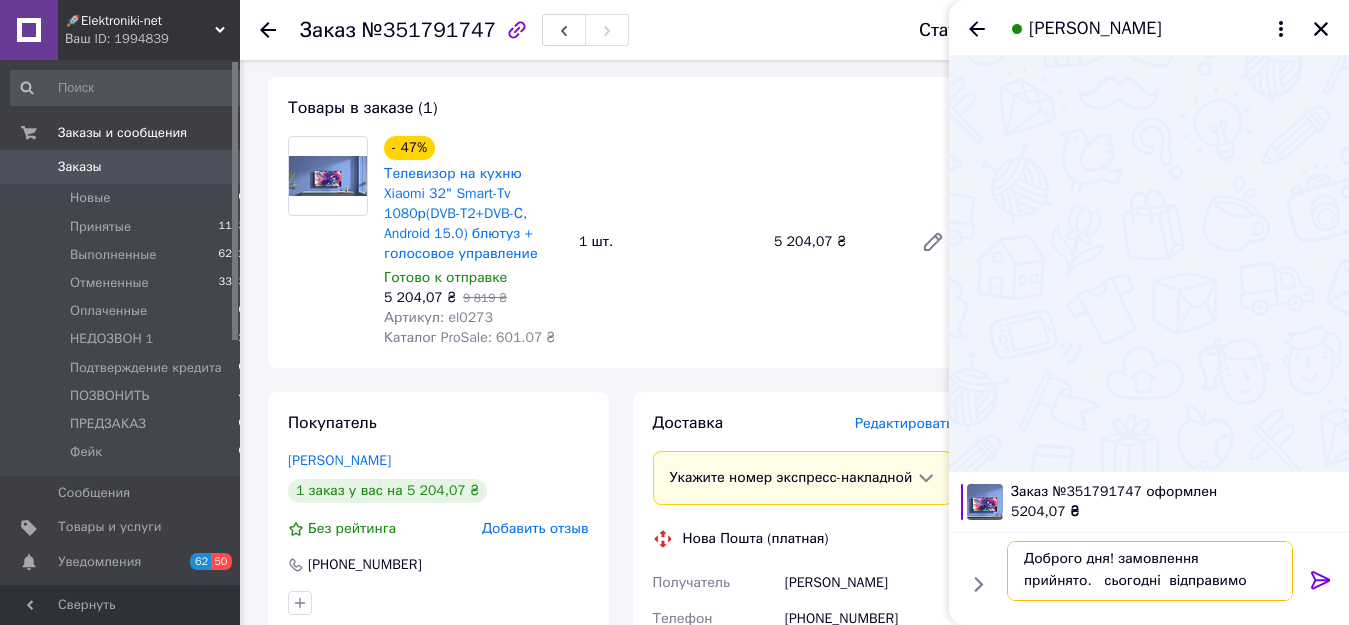 type 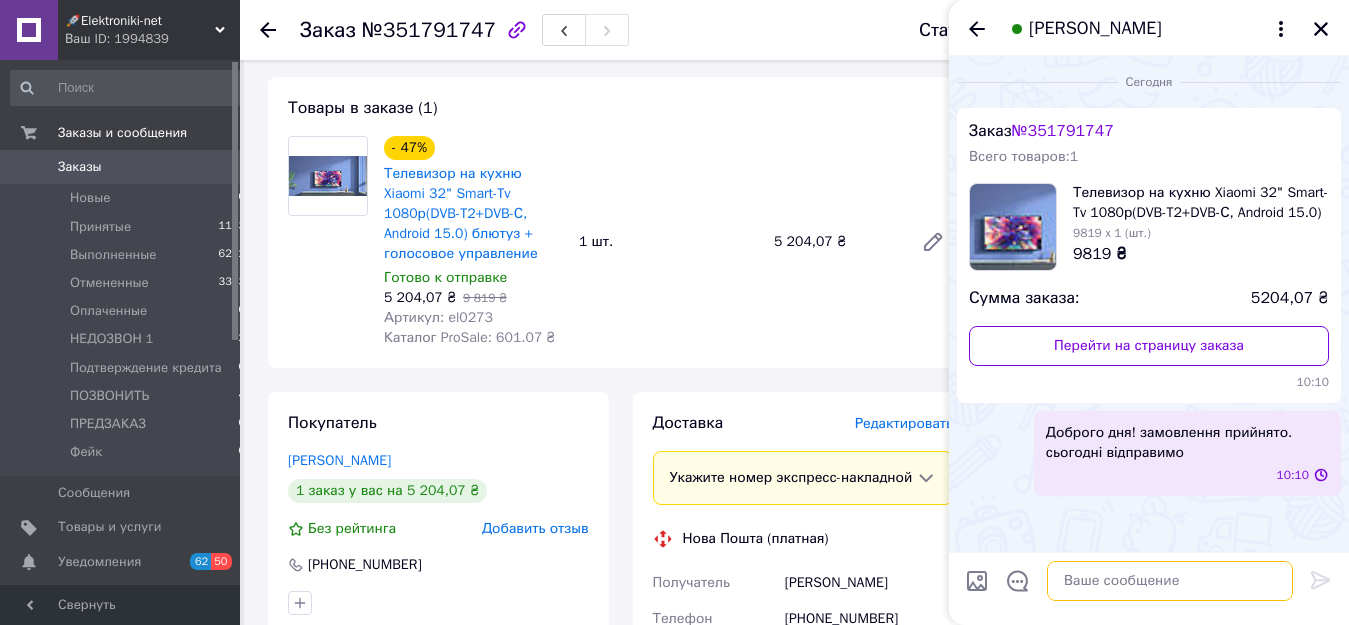 scroll, scrollTop: 0, scrollLeft: 0, axis: both 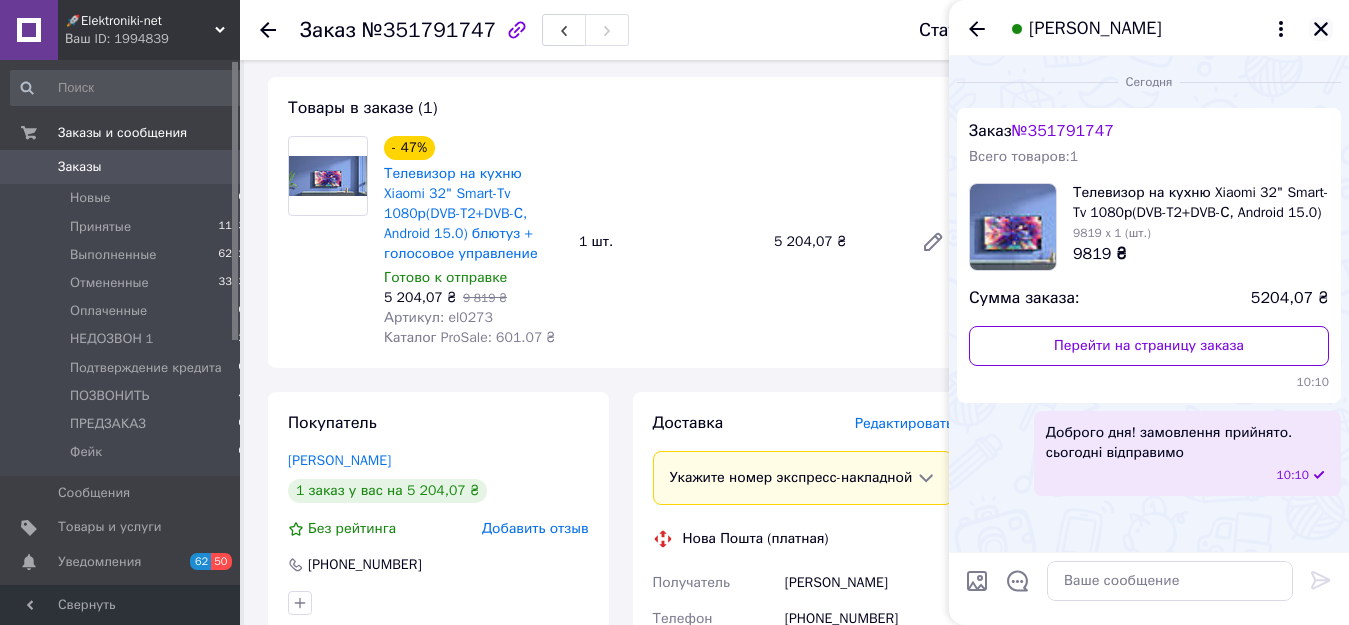 click 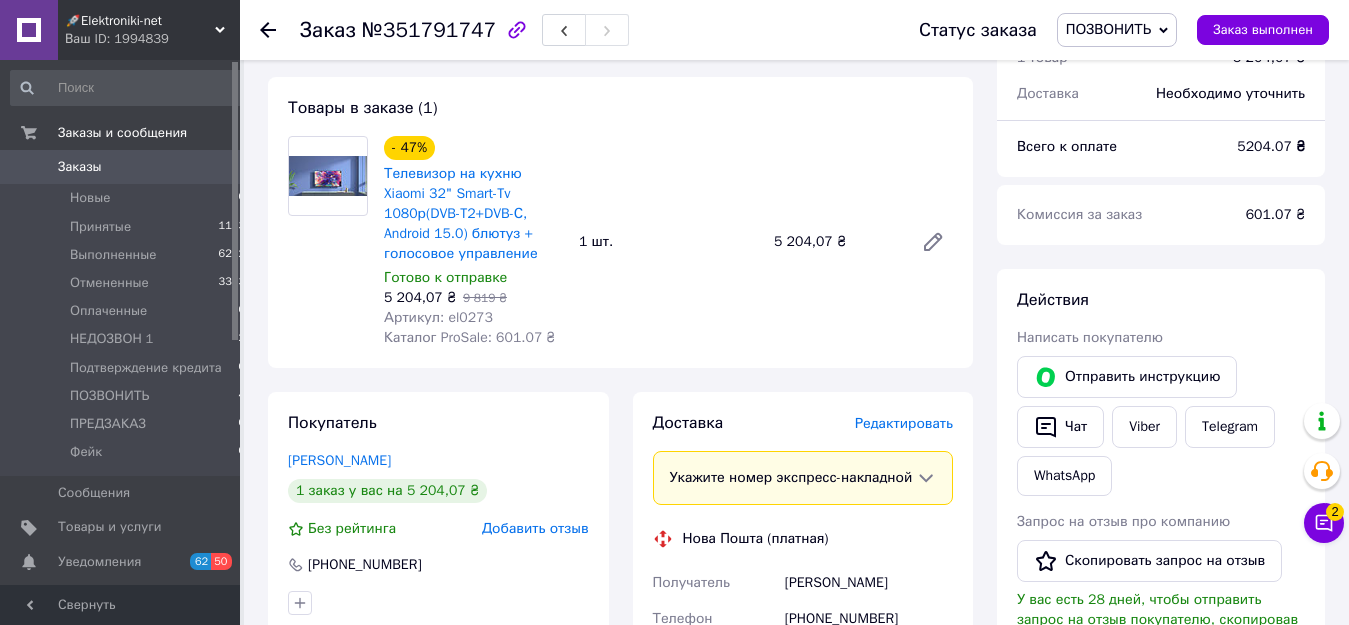 click on "ПОЗВОНИТЬ" at bounding box center [1108, 29] 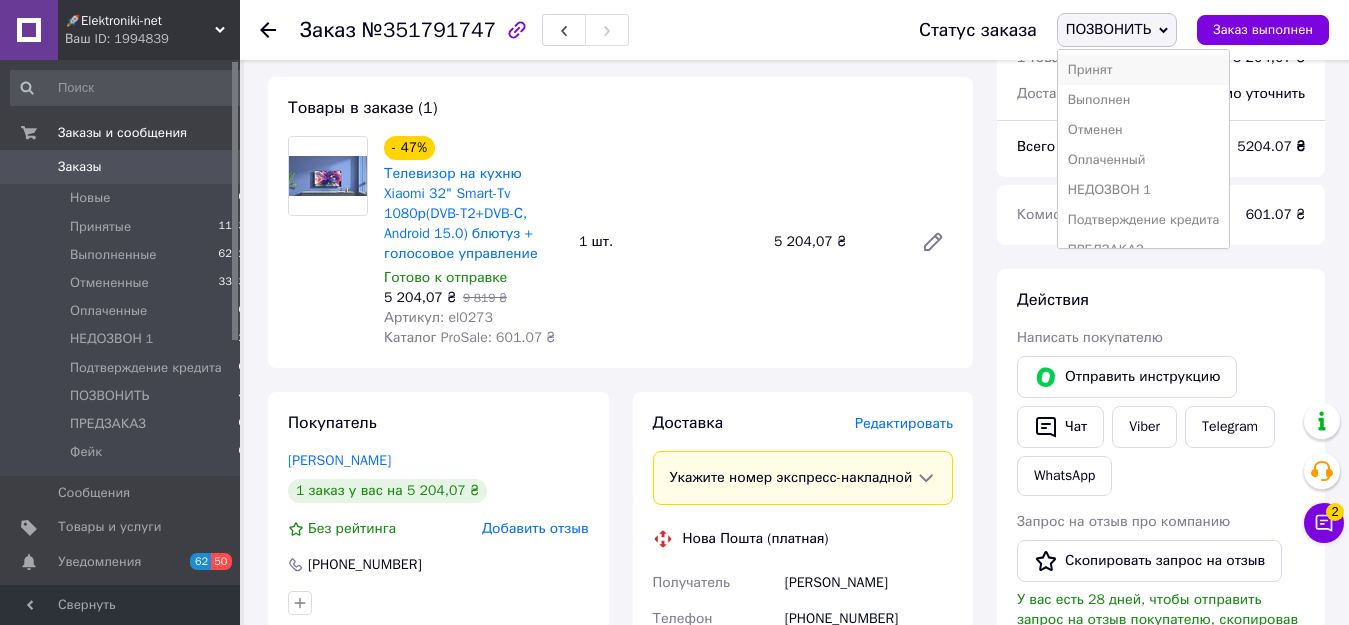 click on "Принят" at bounding box center (1144, 70) 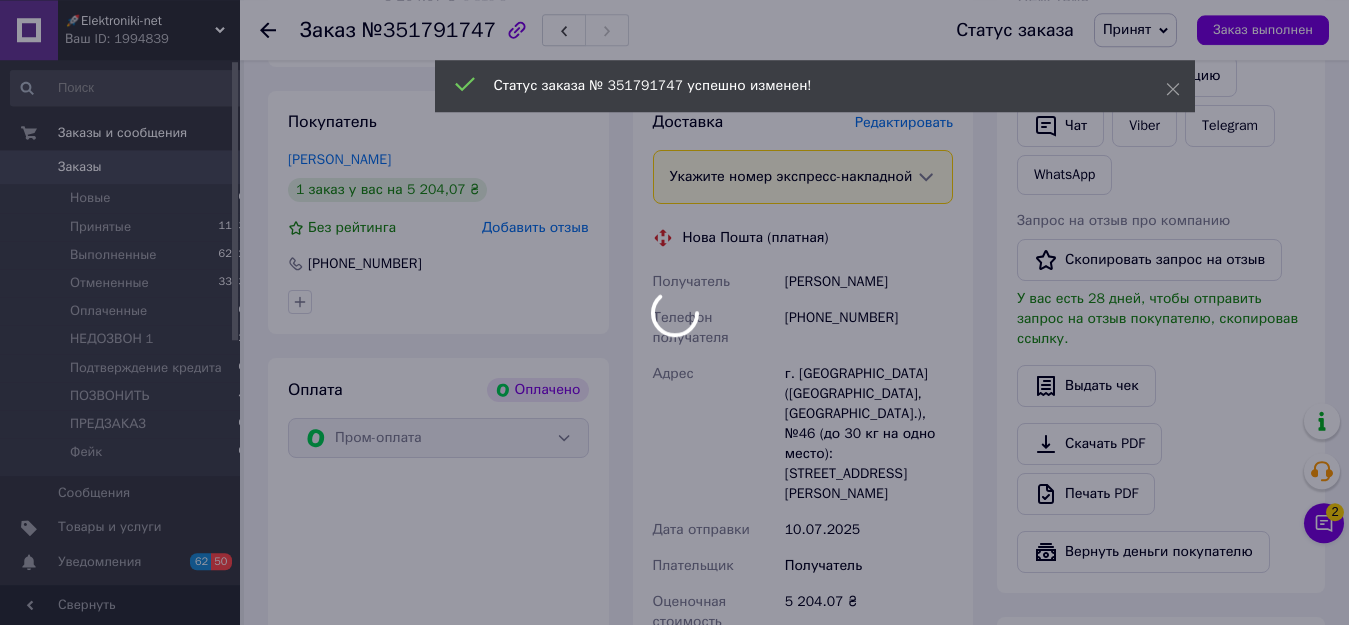 scroll, scrollTop: 1003, scrollLeft: 0, axis: vertical 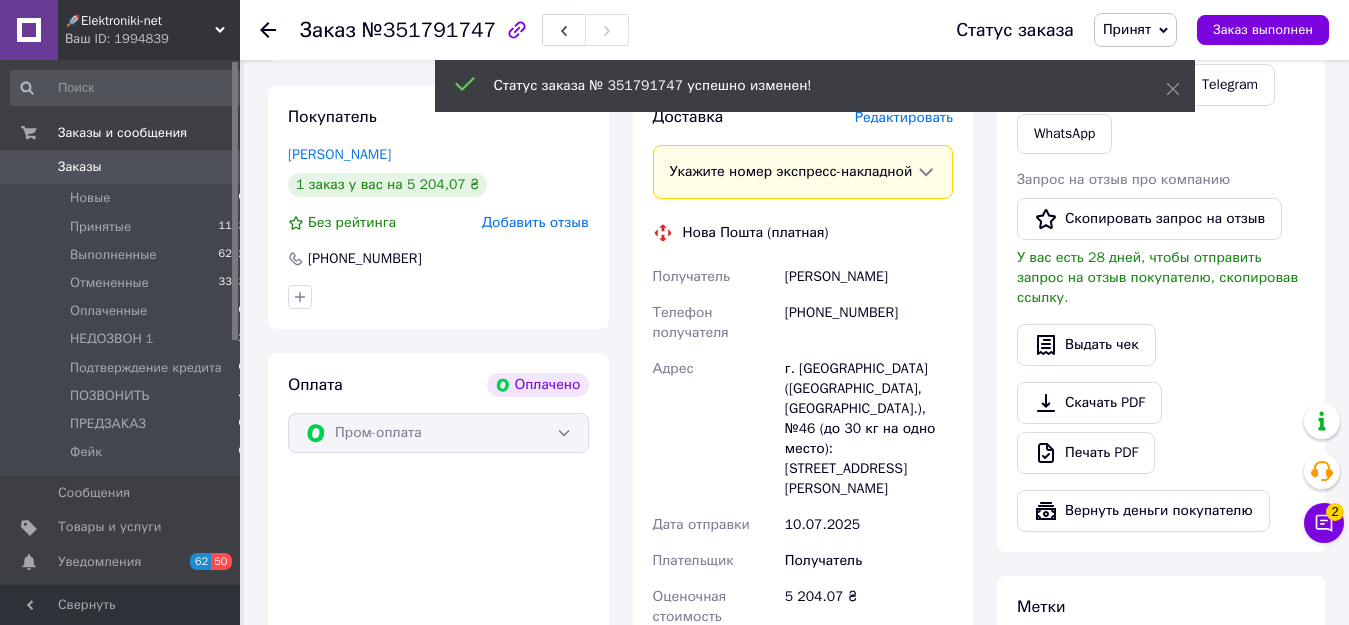 click on "[PERSON_NAME]" at bounding box center (869, 277) 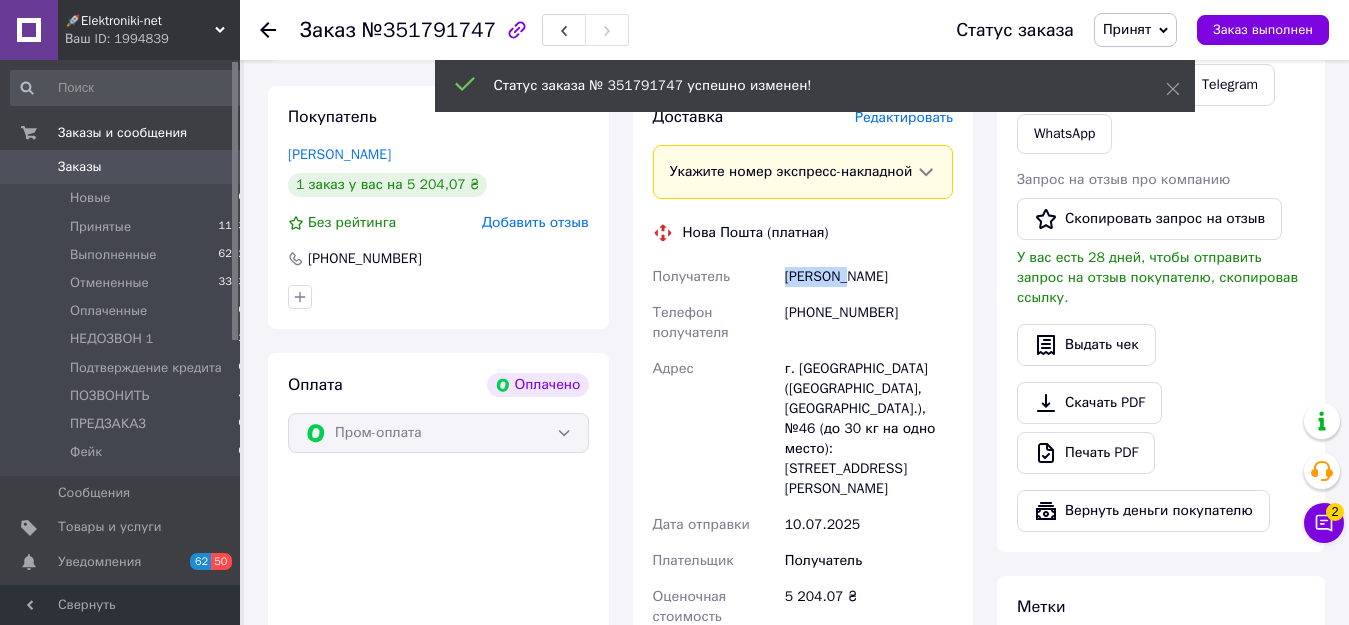 click on "[PERSON_NAME]" at bounding box center [869, 277] 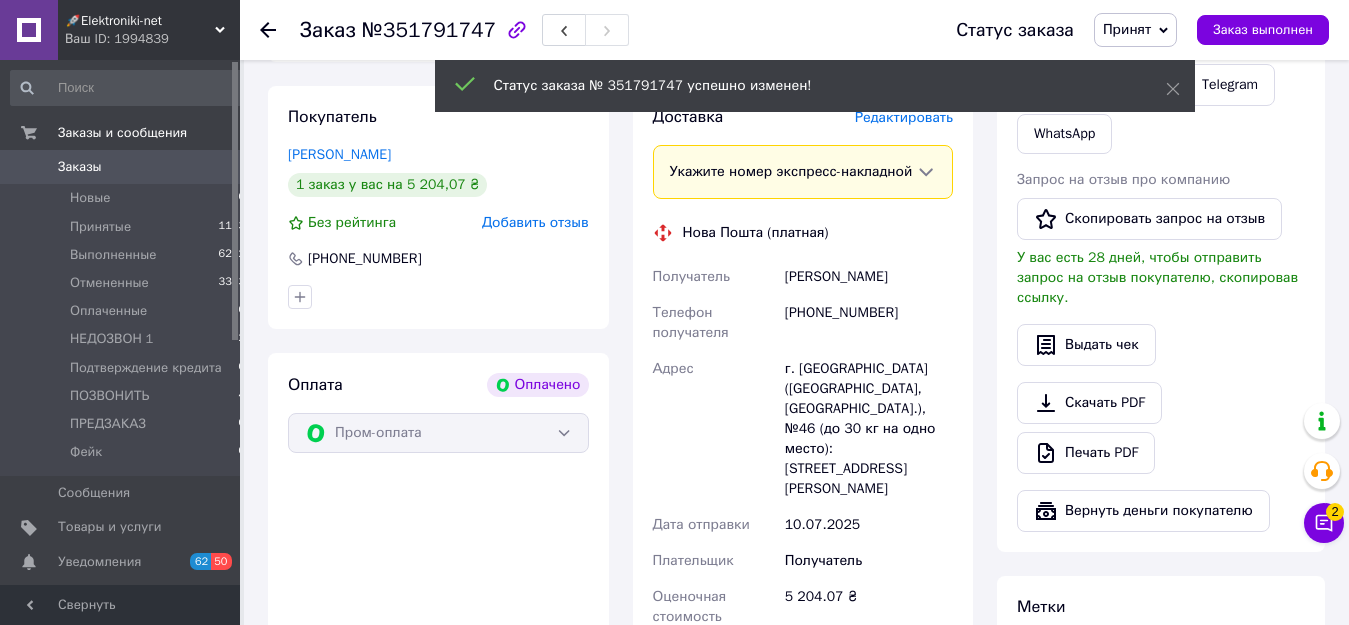 click on "[PERSON_NAME]" at bounding box center [869, 277] 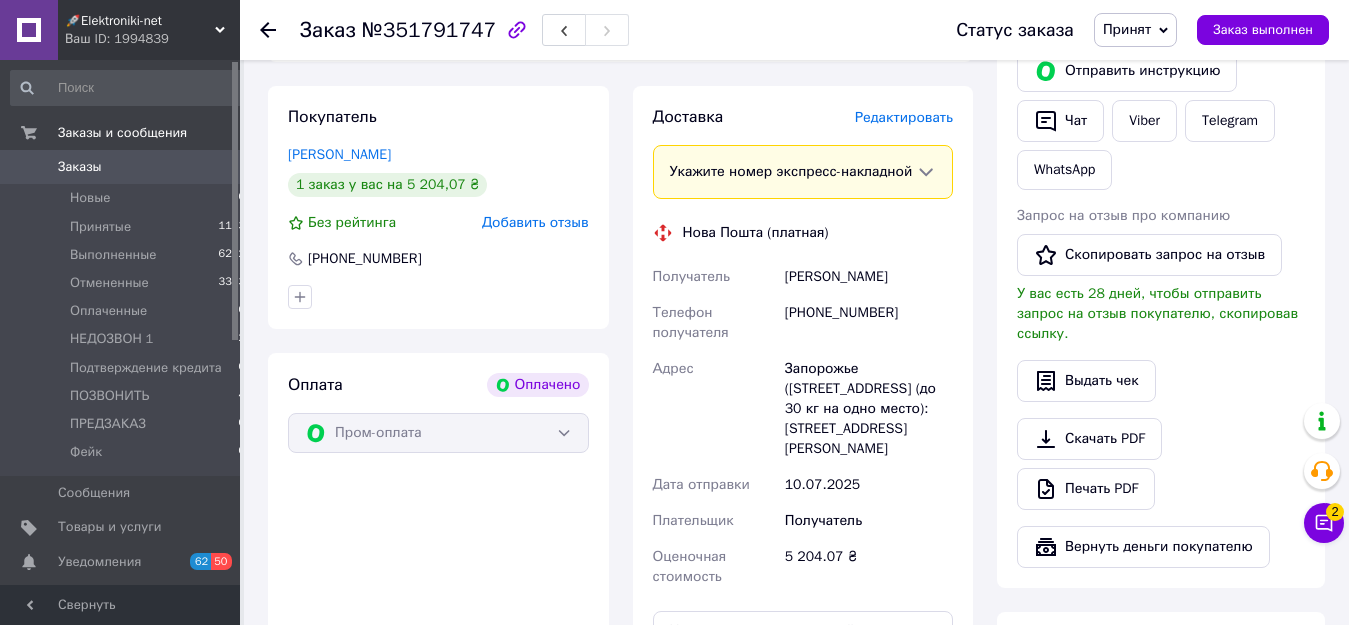 click on "[PHONE_NUMBER]" at bounding box center [869, 323] 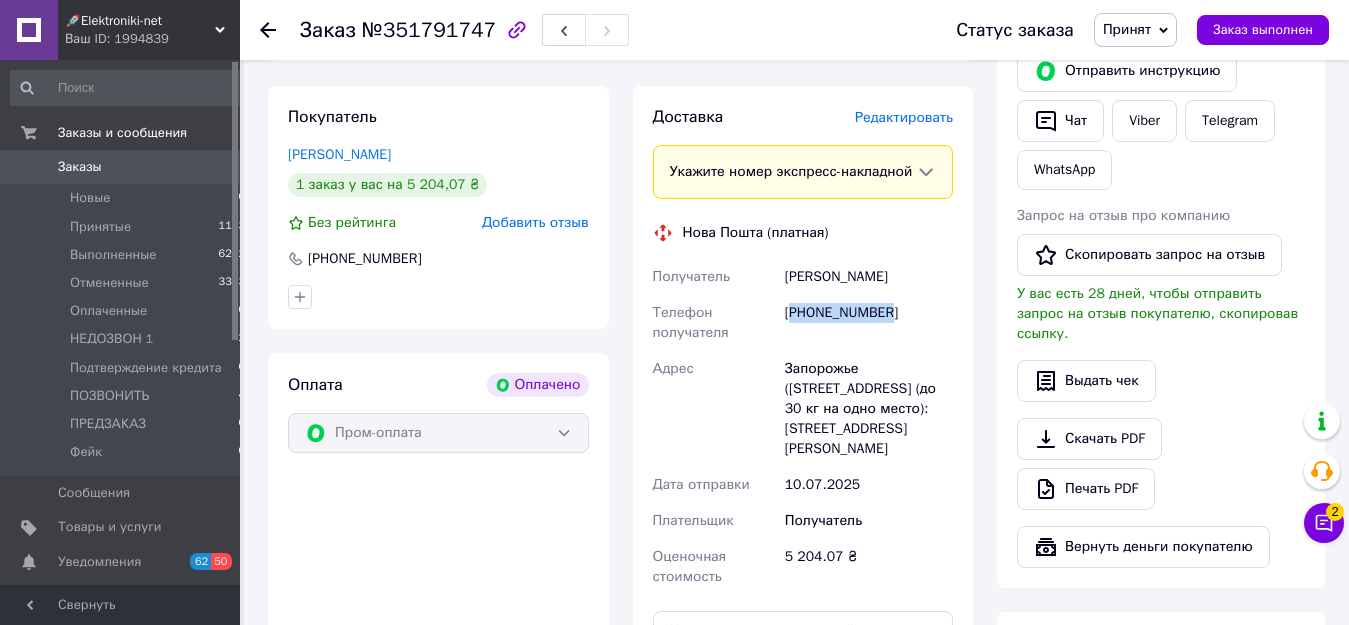 click on "[PHONE_NUMBER]" at bounding box center (869, 323) 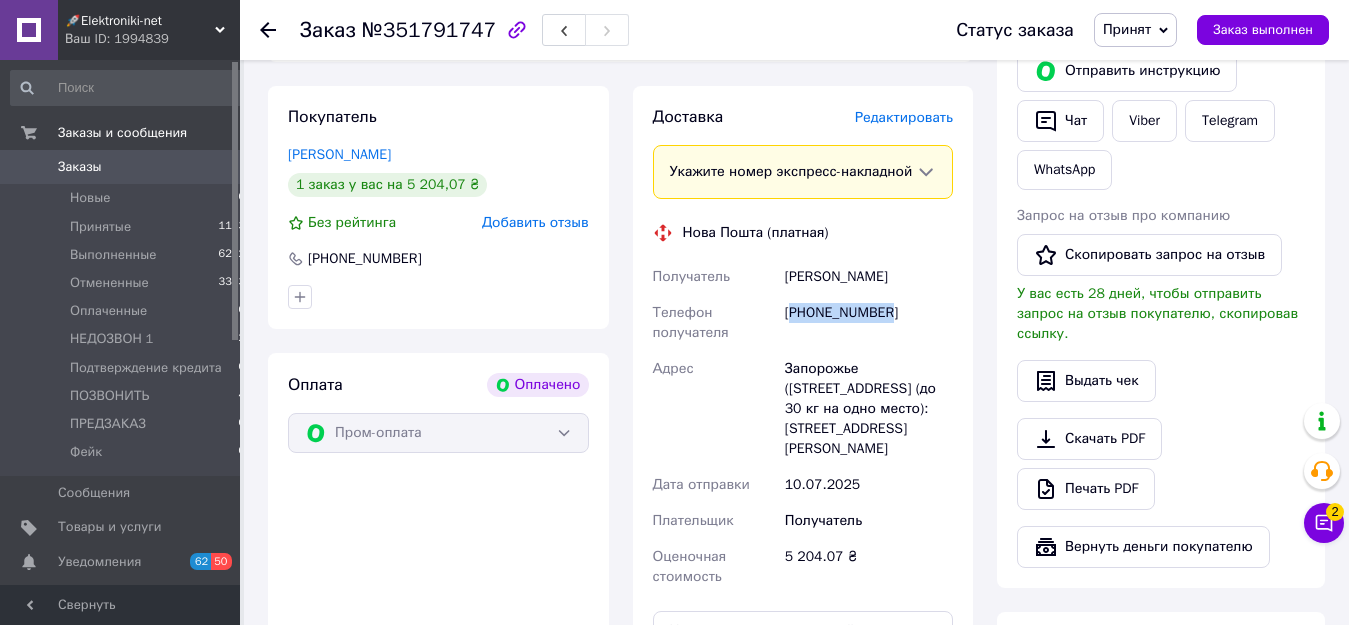 copy on "380674198404" 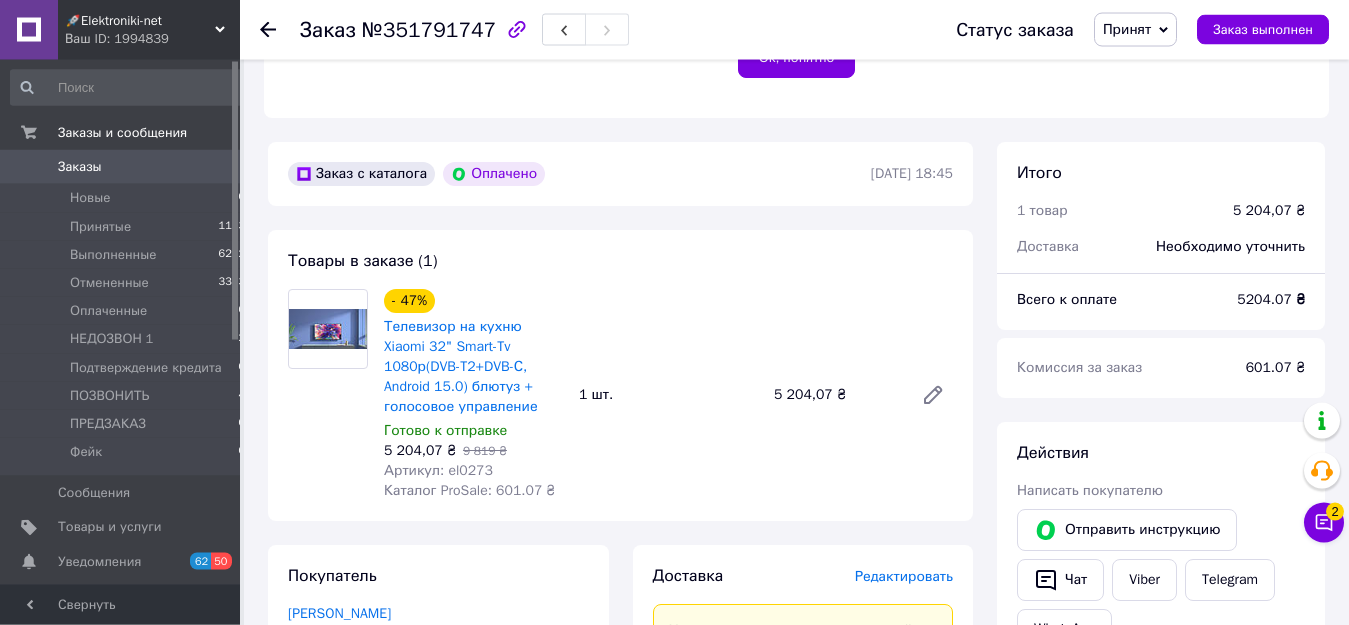 scroll, scrollTop: 493, scrollLeft: 0, axis: vertical 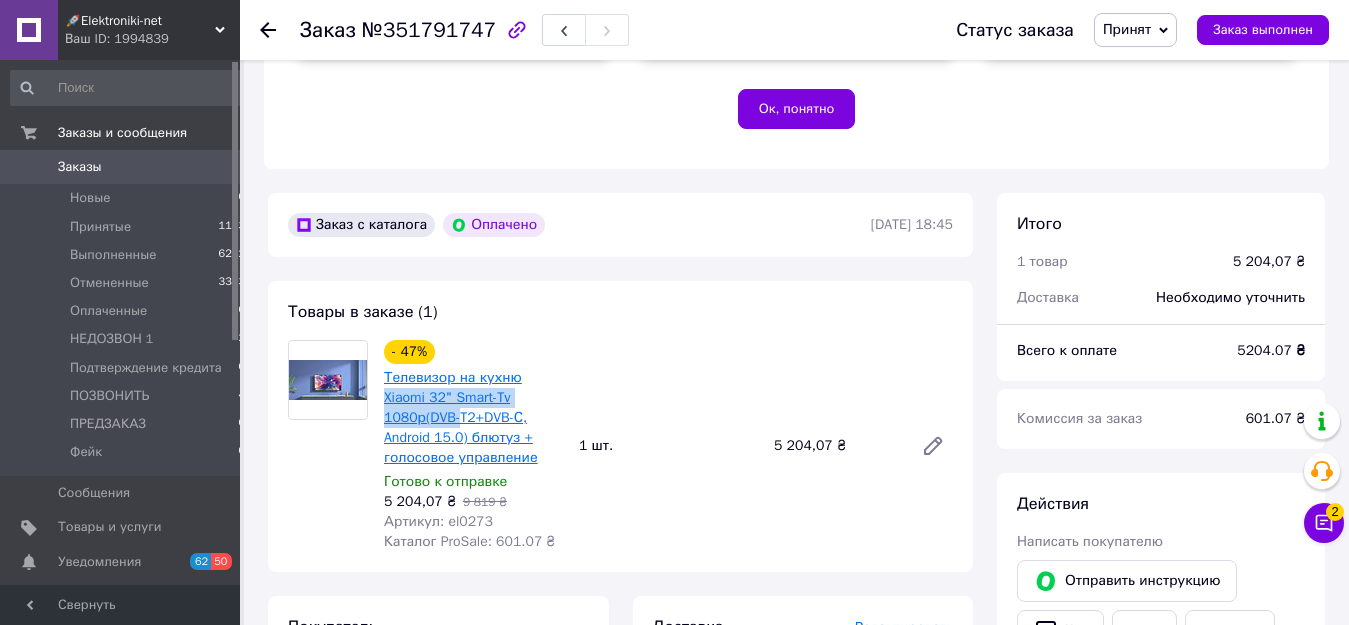 drag, startPoint x: 557, startPoint y: 399, endPoint x: 519, endPoint y: 376, distance: 44.418465 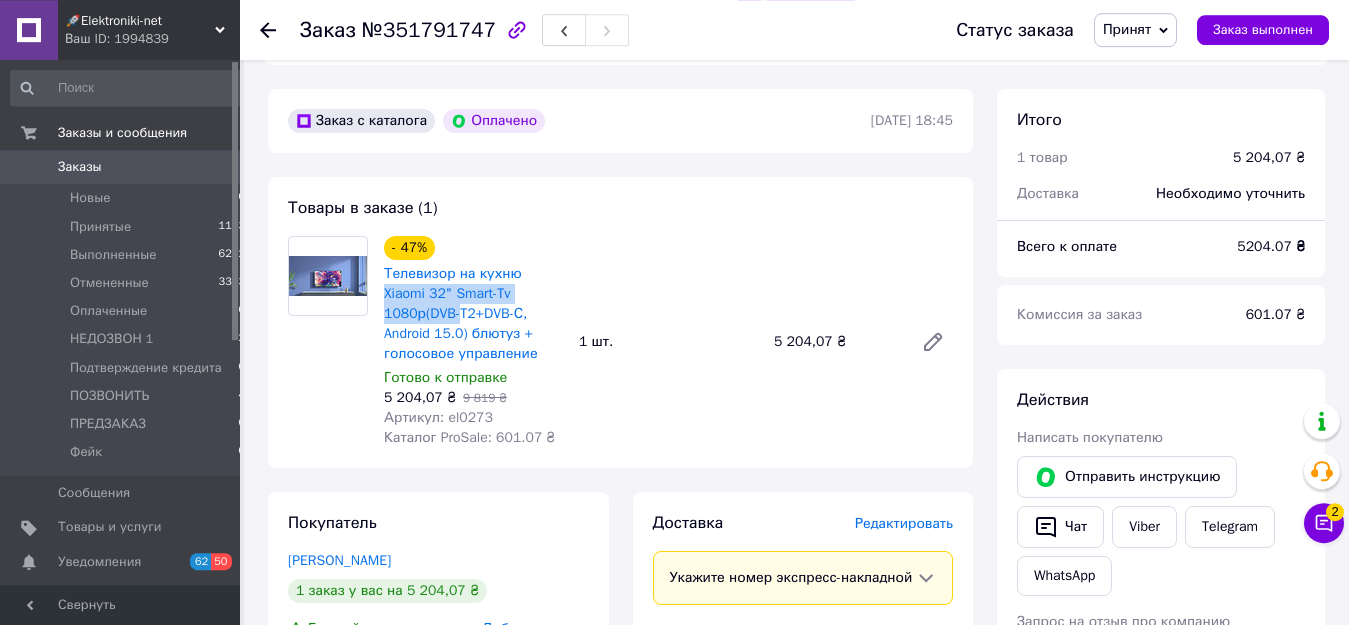scroll, scrollTop: 697, scrollLeft: 0, axis: vertical 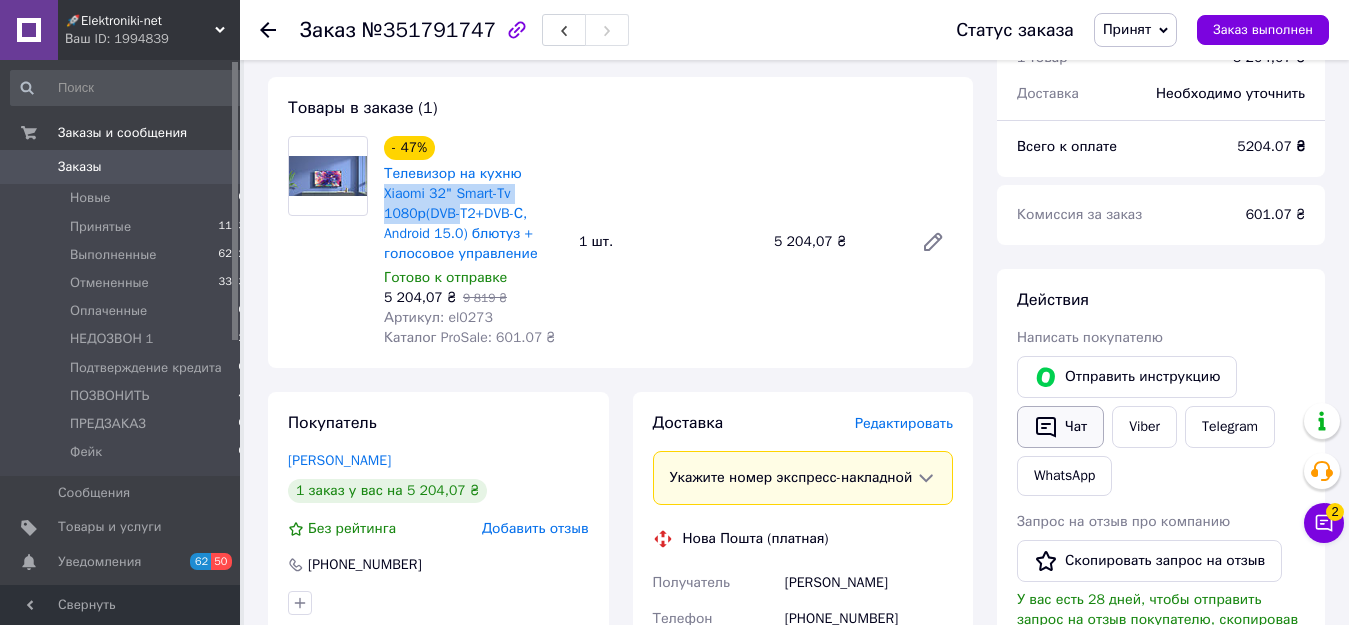 click on "Чат" at bounding box center (1060, 427) 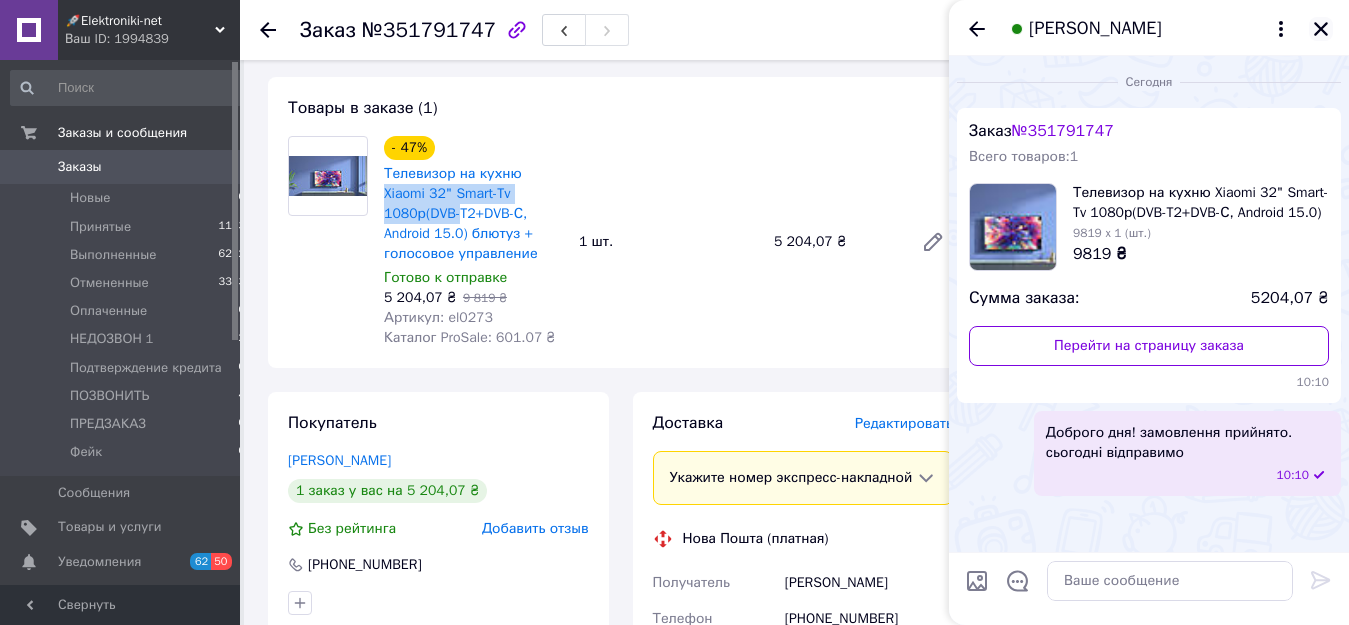 click 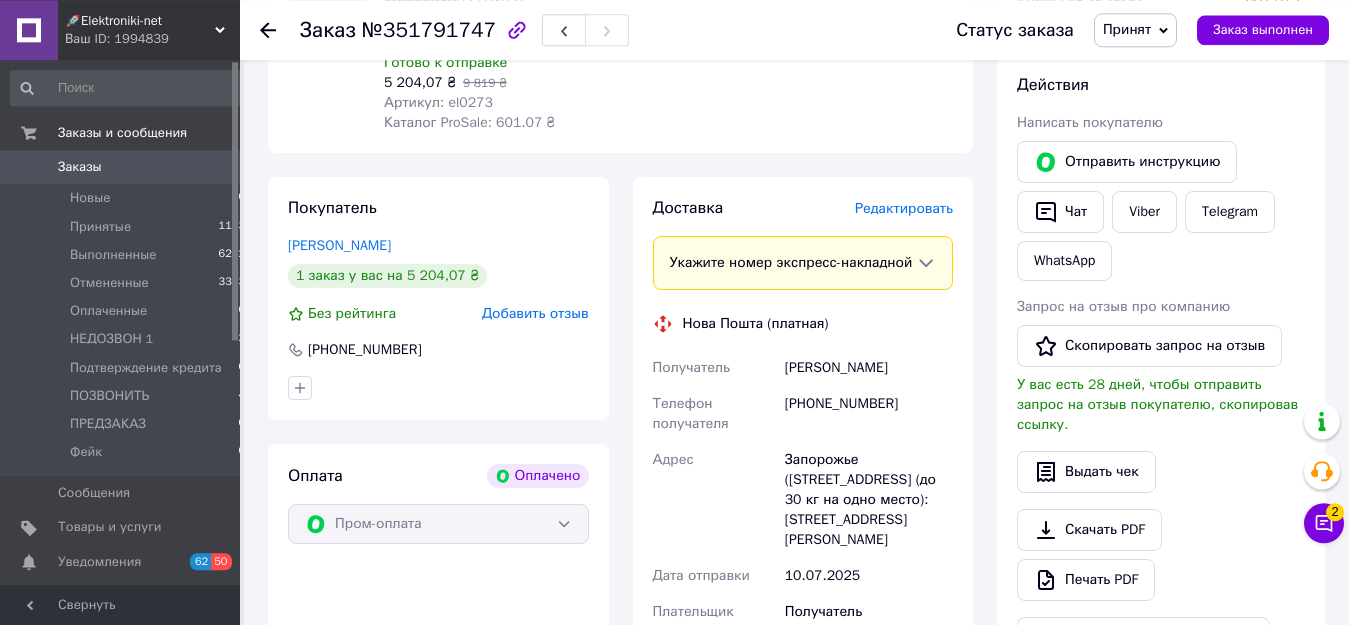 scroll, scrollTop: 1105, scrollLeft: 0, axis: vertical 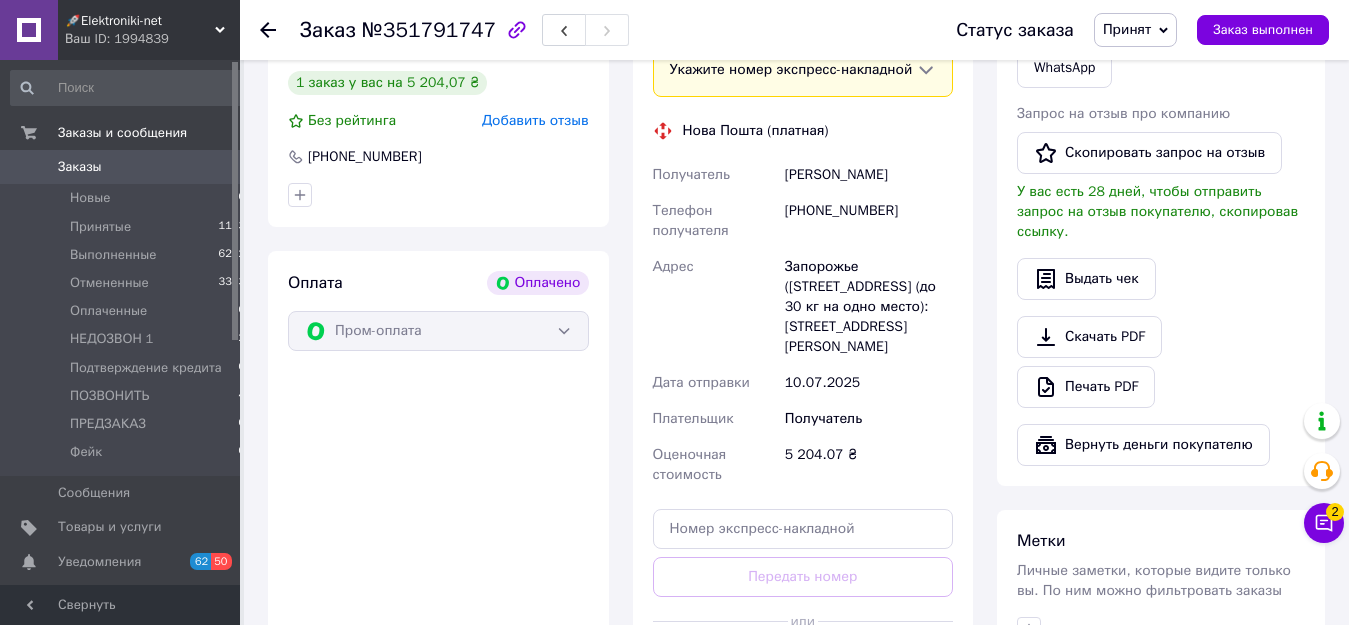 click on "Запорожье ([STREET_ADDRESS] (до 30 кг на одно место): [STREET_ADDRESS][PERSON_NAME]" at bounding box center (869, 307) 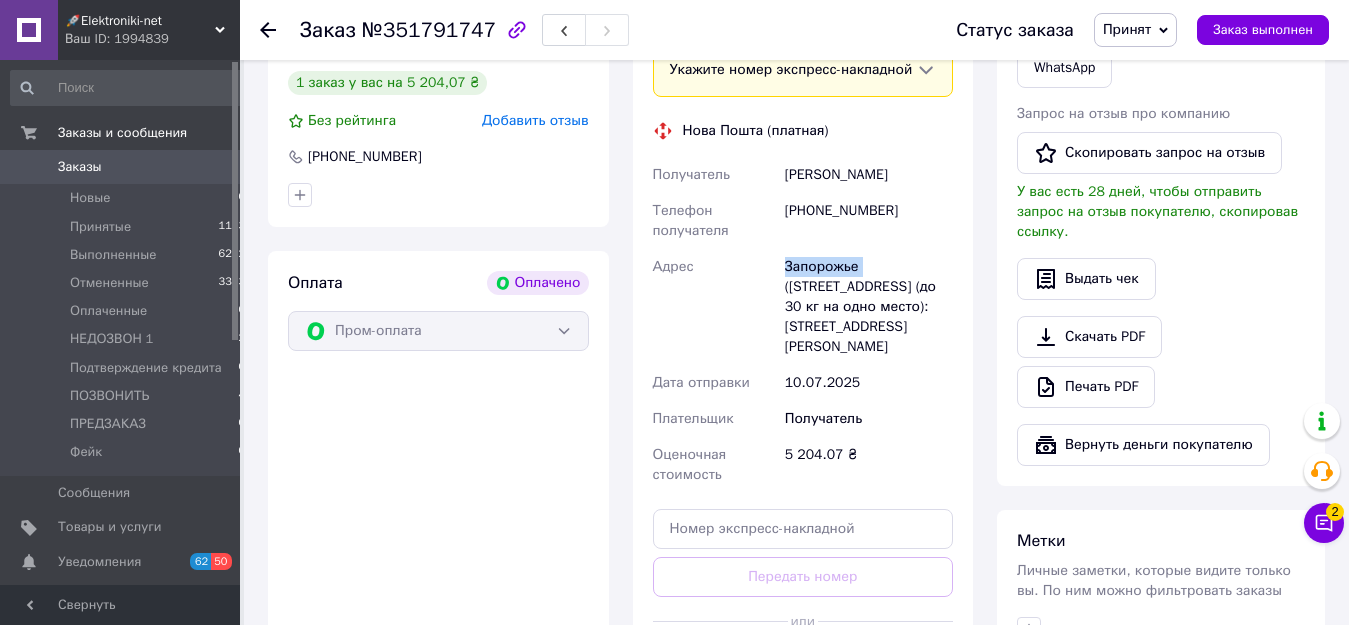 click on "Запорожье ([STREET_ADDRESS] (до 30 кг на одно место): [STREET_ADDRESS][PERSON_NAME]" at bounding box center [869, 307] 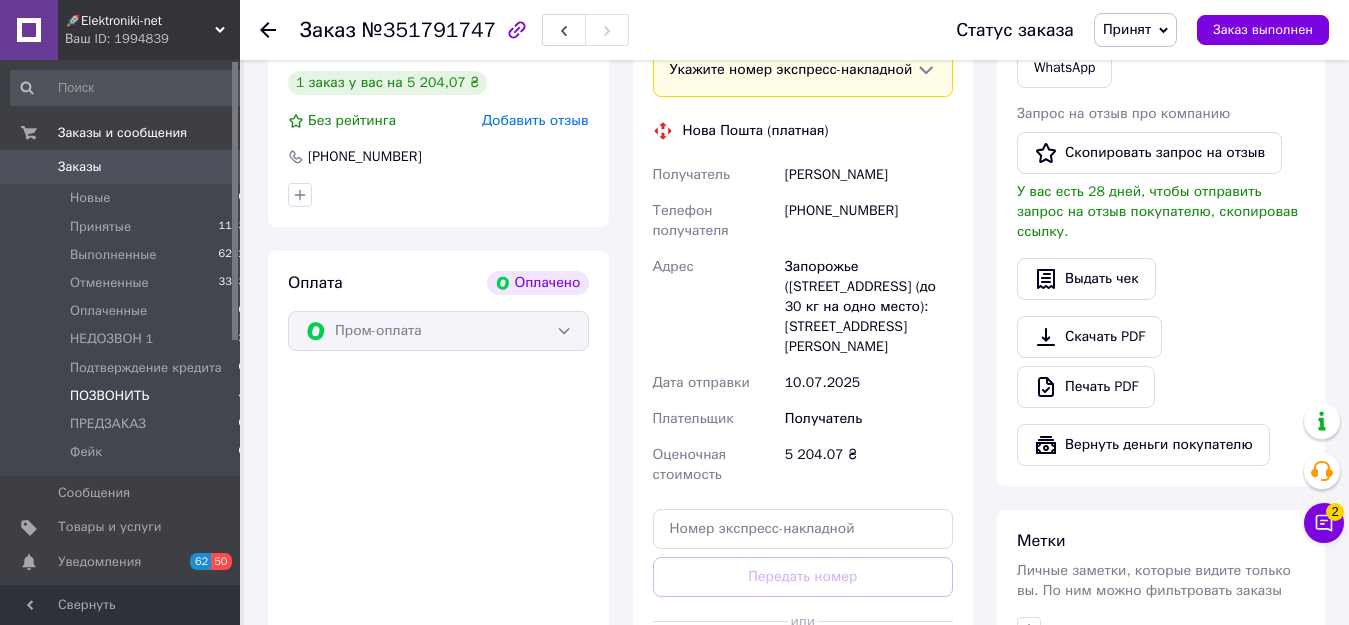 click on "ПОЗВОНИТЬ 4" at bounding box center [128, 396] 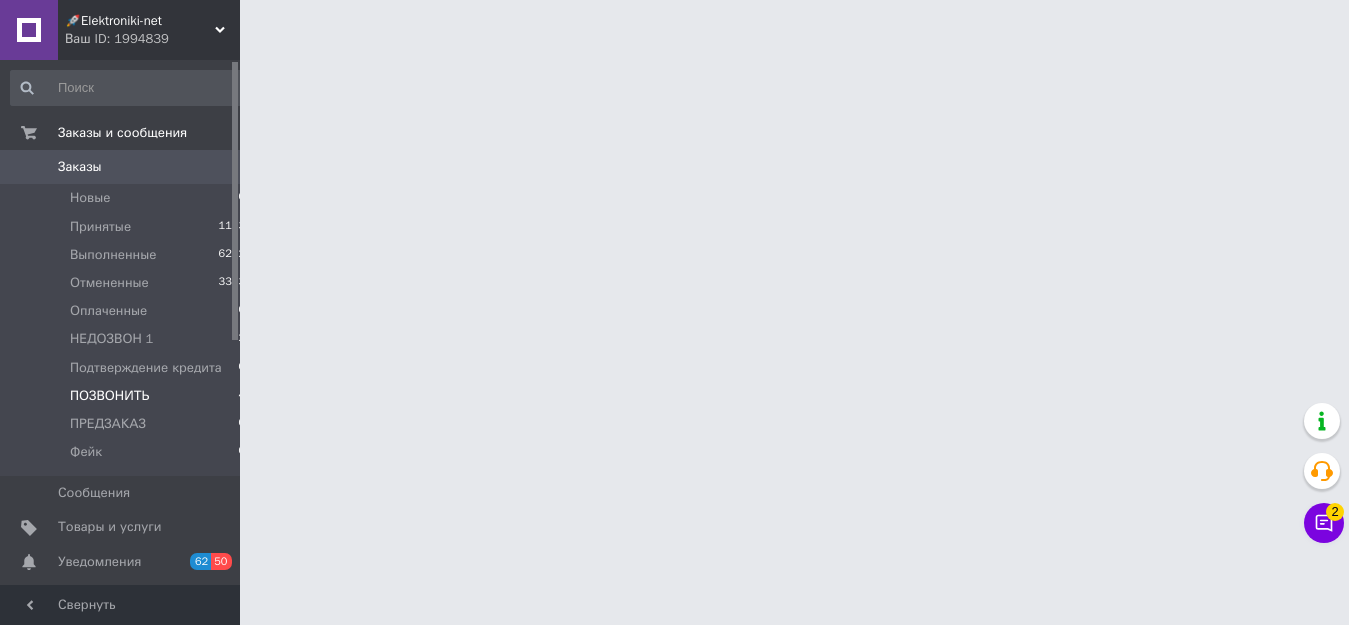 scroll, scrollTop: 0, scrollLeft: 0, axis: both 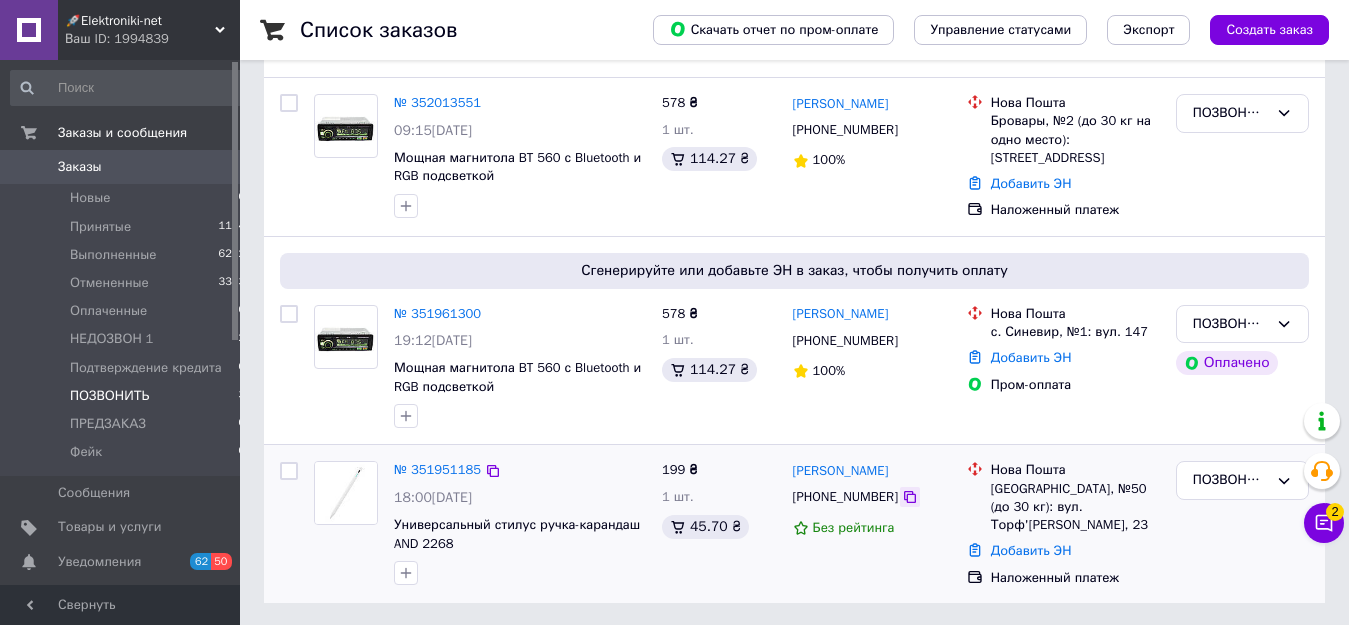 click 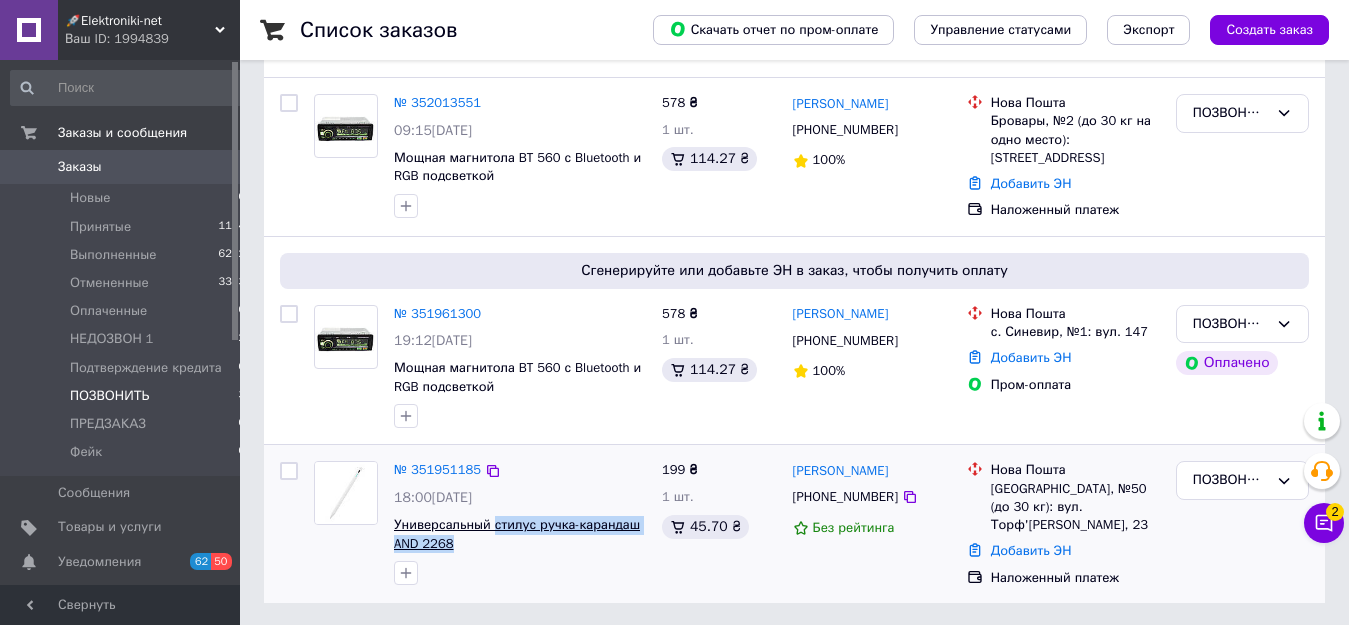 drag, startPoint x: 456, startPoint y: 544, endPoint x: 491, endPoint y: 527, distance: 38.910152 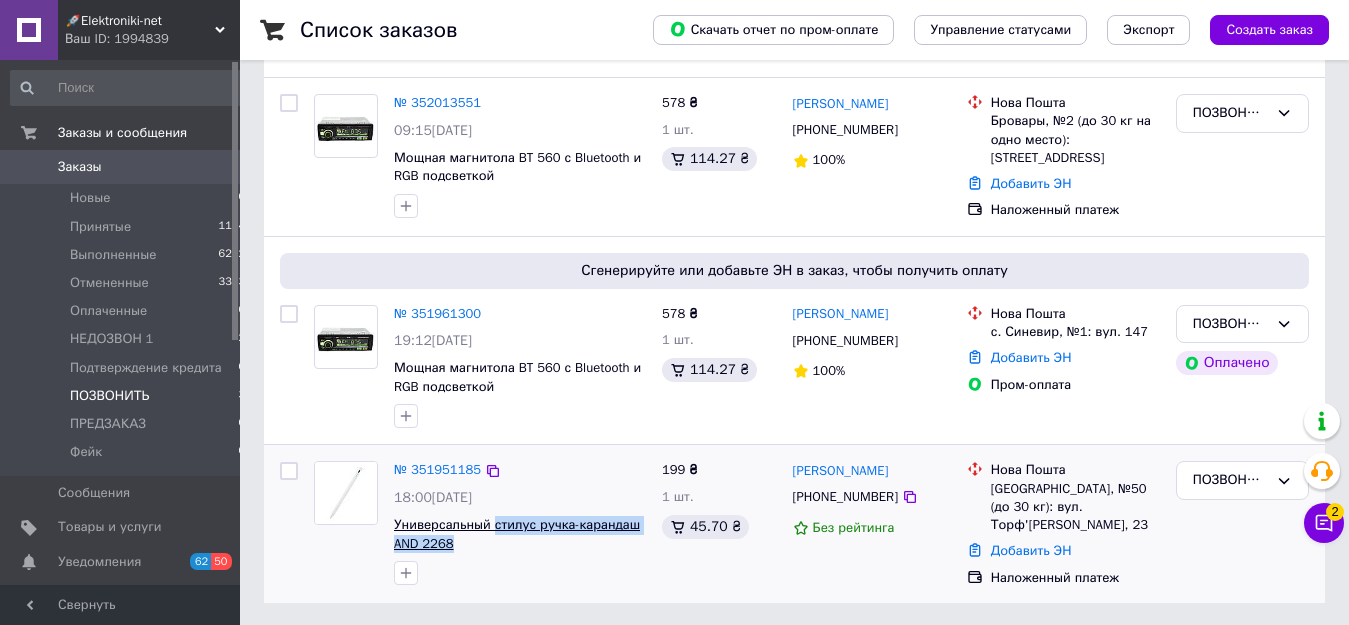 click on "Универсальный стилус ручка-карандаш AND 2268" at bounding box center [520, 534] 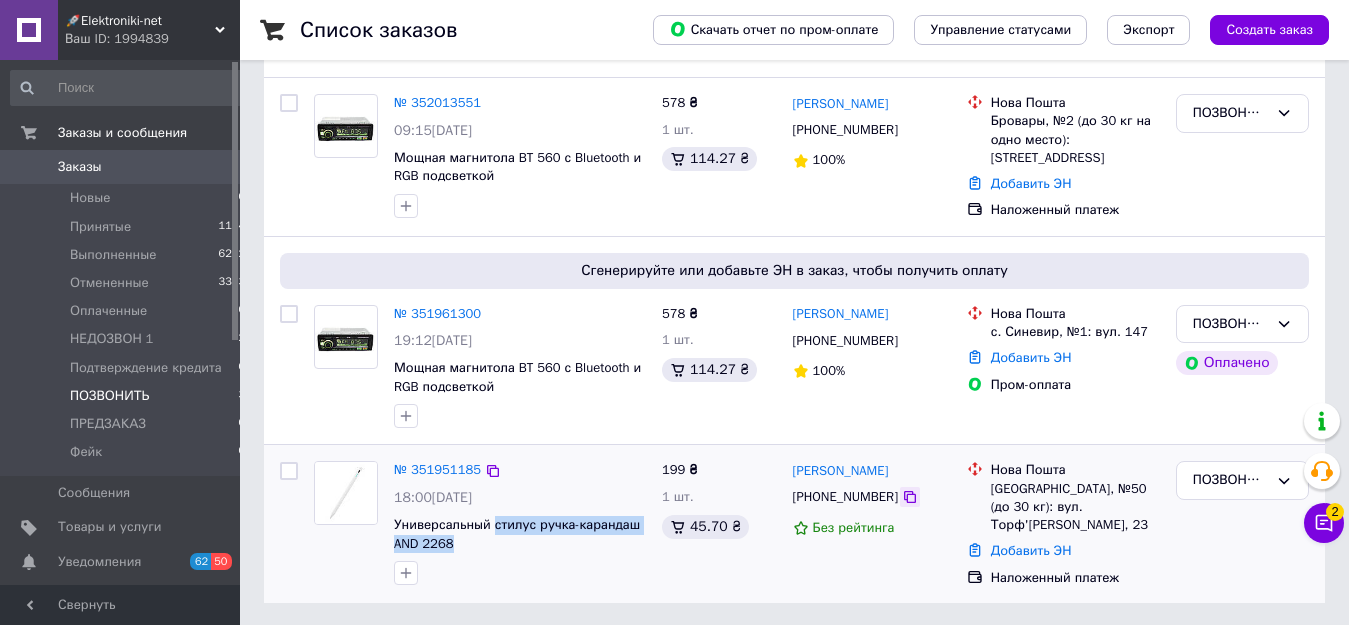 click 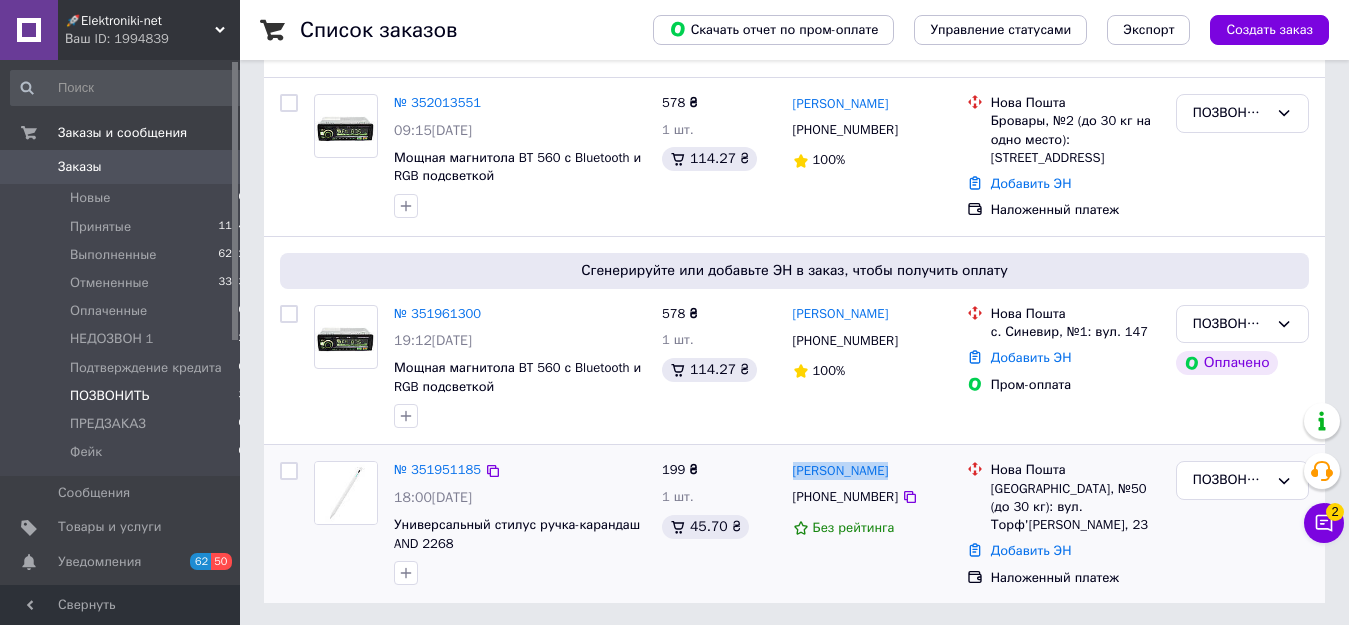 drag, startPoint x: 892, startPoint y: 477, endPoint x: 790, endPoint y: 469, distance: 102.31325 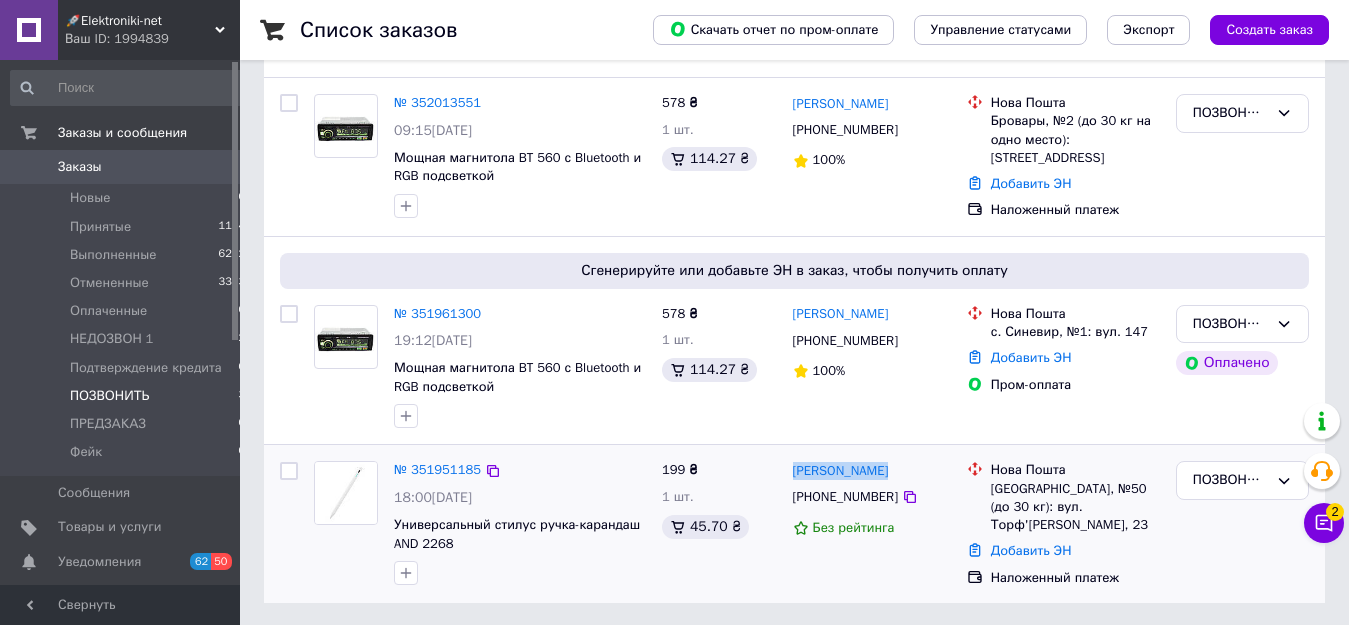 copy on "[PERSON_NAME]" 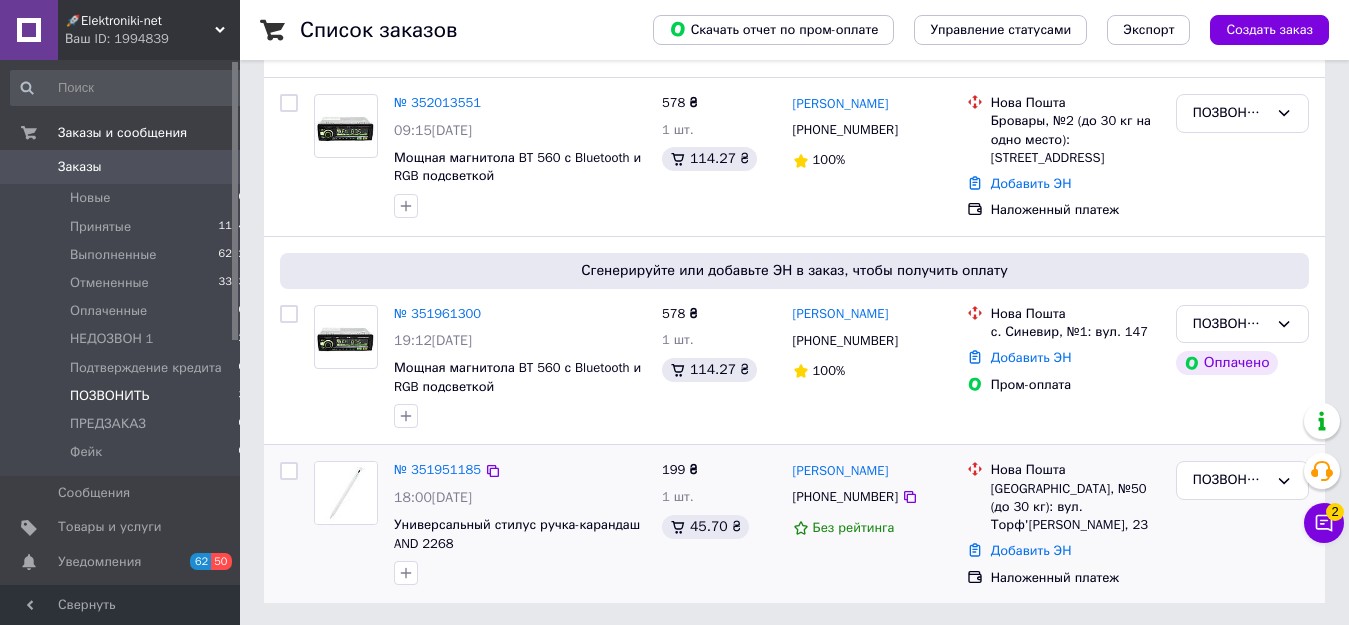 click on "[GEOGRAPHIC_DATA], №50 (до 30 кг): вул. Торф'[PERSON_NAME], 23" at bounding box center [1075, 507] 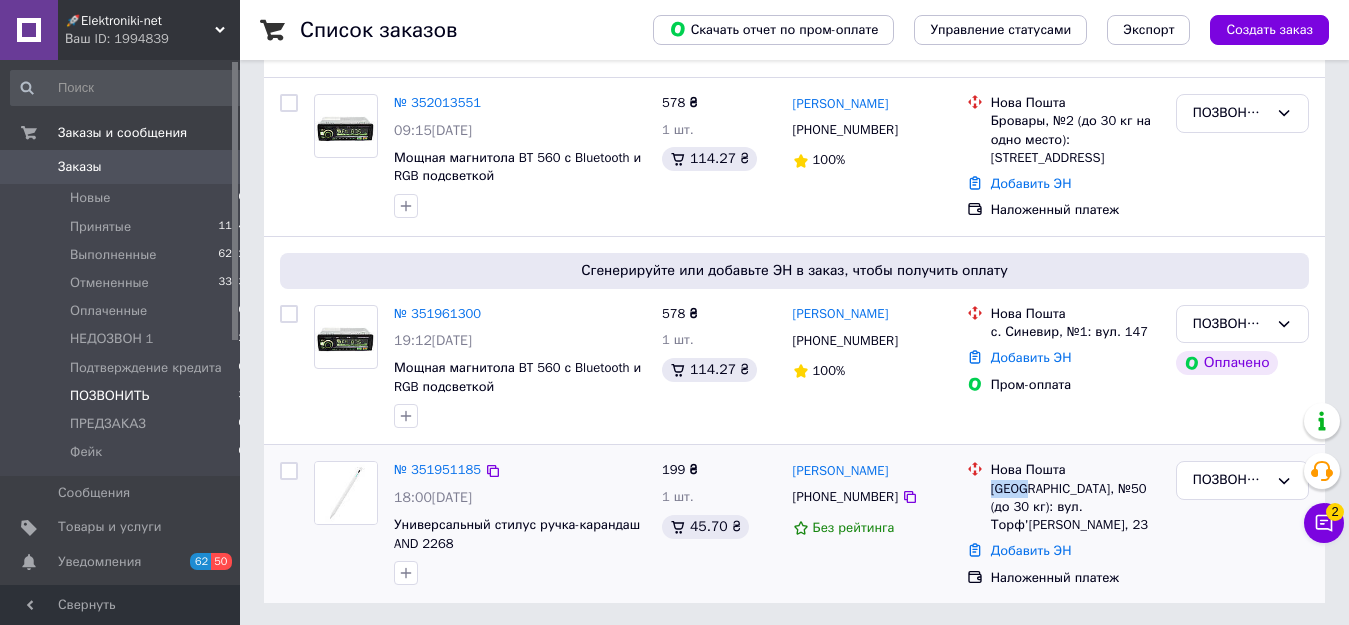 click on "[GEOGRAPHIC_DATA], №50 (до 30 кг): вул. Торф'[PERSON_NAME], 23" at bounding box center (1075, 507) 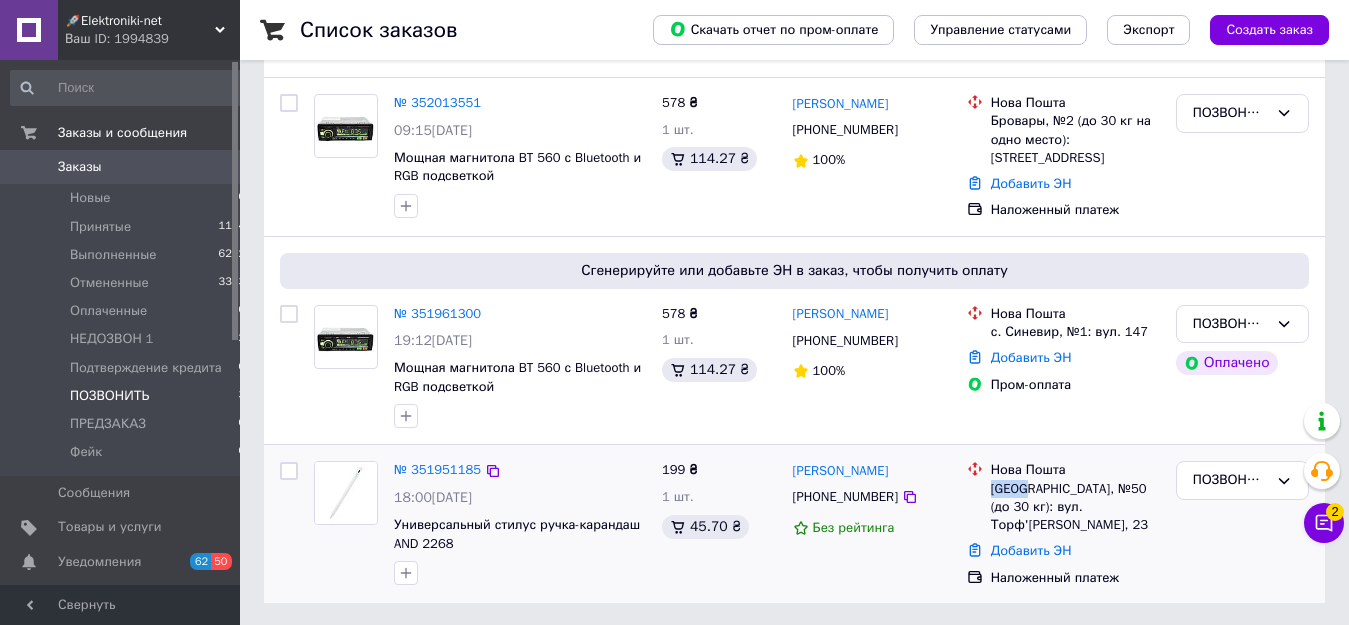 copy on "[GEOGRAPHIC_DATA]" 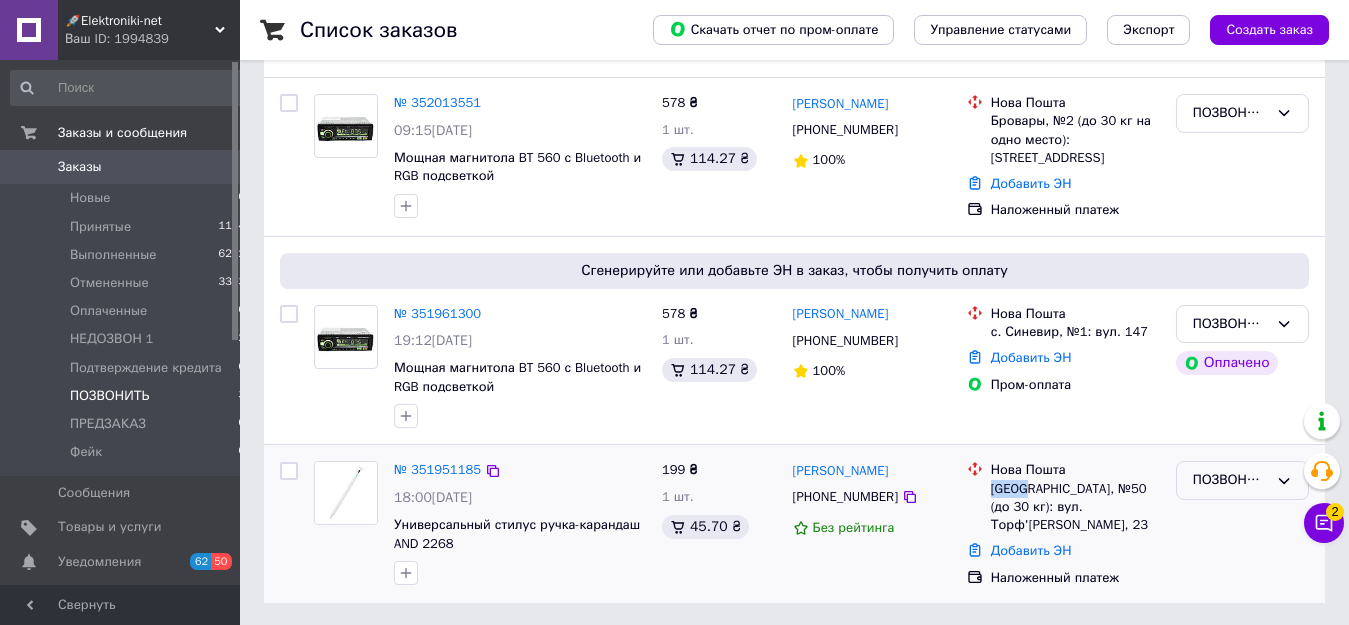 click on "ПОЗВОНИТЬ" at bounding box center (1242, 480) 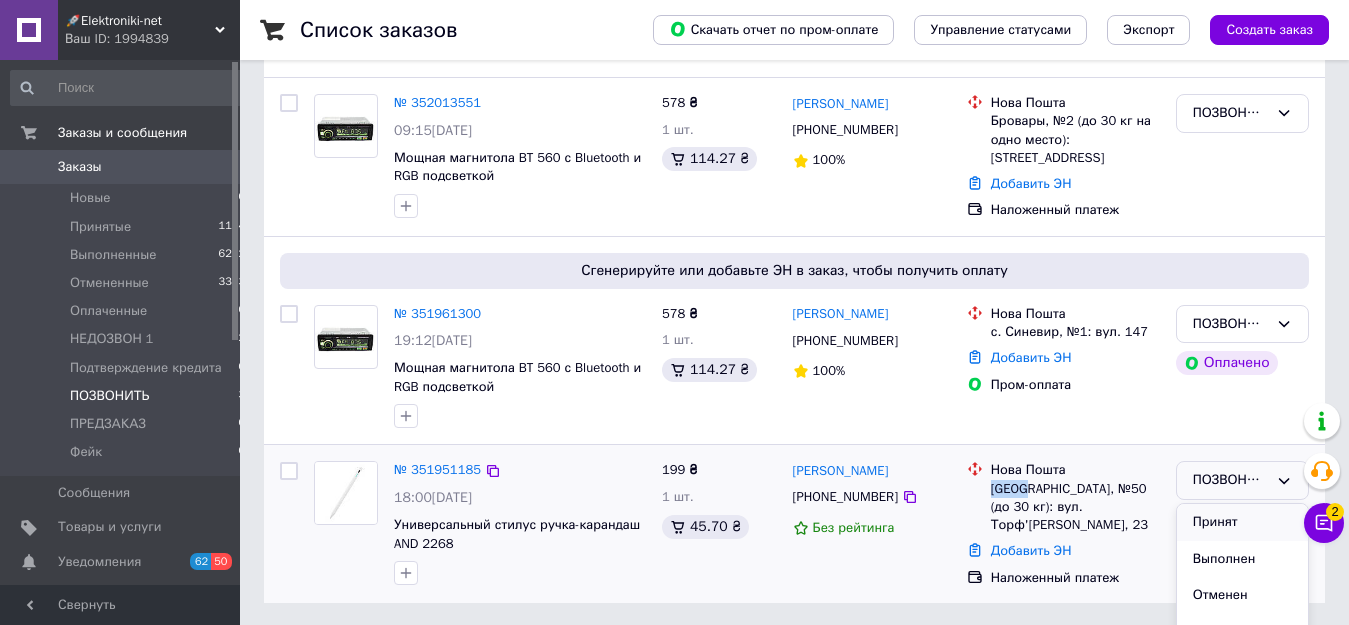 click on "Принят" at bounding box center (1242, 522) 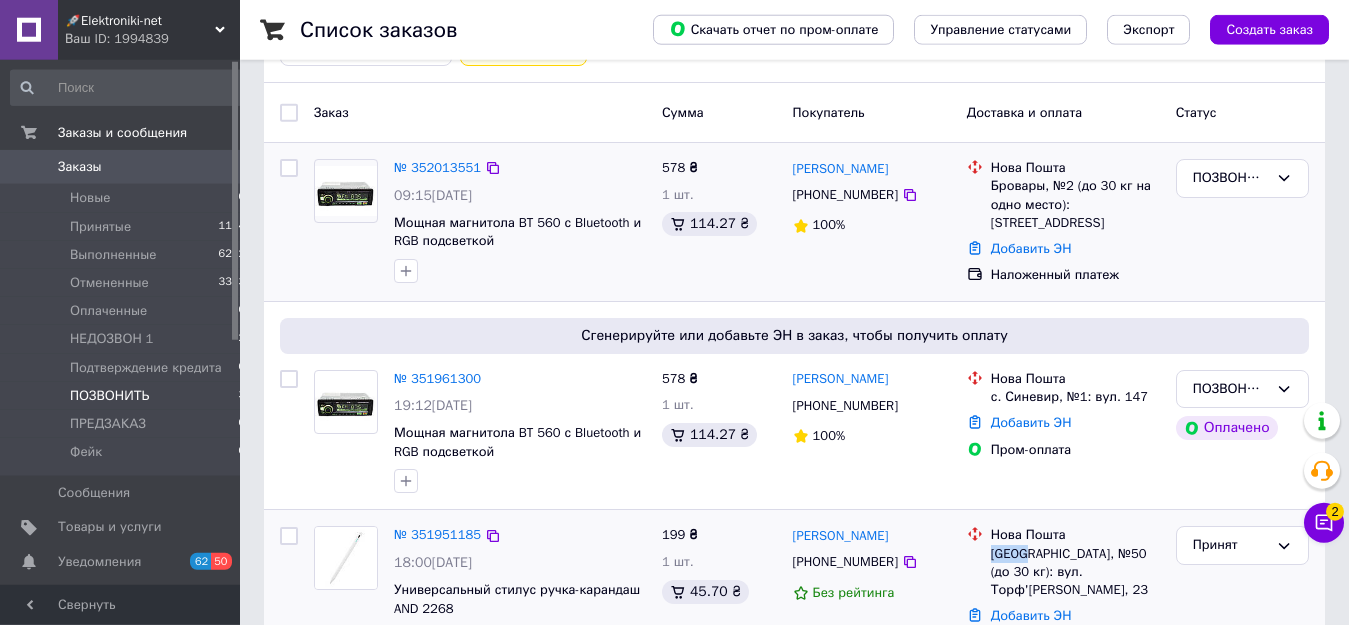 scroll, scrollTop: 209, scrollLeft: 0, axis: vertical 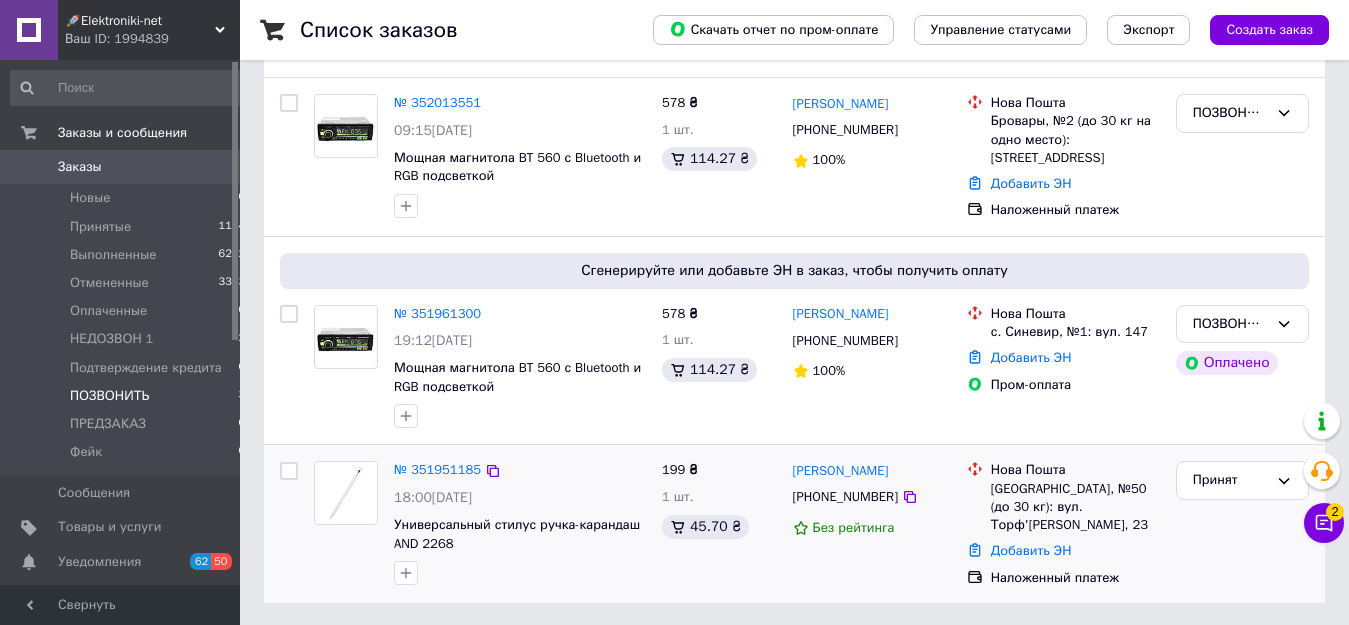 click on "[GEOGRAPHIC_DATA], №50 (до 30 кг): вул. Торф'[PERSON_NAME], 23" at bounding box center (1075, 507) 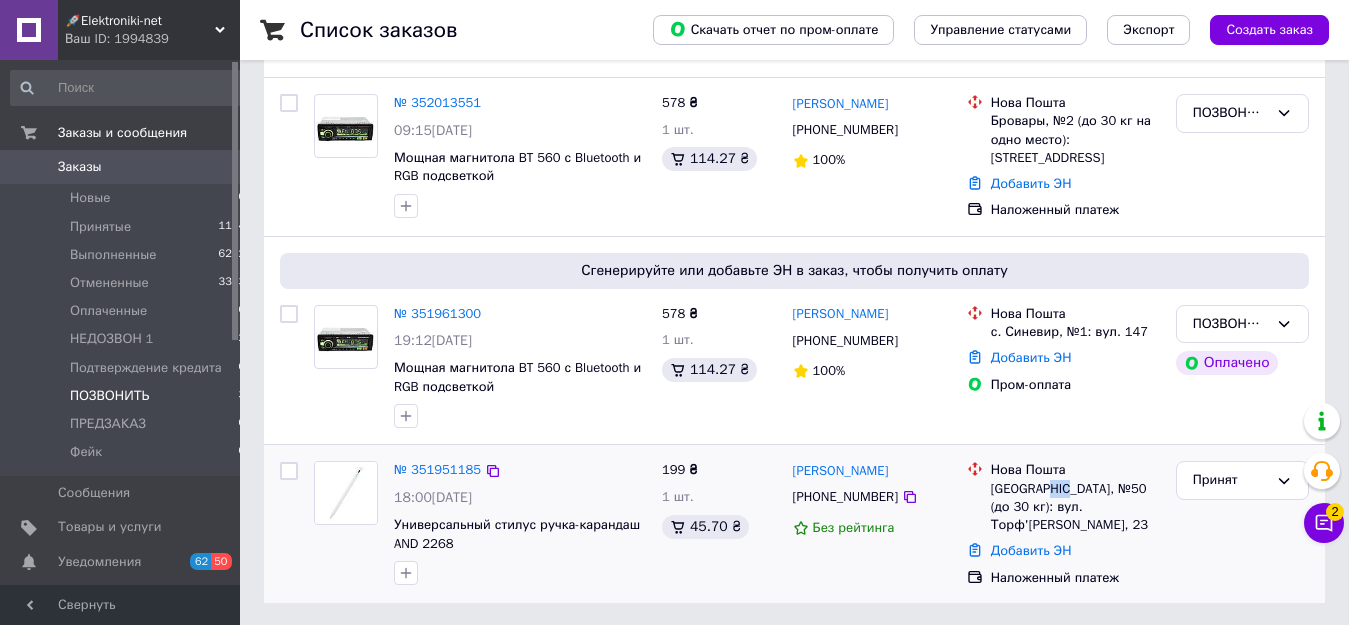 click on "[GEOGRAPHIC_DATA], №50 (до 30 кг): вул. Торф'[PERSON_NAME], 23" at bounding box center (1075, 507) 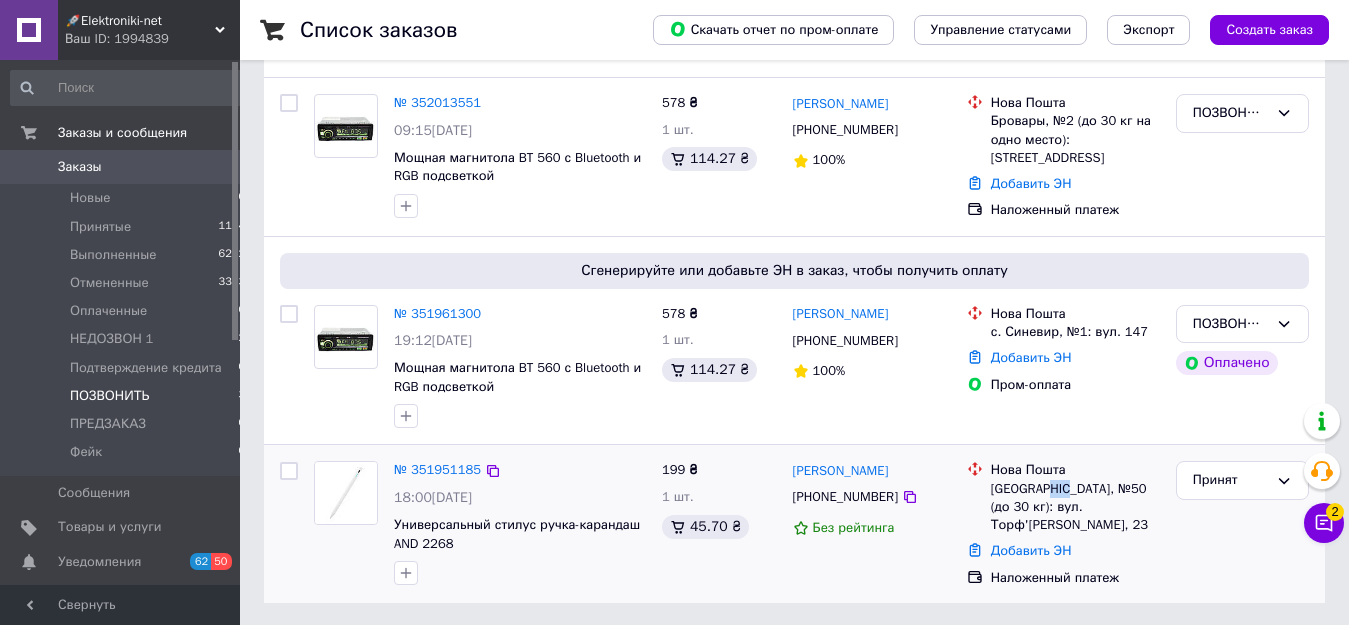 copy on "50" 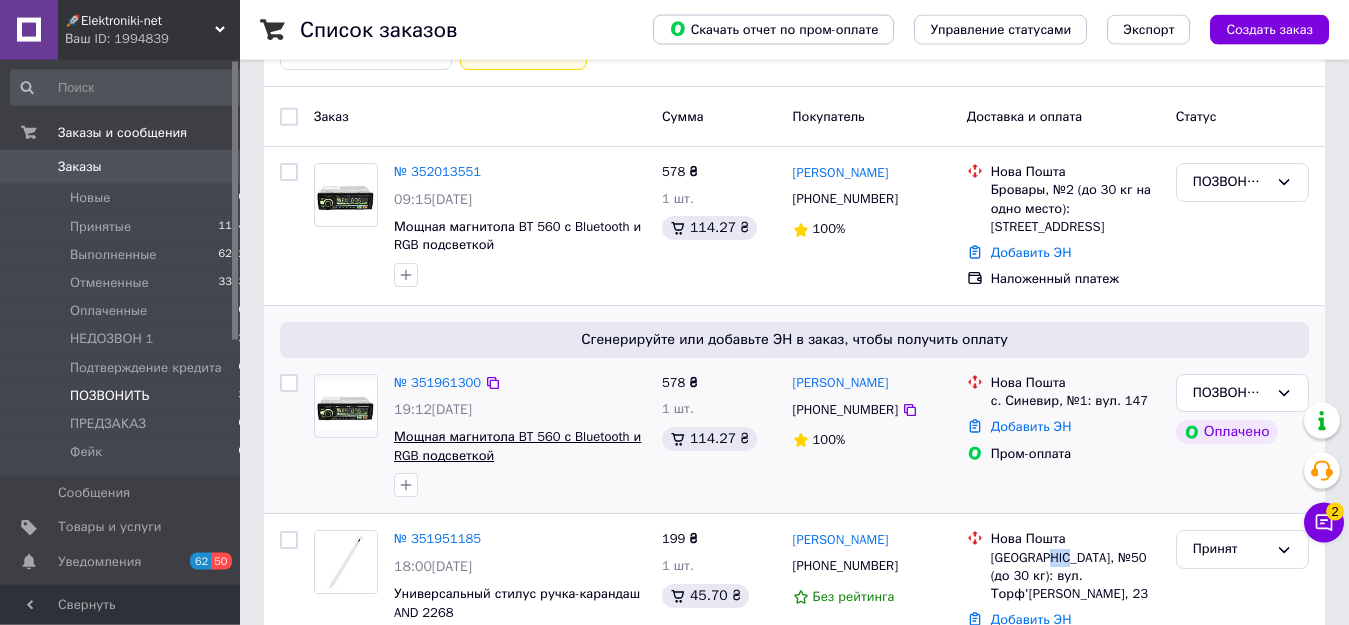 scroll, scrollTop: 107, scrollLeft: 0, axis: vertical 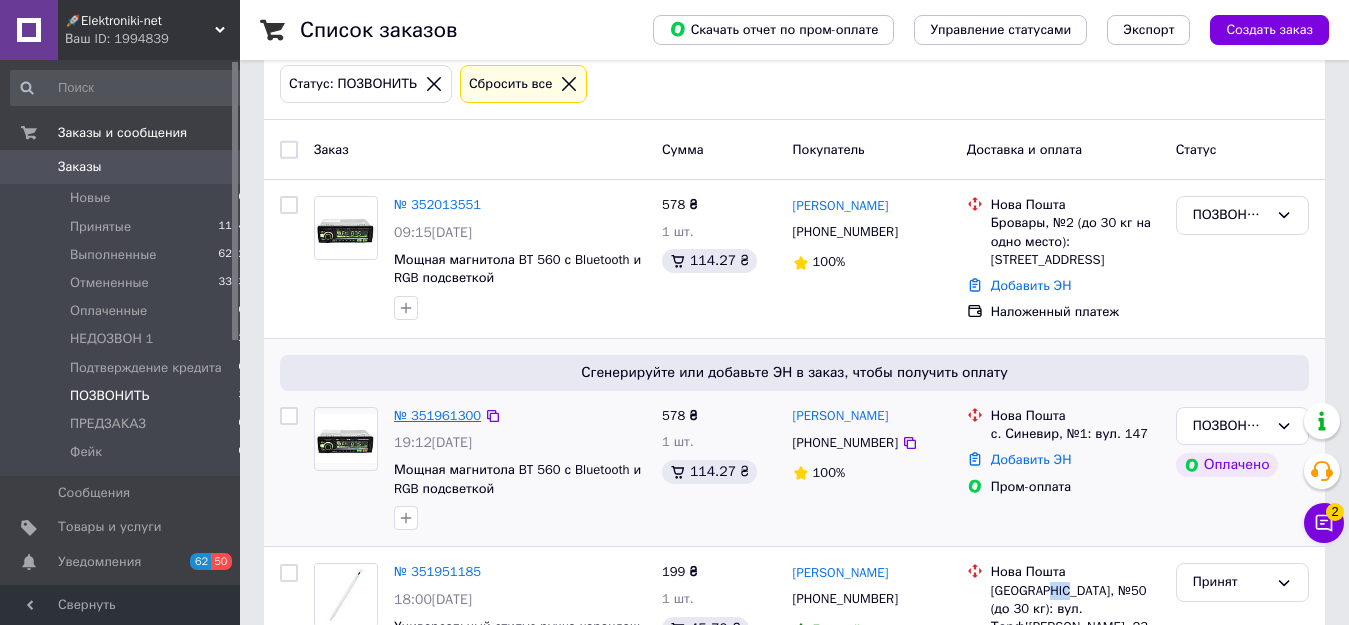 click on "№ 351961300" at bounding box center [437, 415] 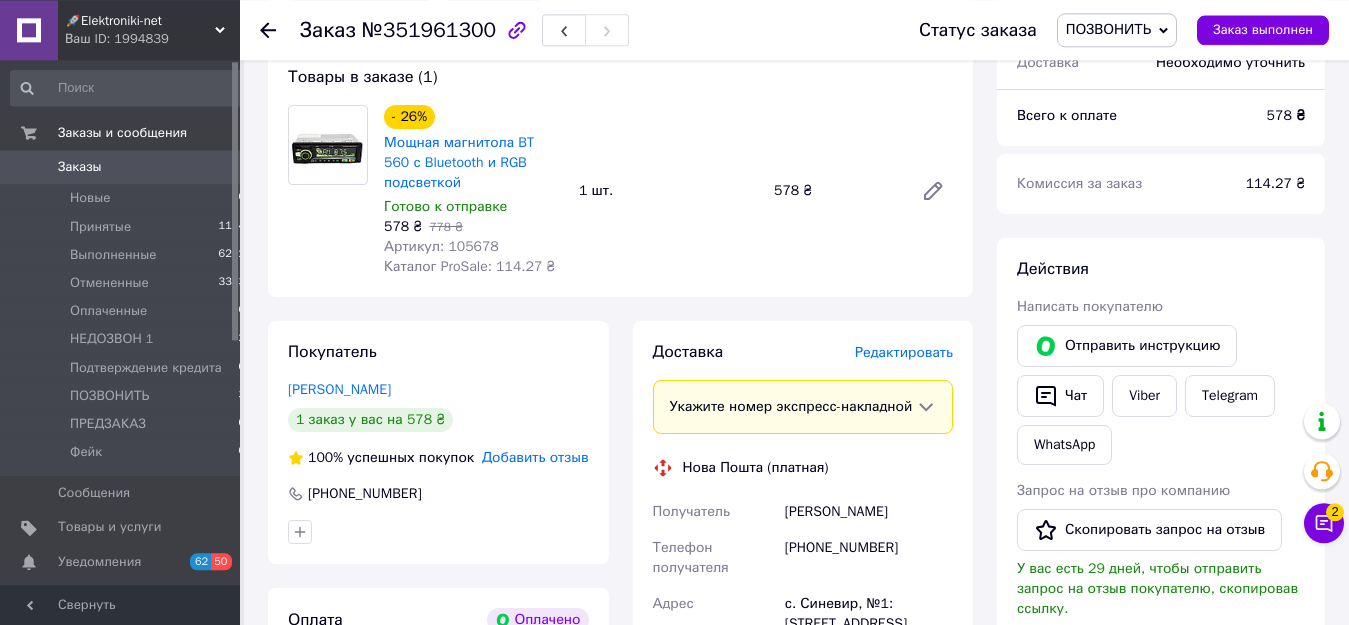 scroll, scrollTop: 821, scrollLeft: 0, axis: vertical 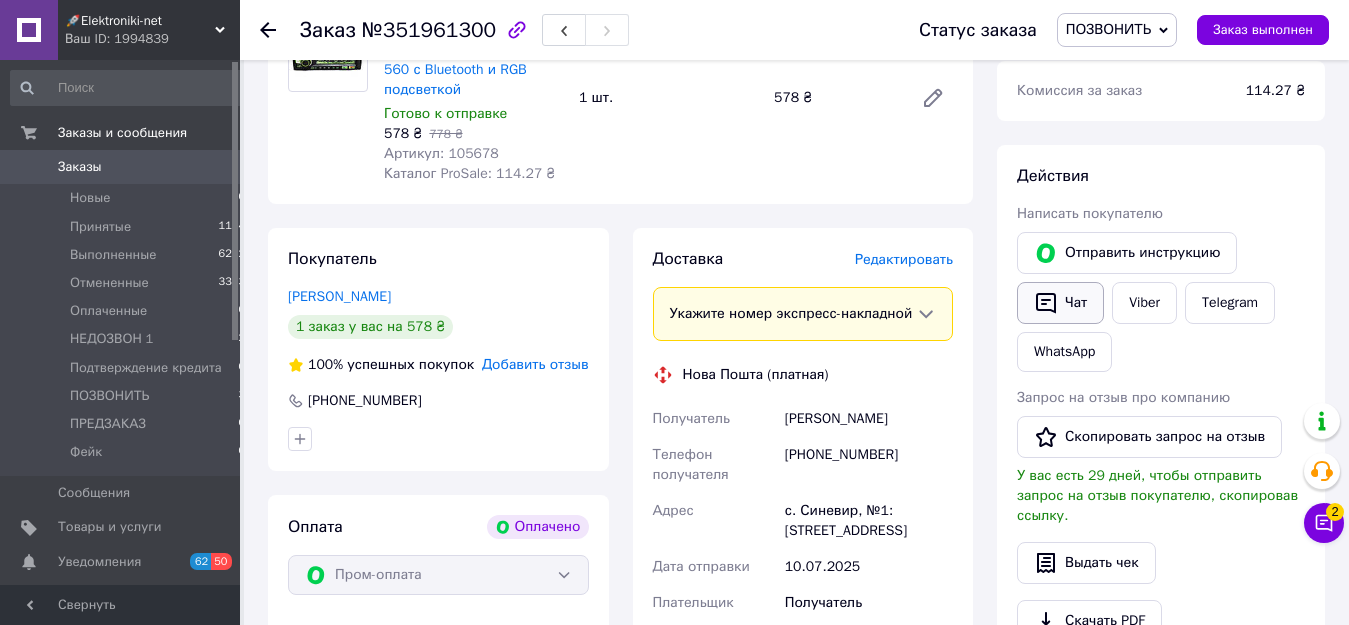 click on "Чат" at bounding box center (1060, 303) 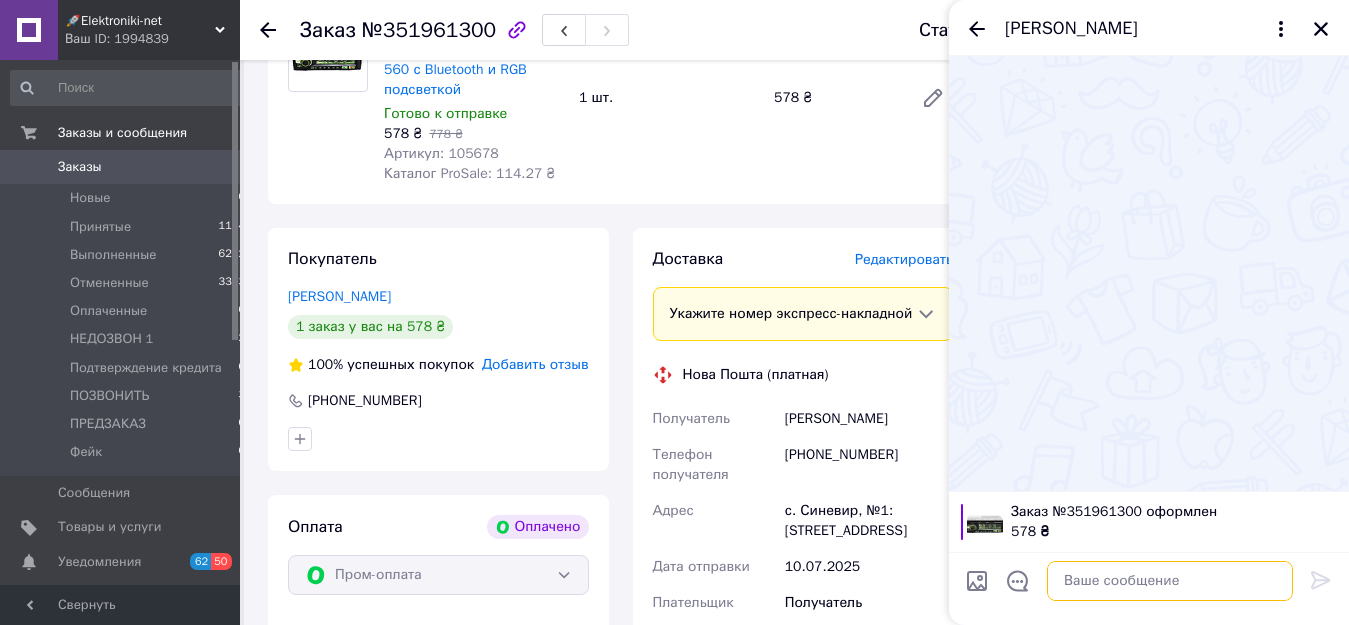 click at bounding box center (1170, 581) 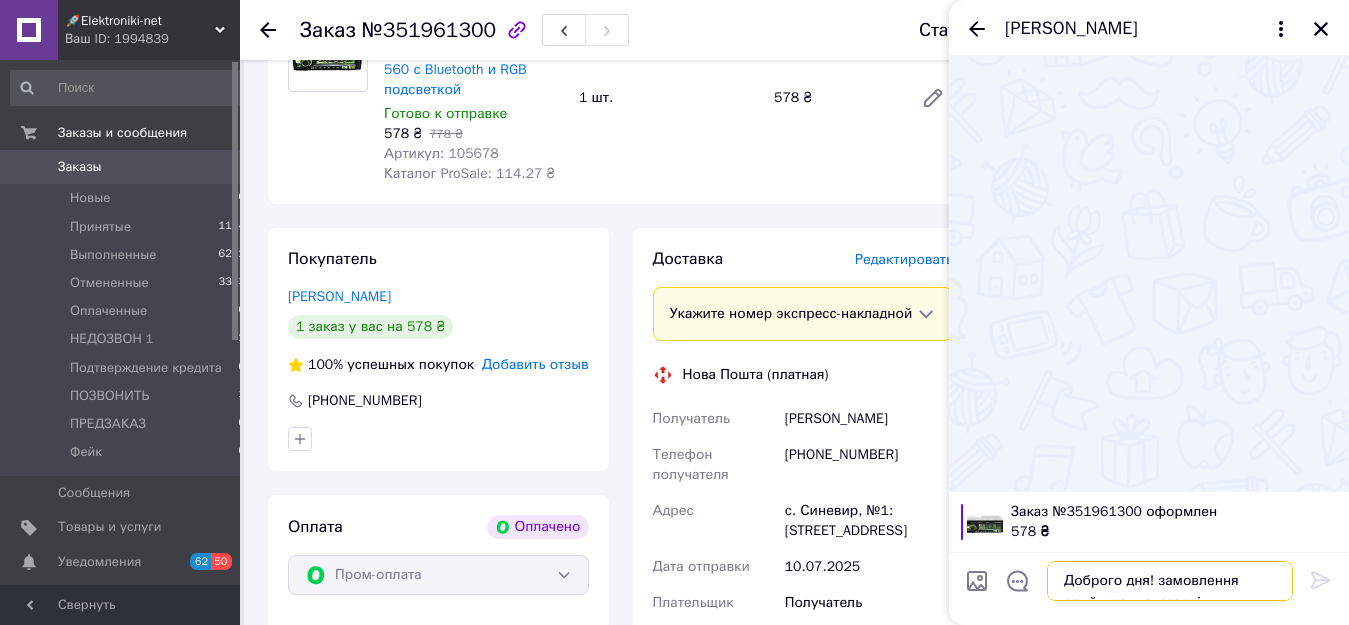 scroll, scrollTop: 2, scrollLeft: 0, axis: vertical 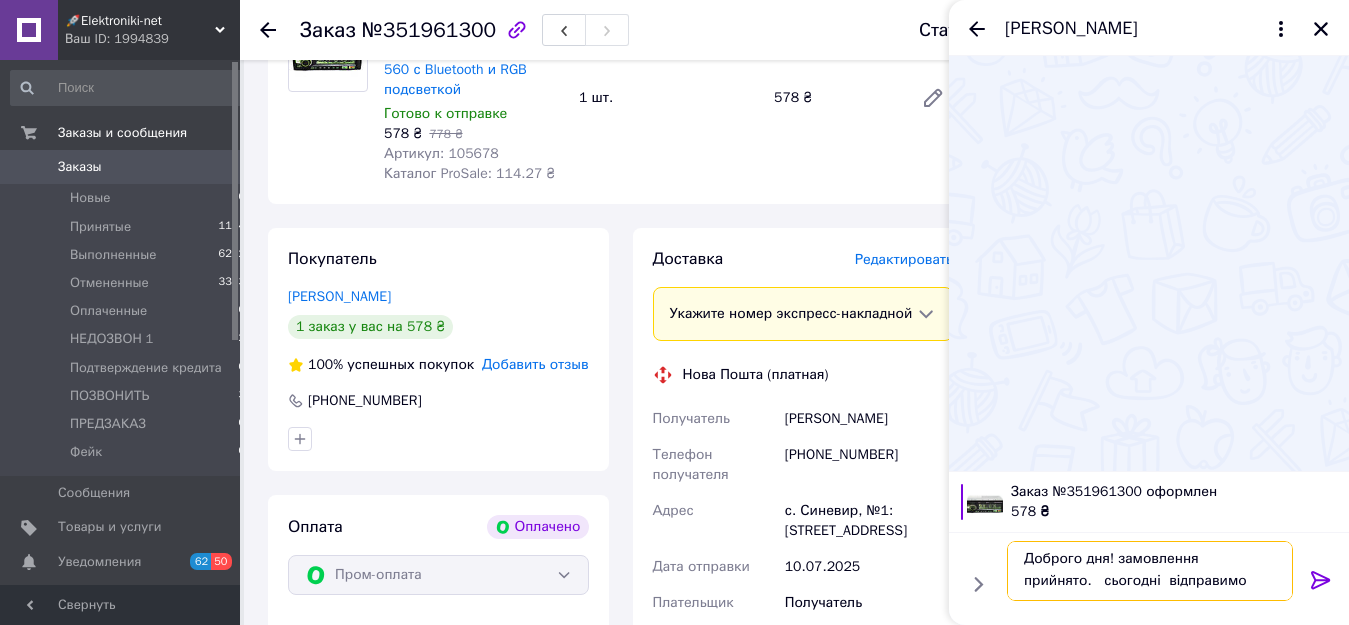 type 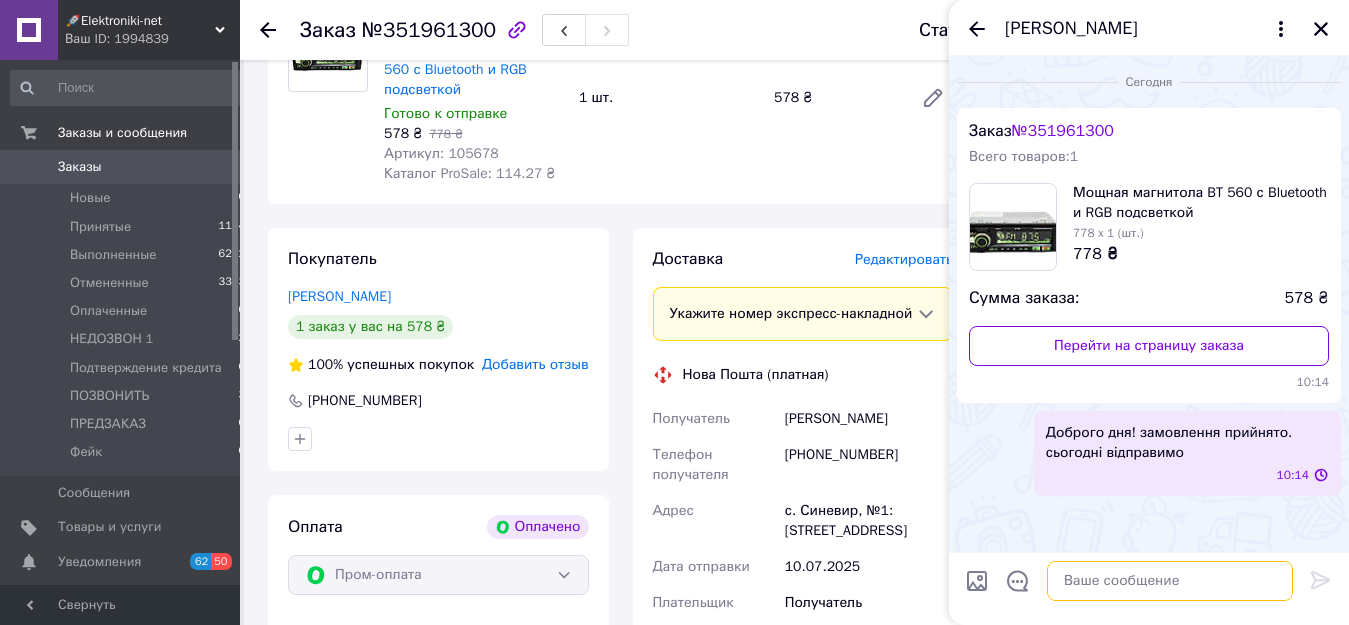 scroll, scrollTop: 0, scrollLeft: 0, axis: both 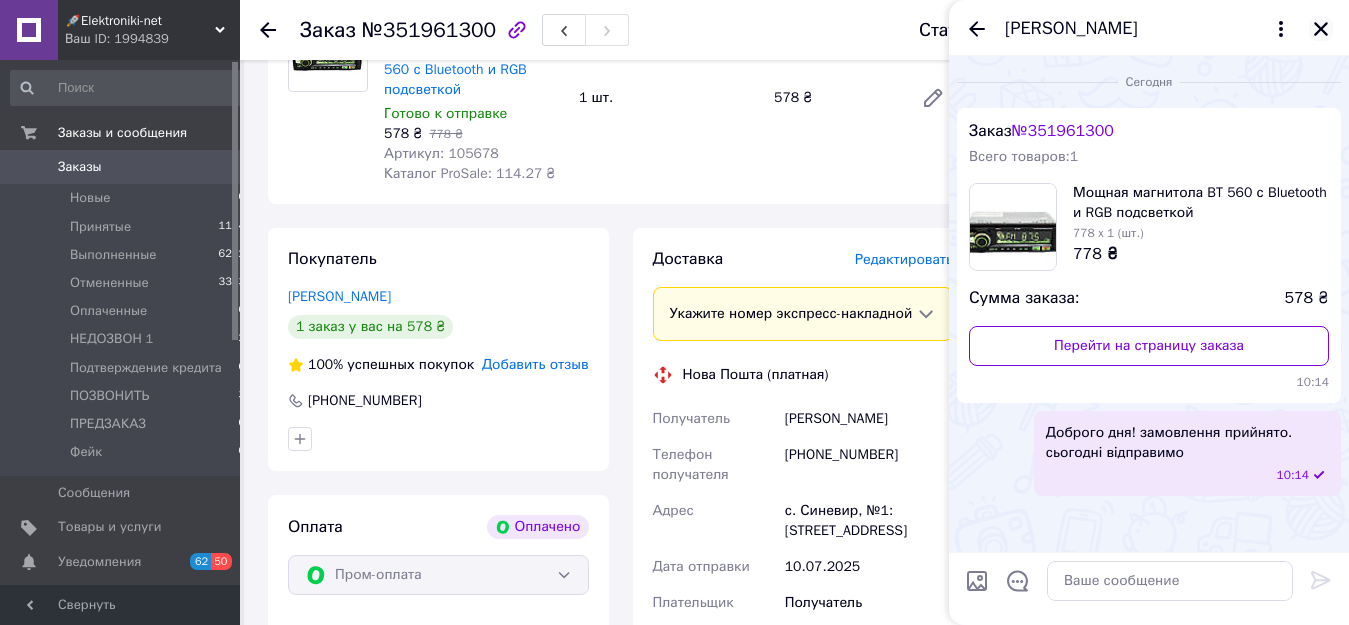 click 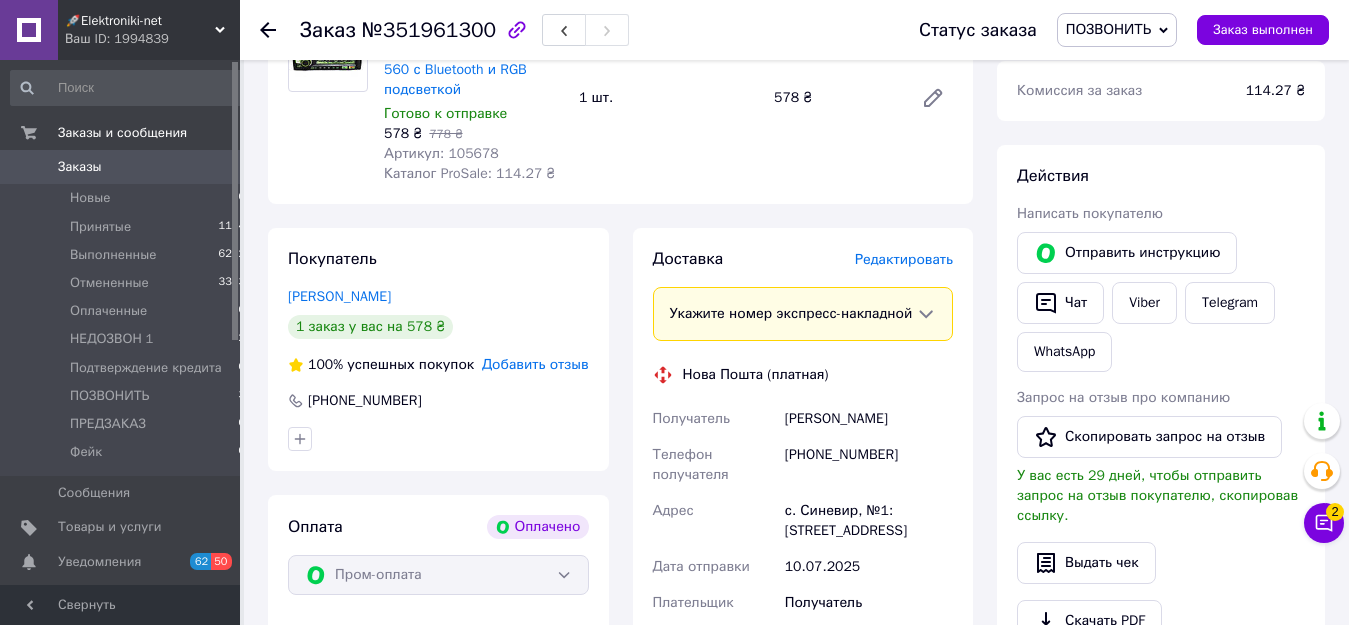 click on "ПОЗВОНИТЬ" at bounding box center [1108, 29] 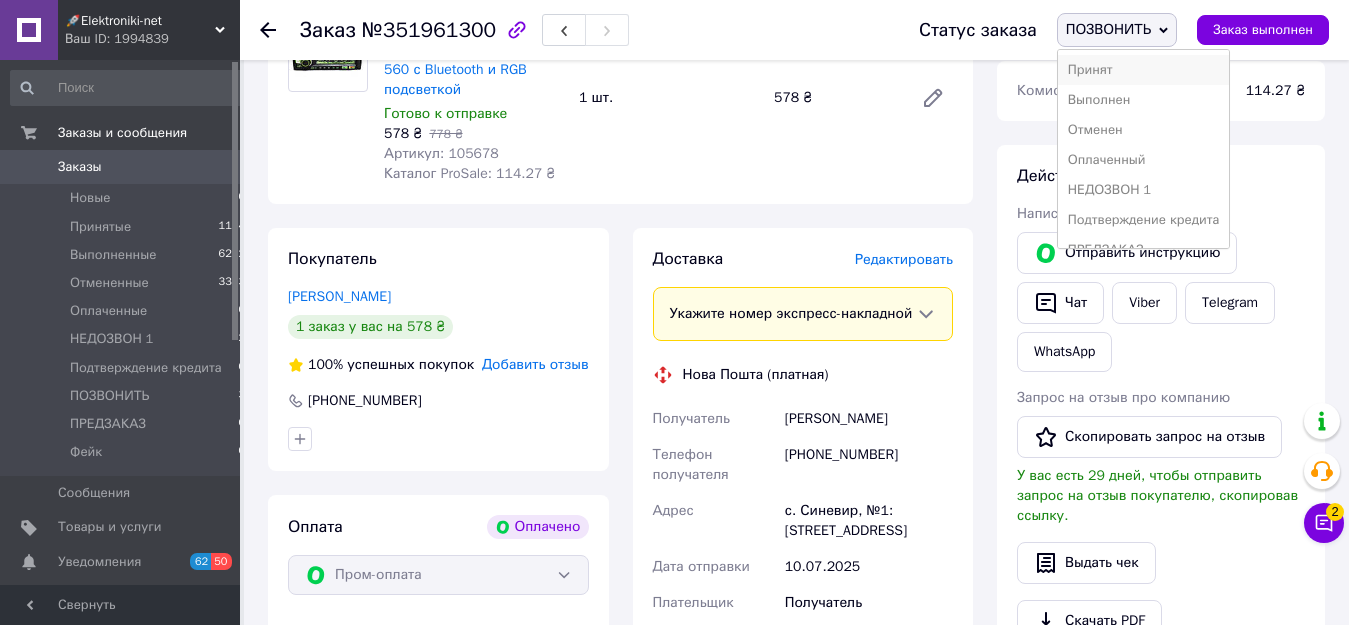 click on "Принят" at bounding box center (1144, 70) 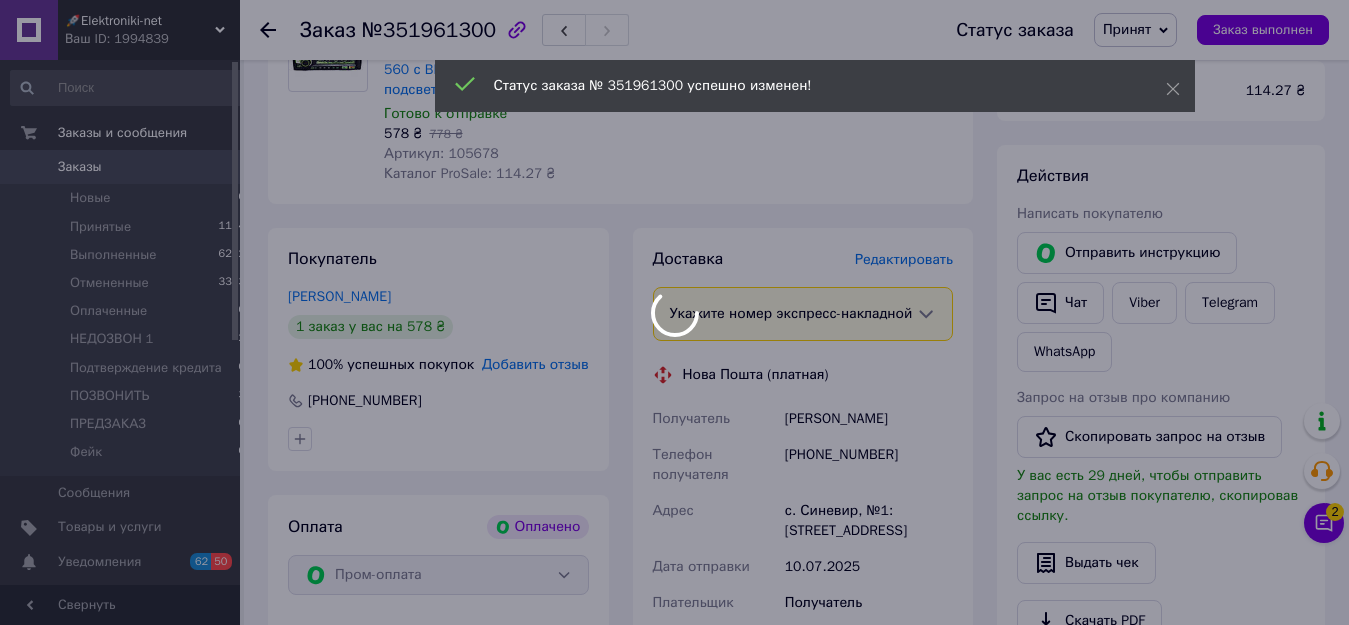 scroll, scrollTop: 1025, scrollLeft: 0, axis: vertical 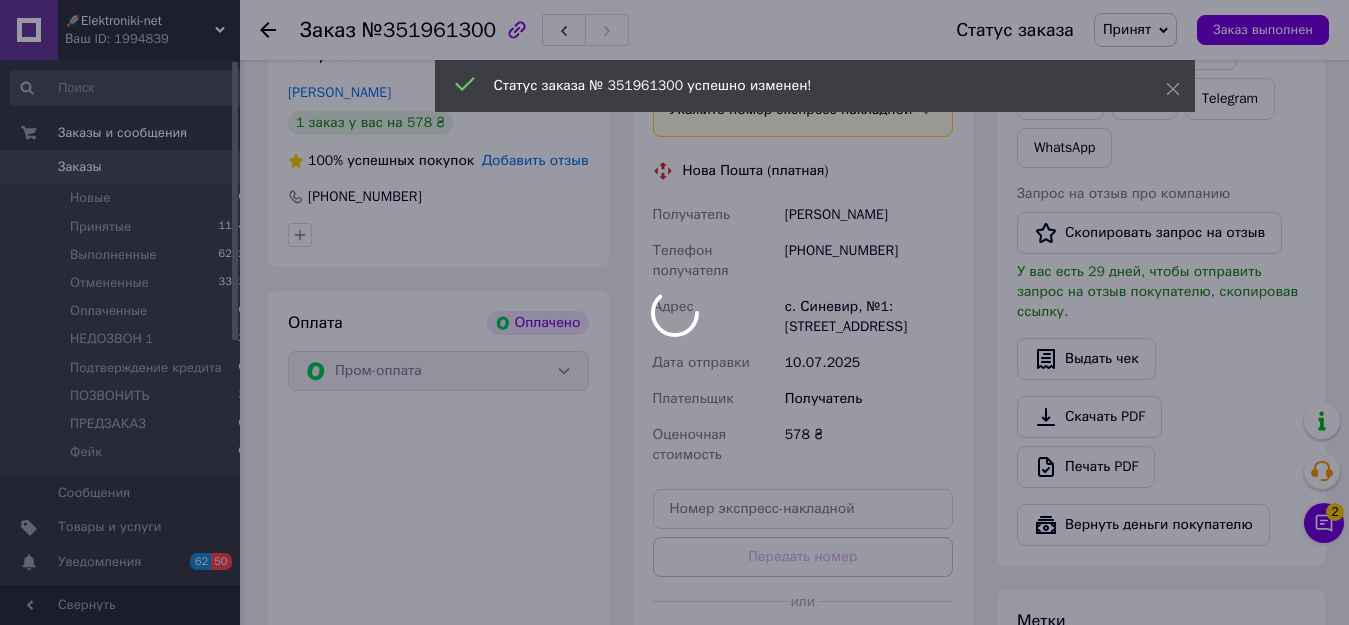 click at bounding box center (674, 312) 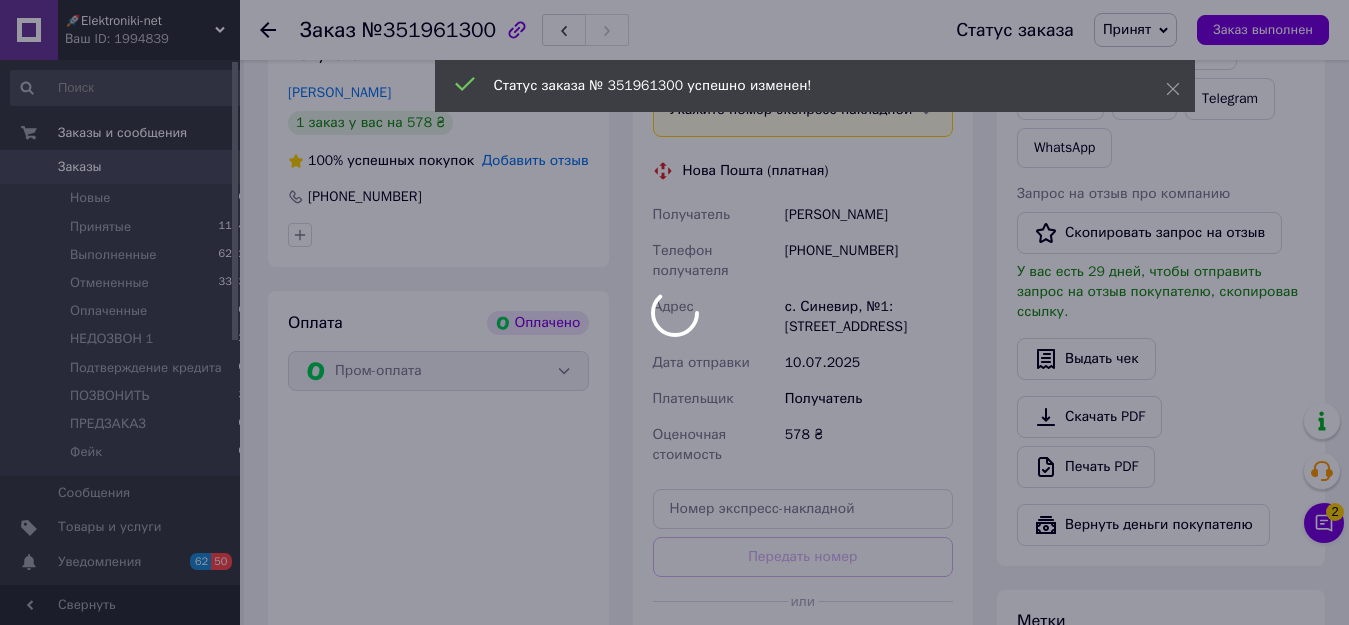 click on "🚀Elektroniki-net Ваш ID: 1994839 Сайт 🚀Elektroniki-net Кабинет покупателя Проверить состояние системы Страница на портале Справка Выйти Заказы и сообщения Заказы 0 Новые 0 Принятые 1154 Выполненные 6282 Отмененные 3353 Оплаченные 0 НЕДОЗВОН 1 2 Подтверждение кредита 0 ПОЗВОНИТЬ 3 ПРЕДЗАКАЗ 0 Фейк 0 Сообщения 0 Товары и услуги Уведомления 62 50 Показатели работы компании Панель управления Отзывы Клиенты Каталог ProSale Аналитика Инструменты вебмастера и SEO Управление сайтом Кошелек компании Маркет Настройки Тарифы и счета Prom микс 6 000   1" at bounding box center (674, 14) 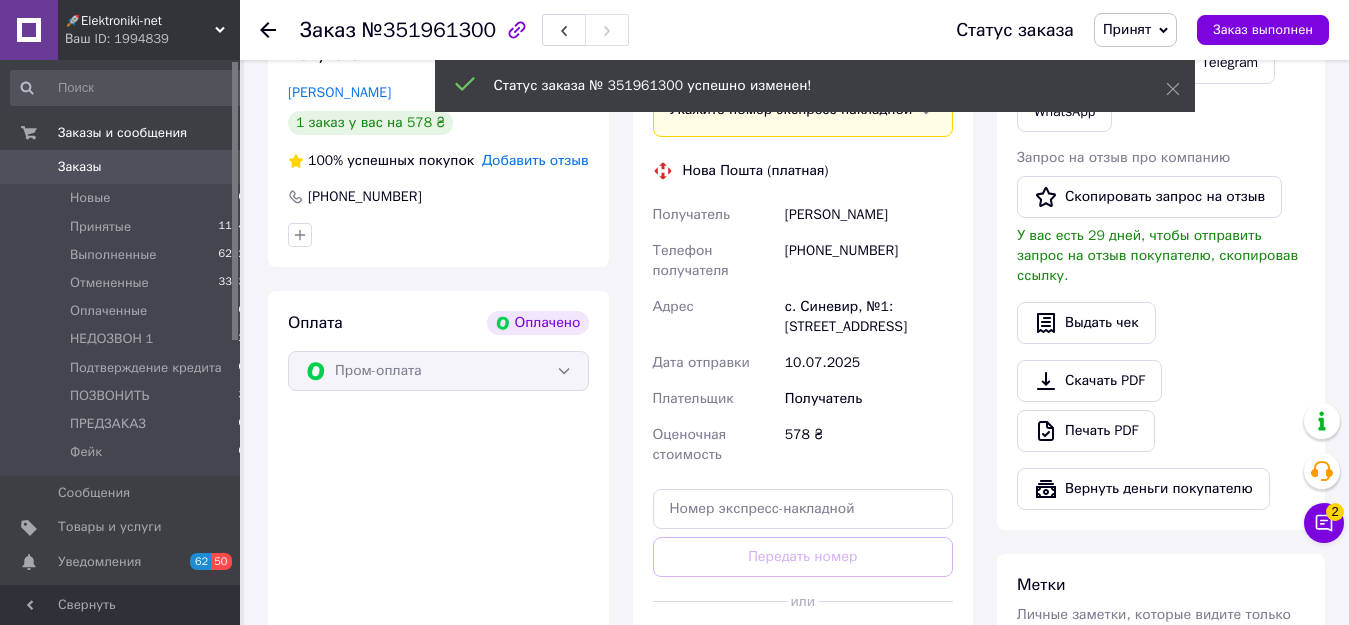 click on "[PERSON_NAME]" at bounding box center [869, 215] 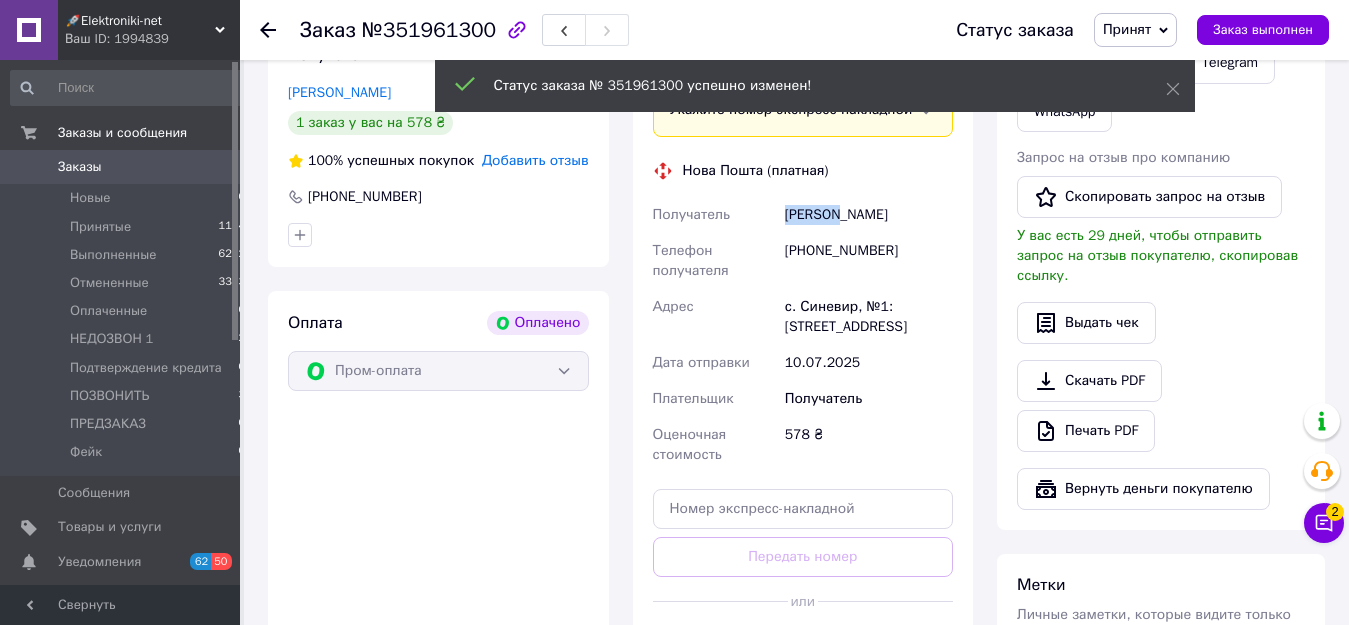 click on "[PERSON_NAME]" at bounding box center [869, 215] 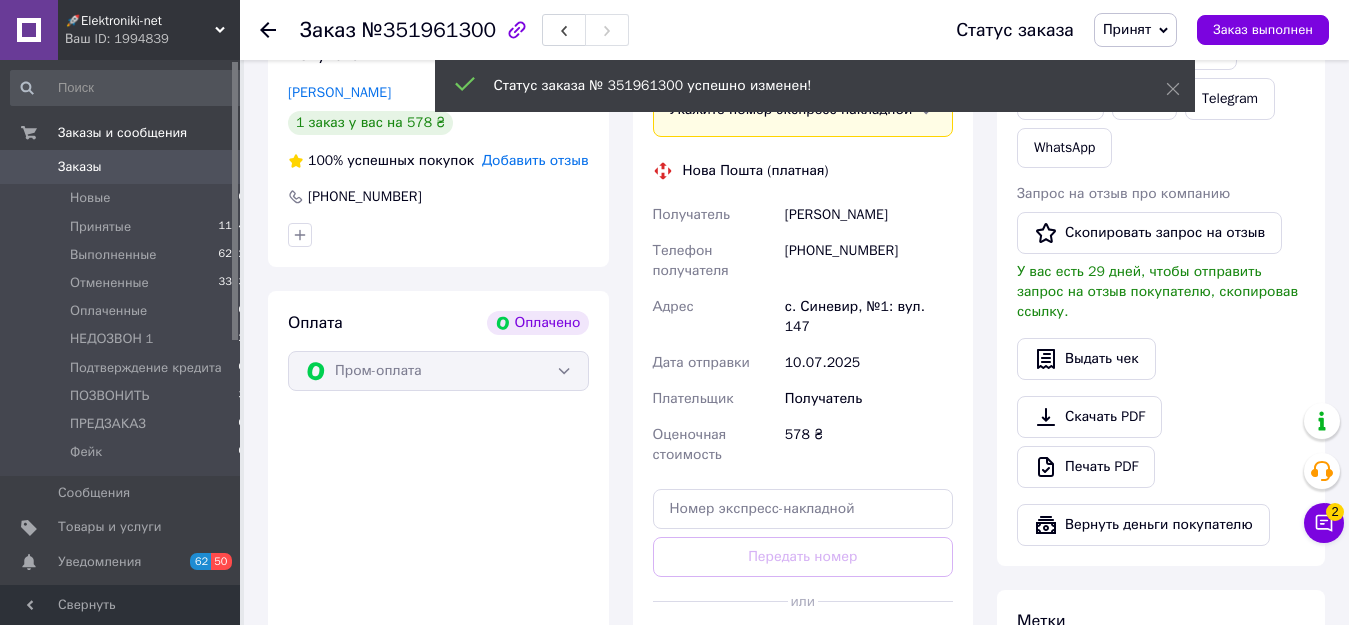click on "[PERSON_NAME]" at bounding box center (869, 215) 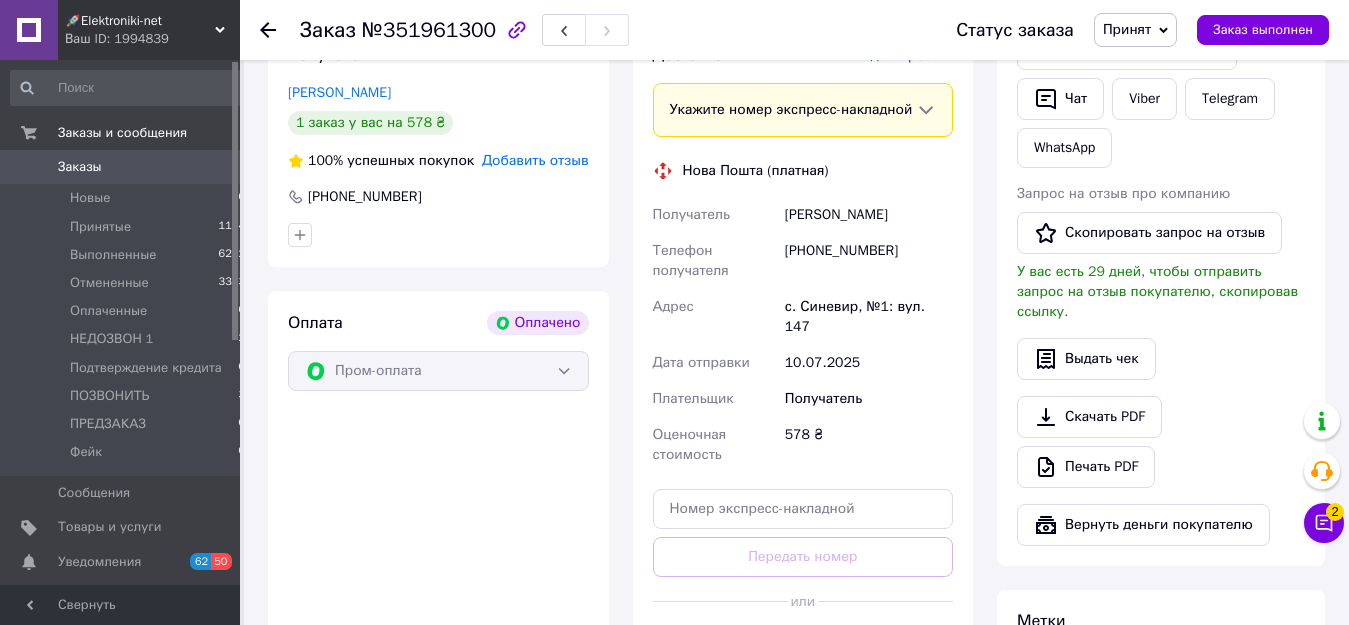 click on "[PHONE_NUMBER]" at bounding box center [869, 261] 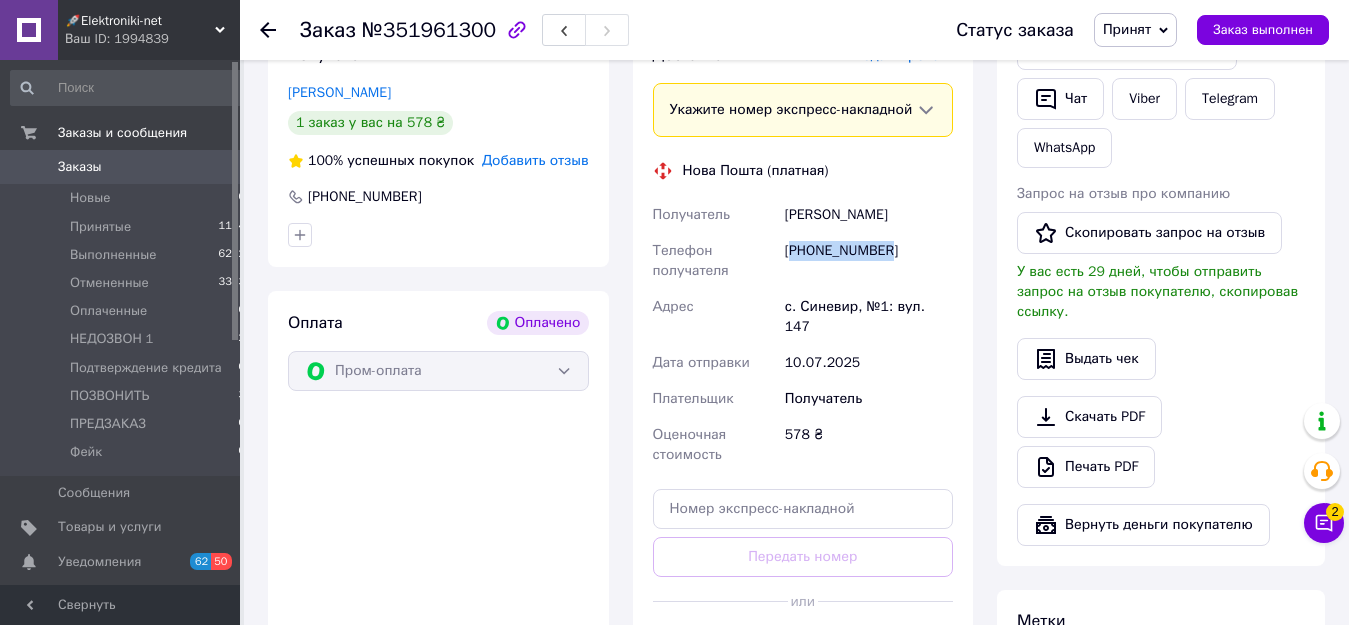 click on "[PHONE_NUMBER]" at bounding box center (869, 261) 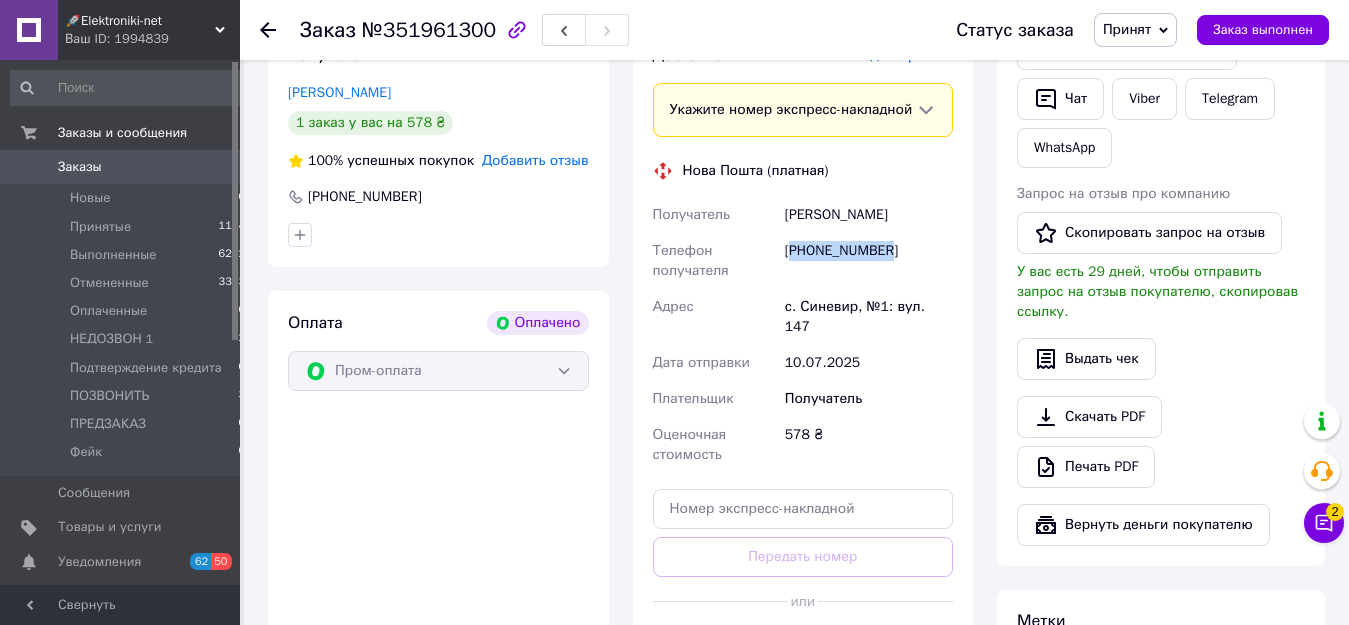 scroll, scrollTop: 617, scrollLeft: 0, axis: vertical 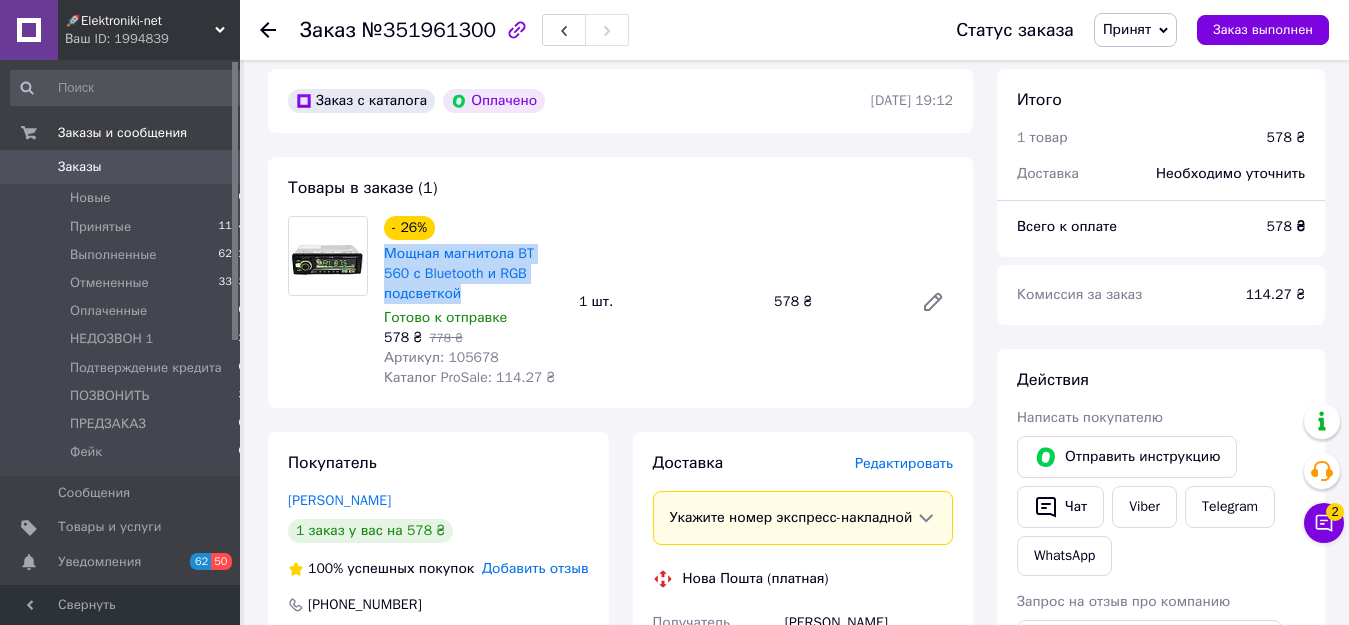 drag, startPoint x: 381, startPoint y: 257, endPoint x: 473, endPoint y: 294, distance: 99.16148 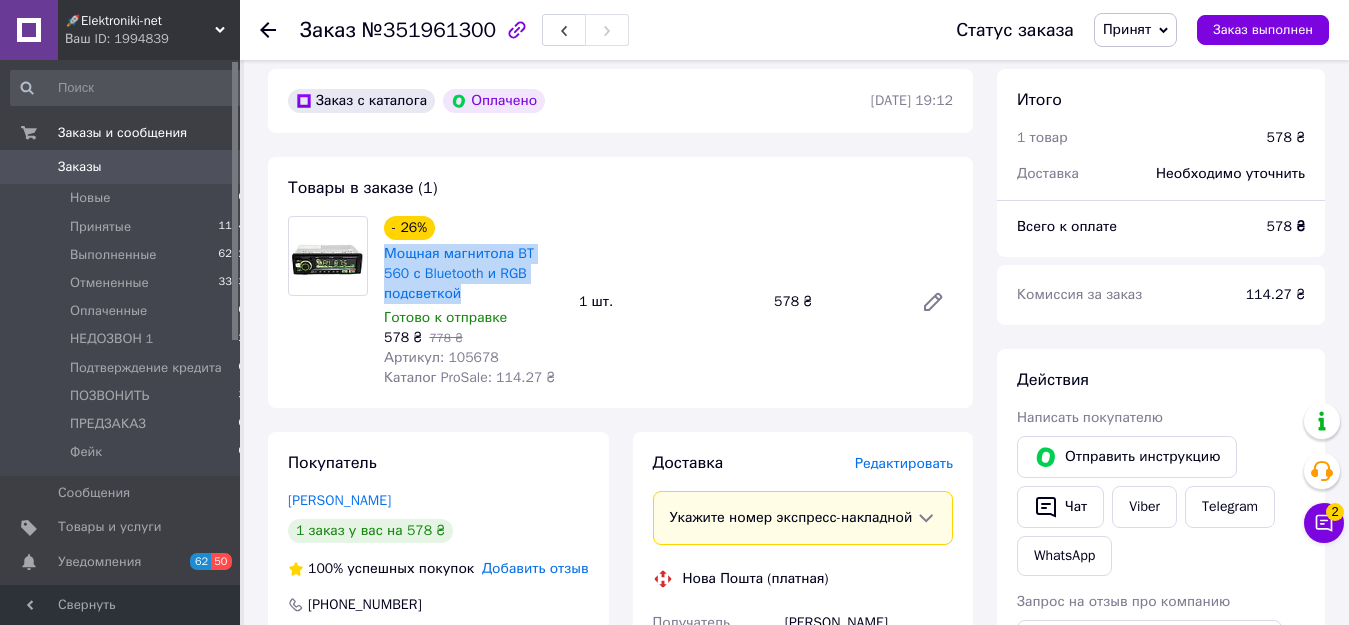 click on "- 26% Мощная магнитола BT 560 с Bluetooth и RGB подсветкой Готово к отправке 578 ₴   778 ₴ Артикул: 105678 Каталог ProSale: 114.27 ₴" at bounding box center [473, 302] 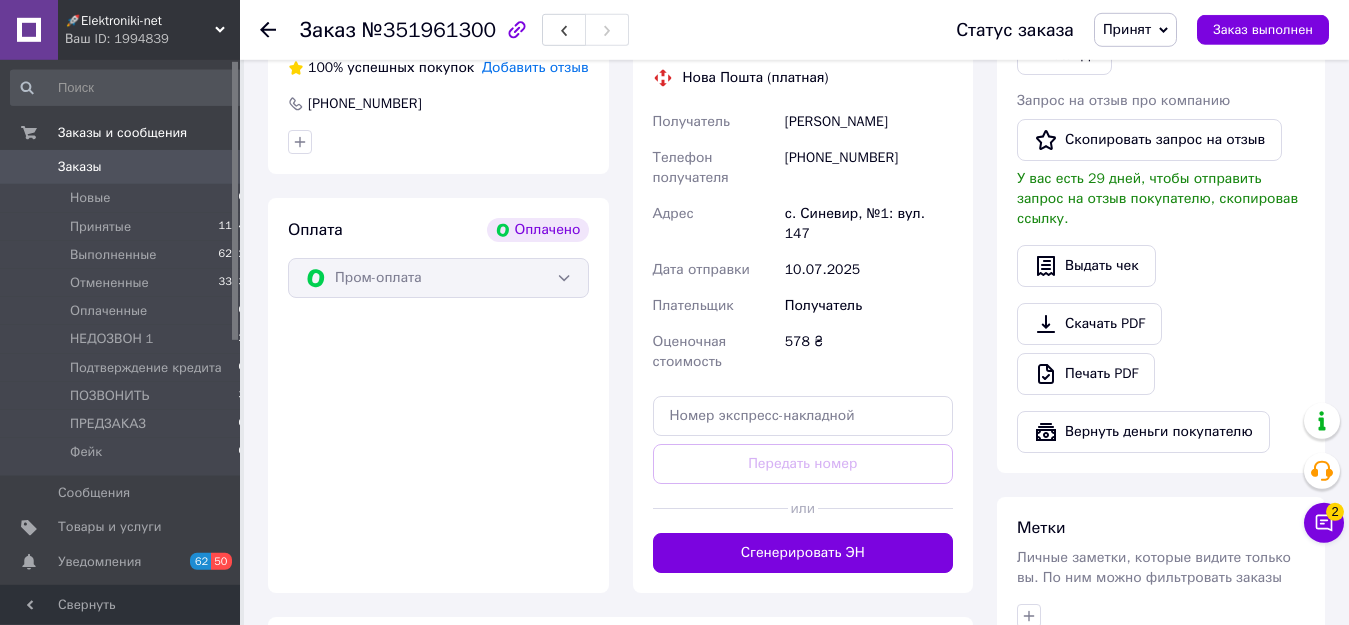 scroll, scrollTop: 1127, scrollLeft: 0, axis: vertical 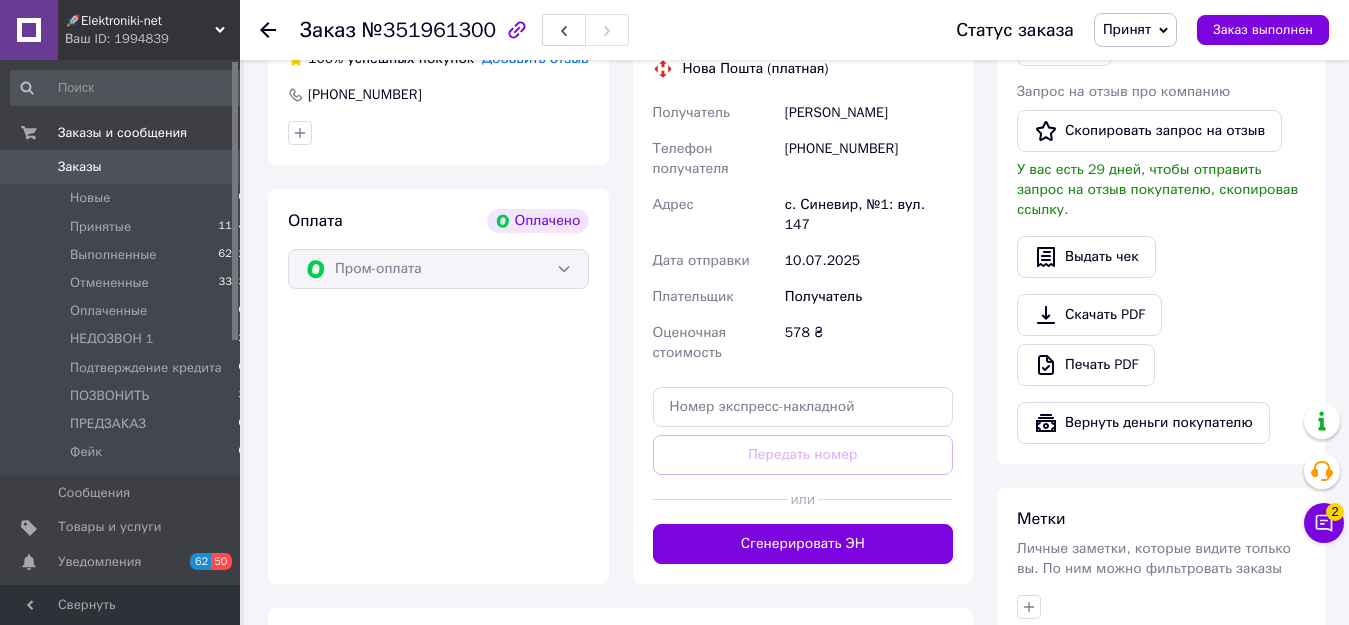 click on "с. Синевир, №1: вул. 147" at bounding box center (869, 215) 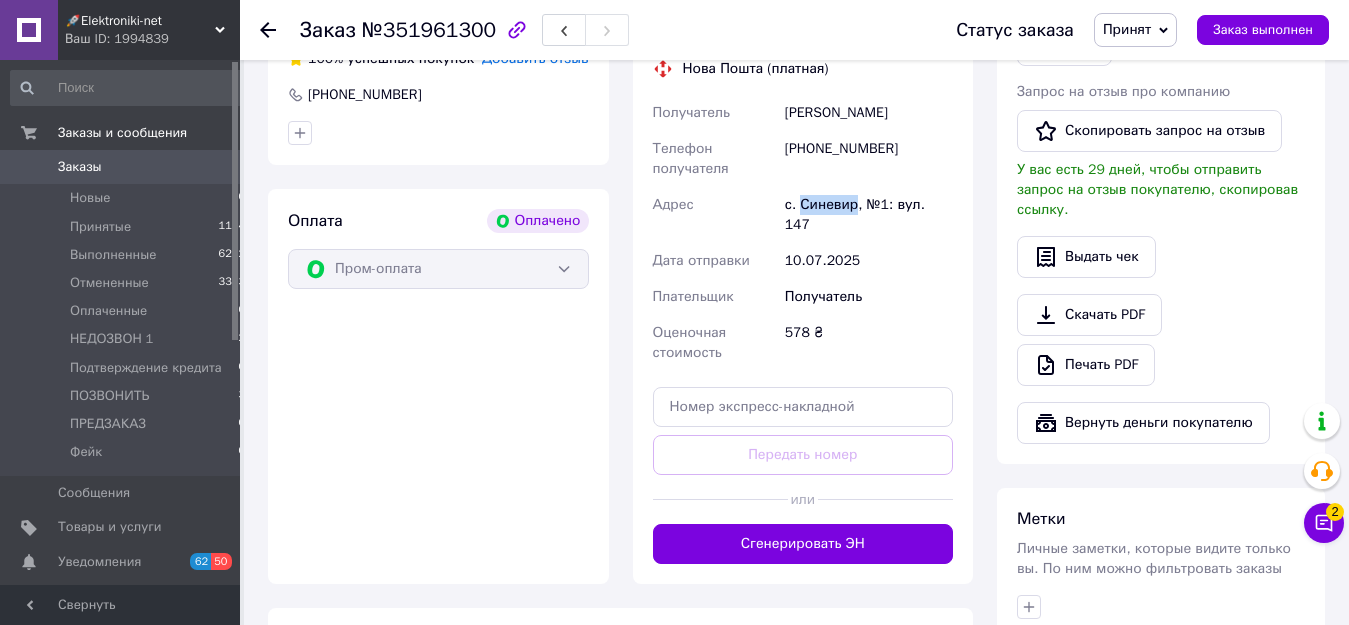 click on "с. Синевир, №1: вул. 147" at bounding box center (869, 215) 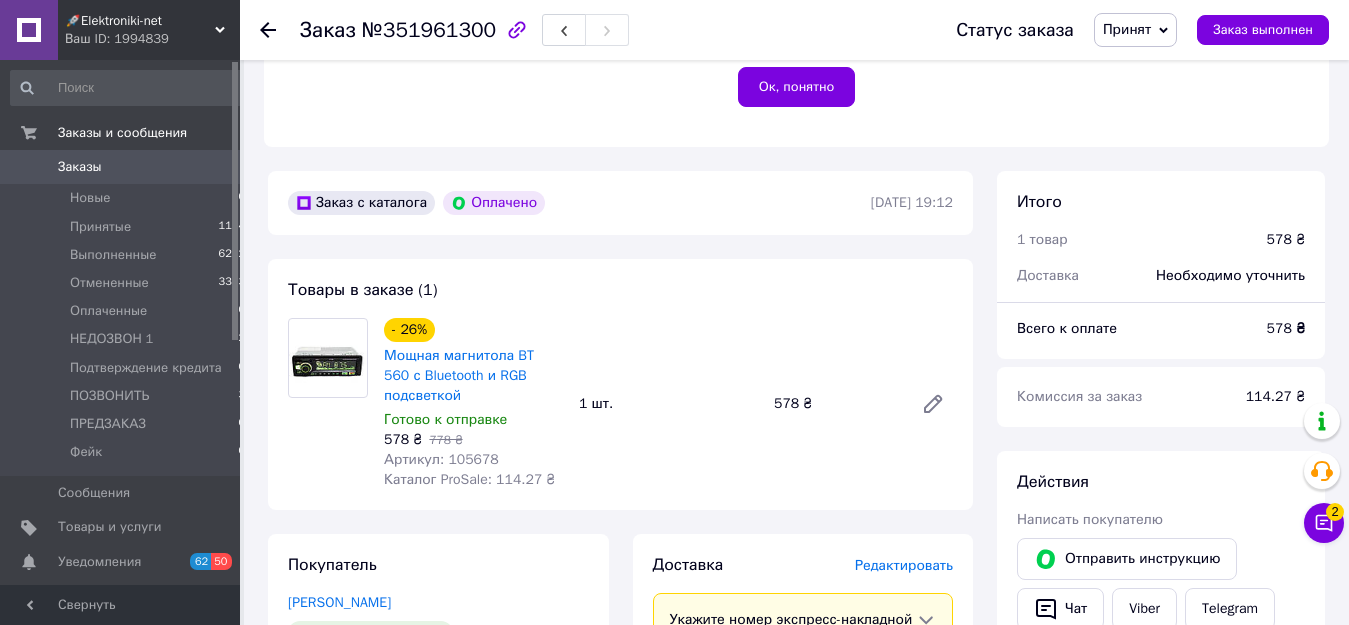 click 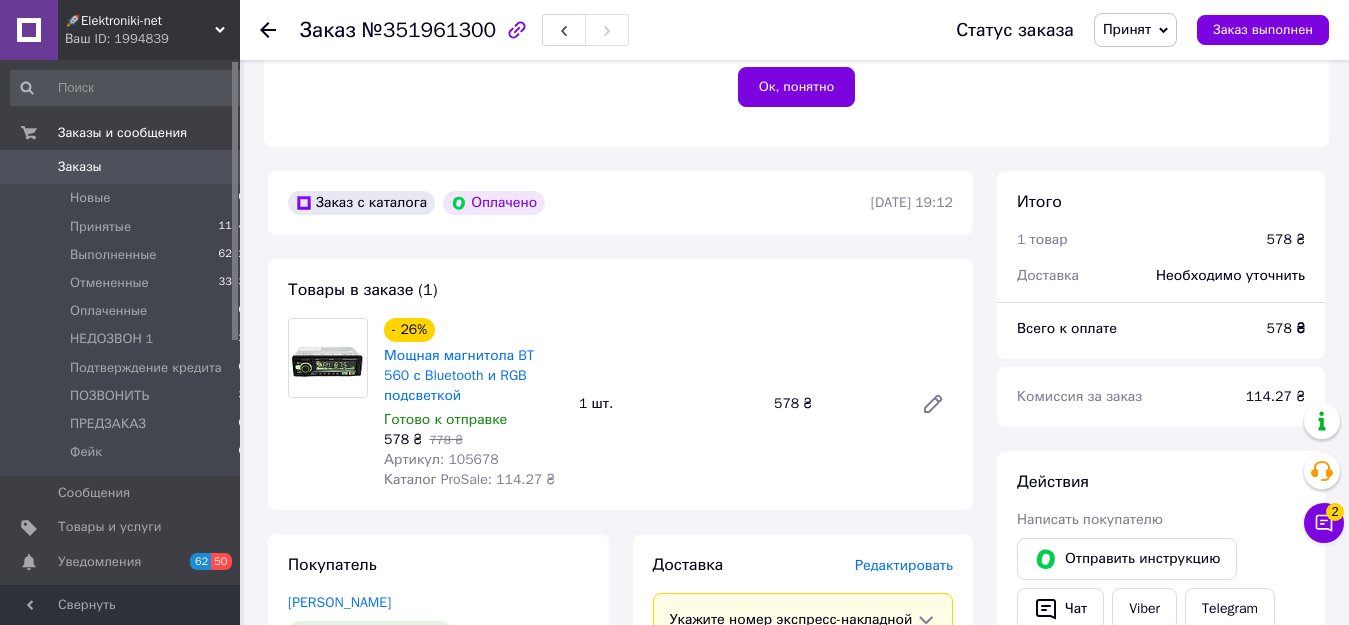 scroll, scrollTop: 0, scrollLeft: 0, axis: both 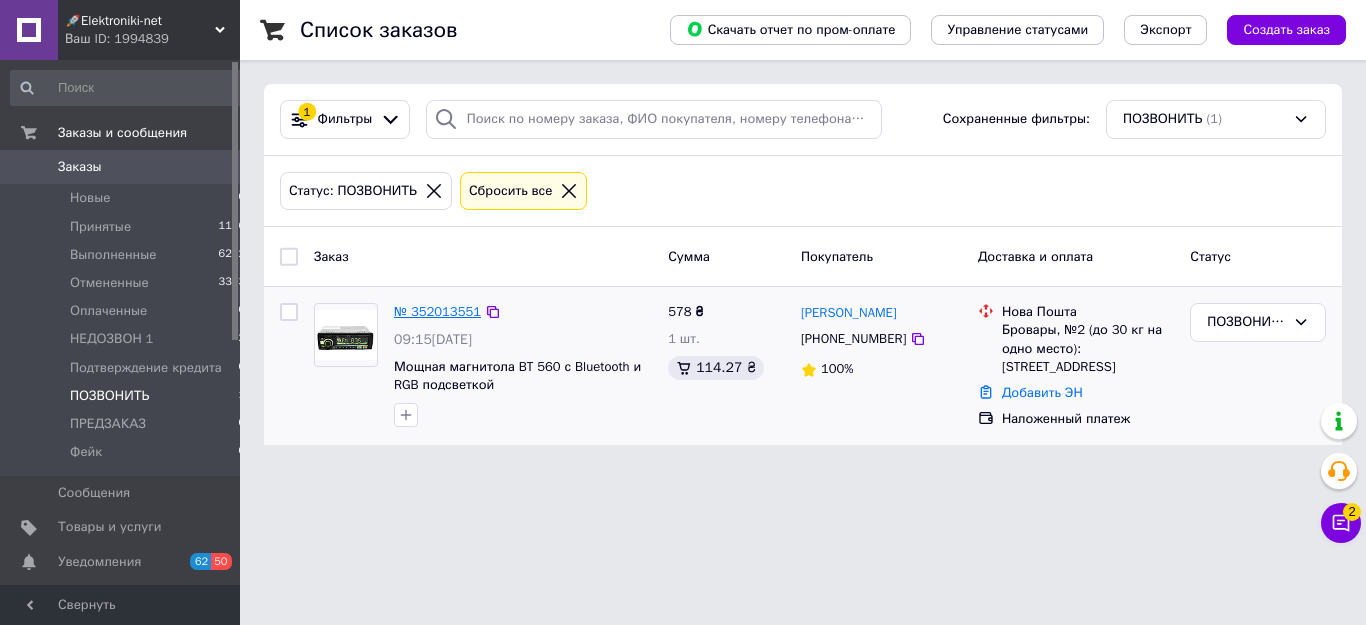 click on "№ 352013551" at bounding box center [437, 311] 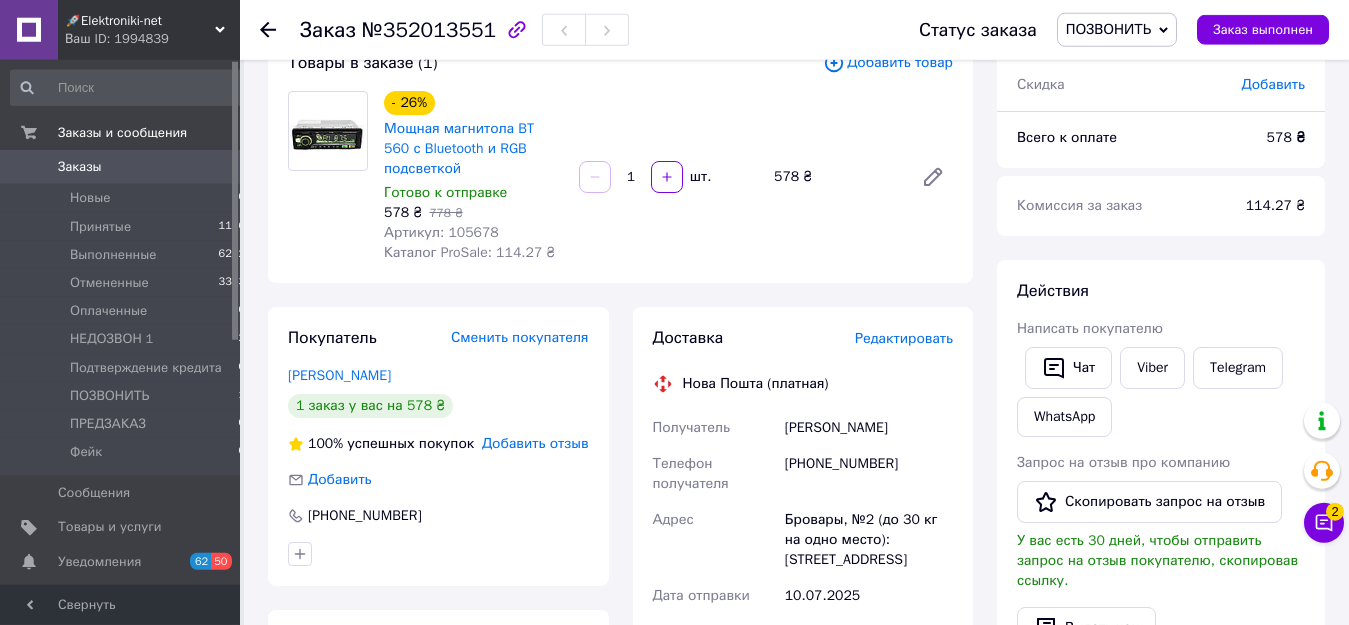 scroll, scrollTop: 204, scrollLeft: 0, axis: vertical 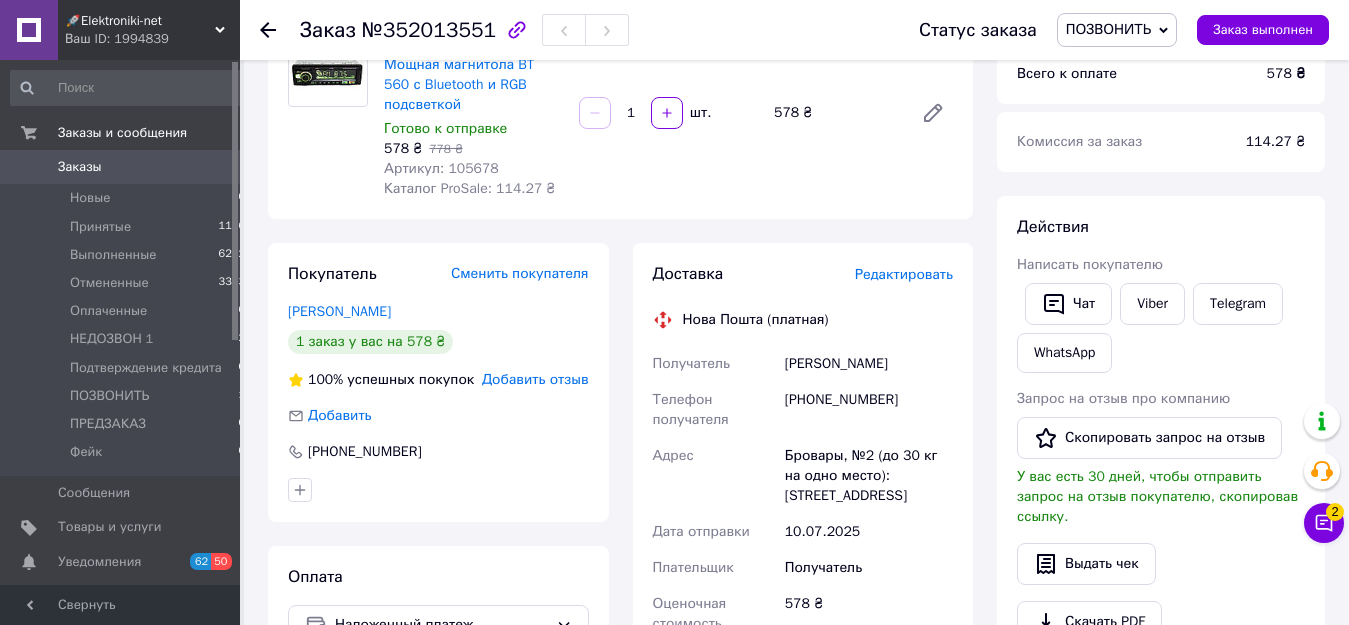 click on "[PHONE_NUMBER]" at bounding box center [869, 410] 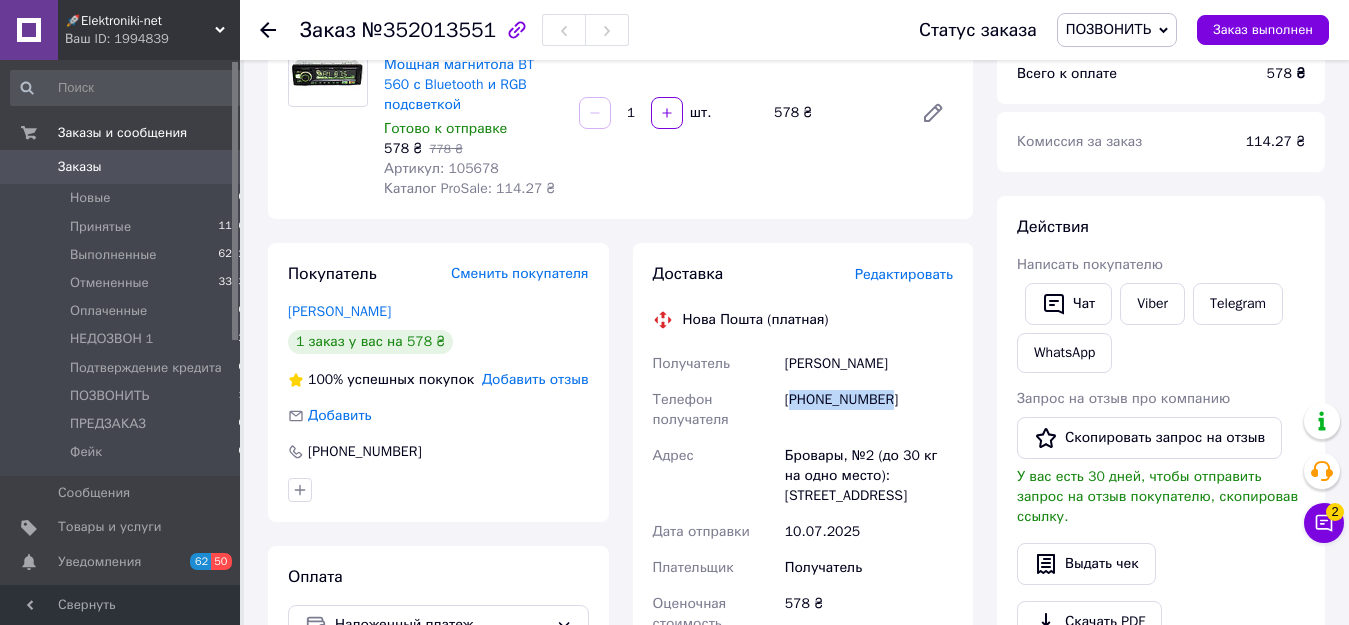 click on "[PHONE_NUMBER]" at bounding box center [869, 410] 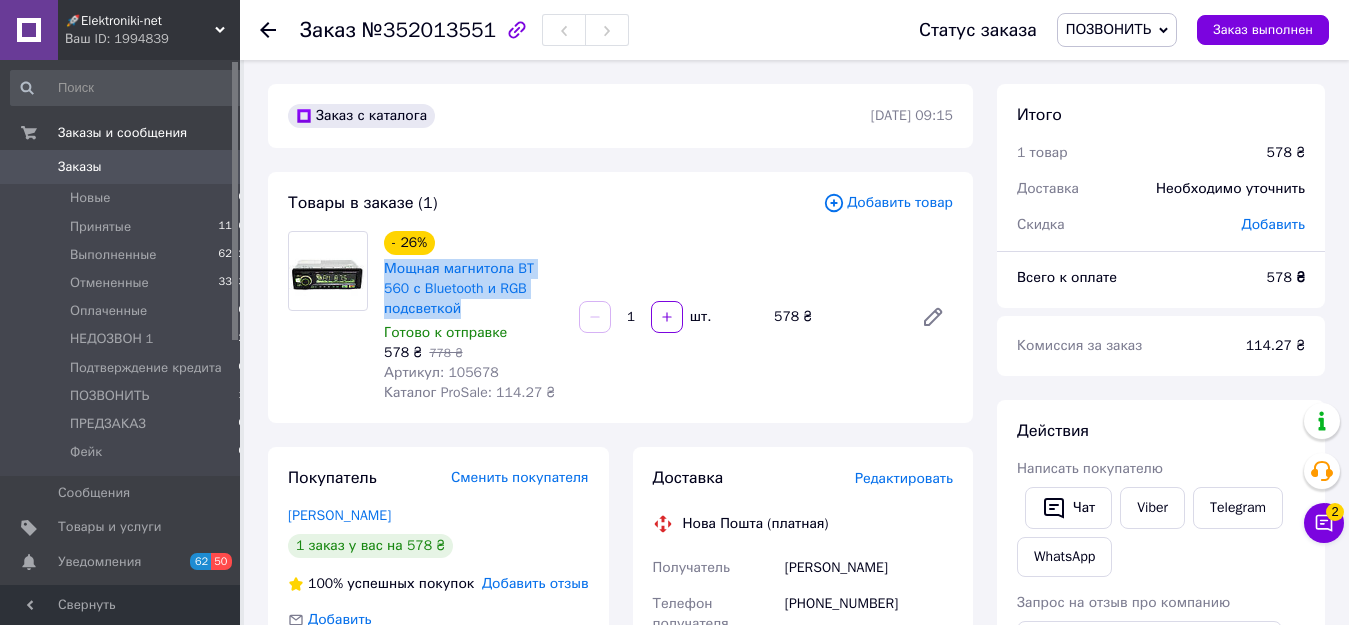 drag, startPoint x: 470, startPoint y: 306, endPoint x: 380, endPoint y: 257, distance: 102.47439 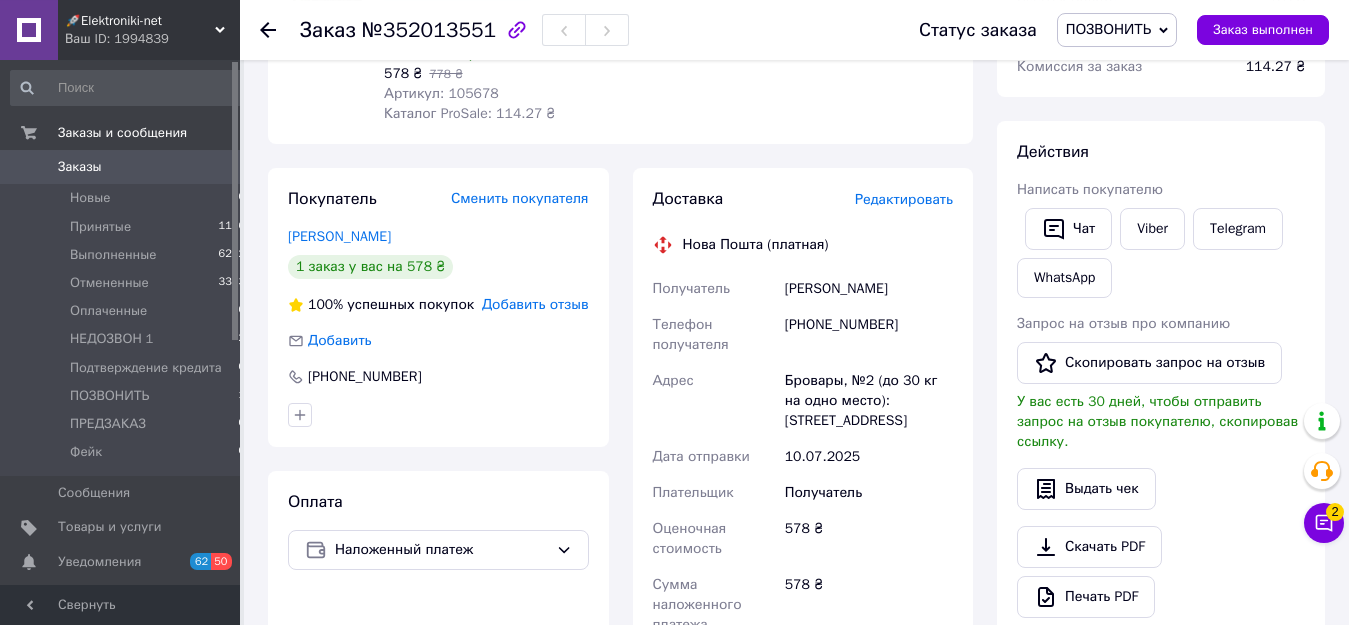 scroll, scrollTop: 306, scrollLeft: 0, axis: vertical 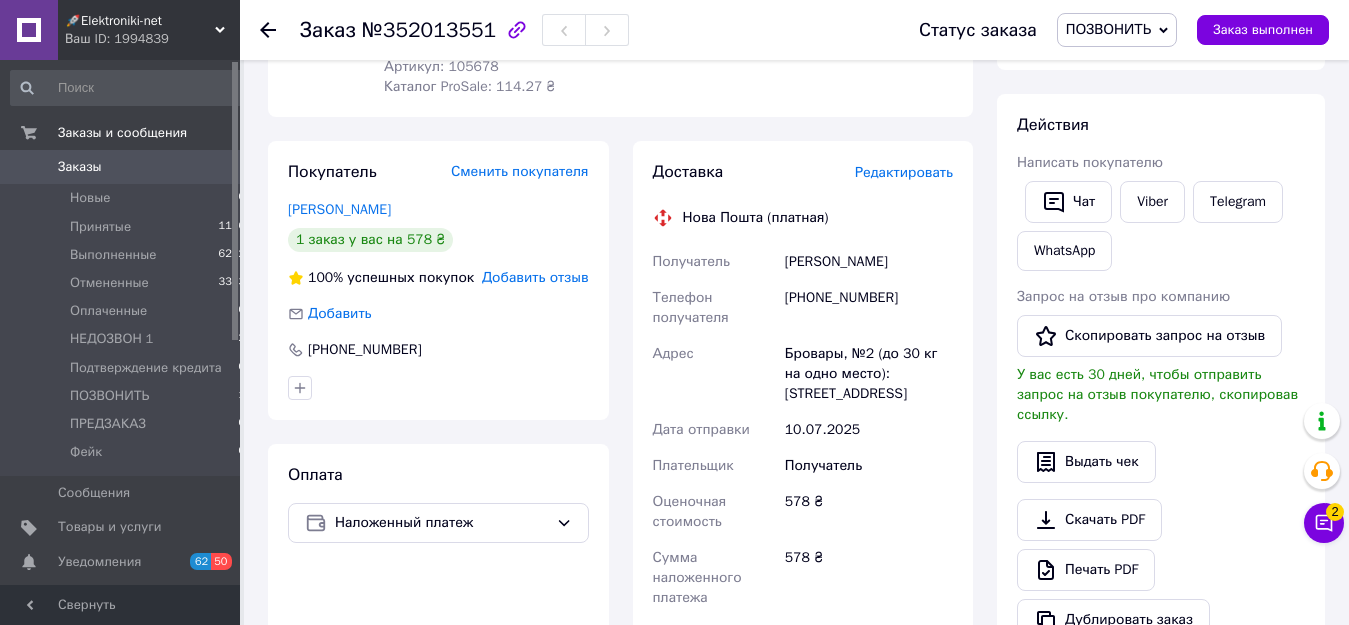 click on "[PHONE_NUMBER]" at bounding box center (869, 308) 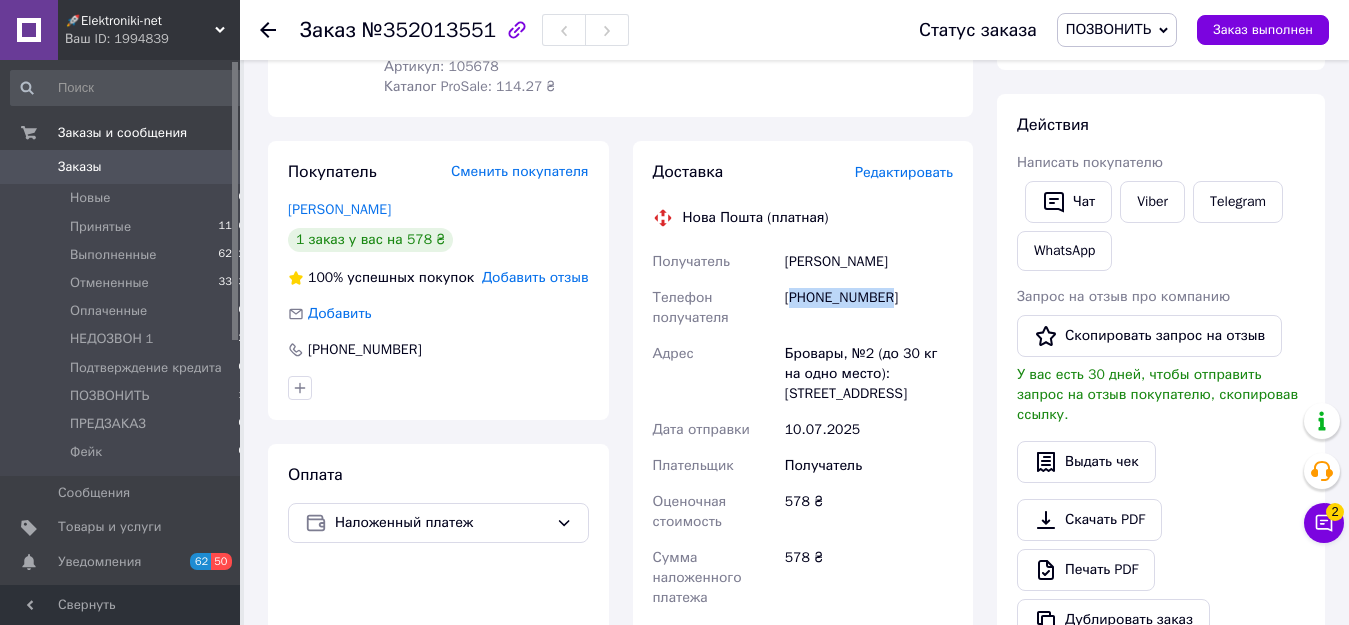 click on "[PHONE_NUMBER]" at bounding box center [869, 308] 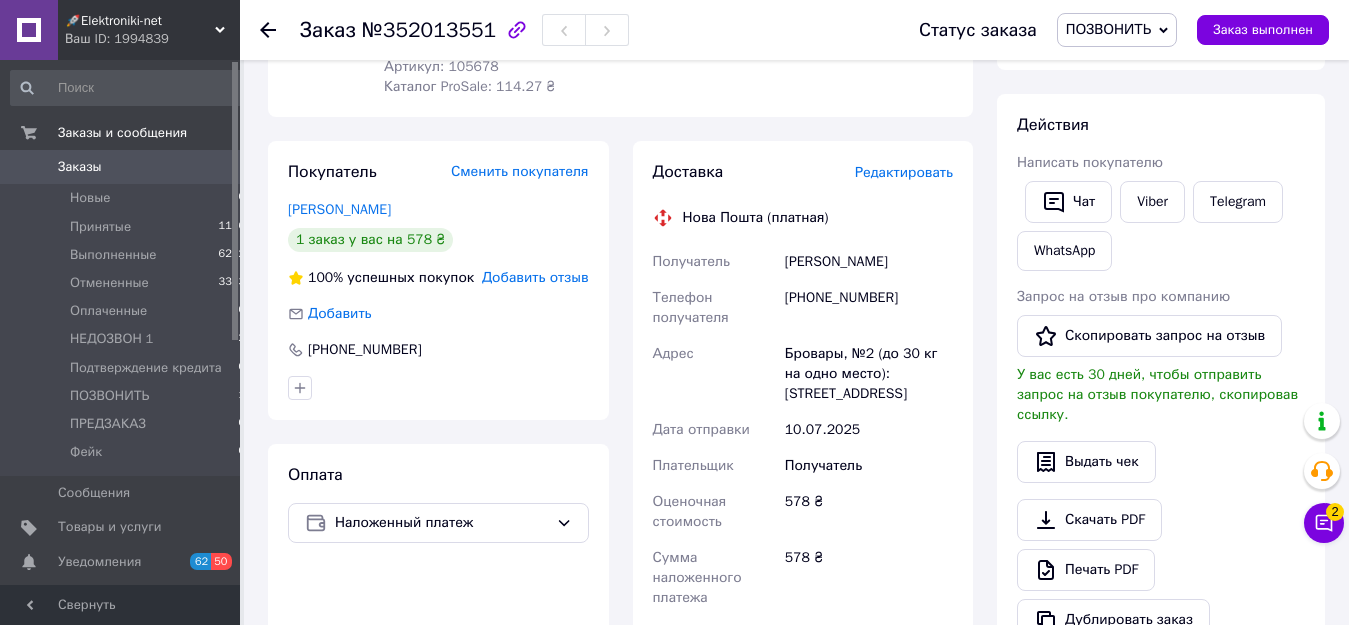 click on "[PERSON_NAME]" at bounding box center [869, 262] 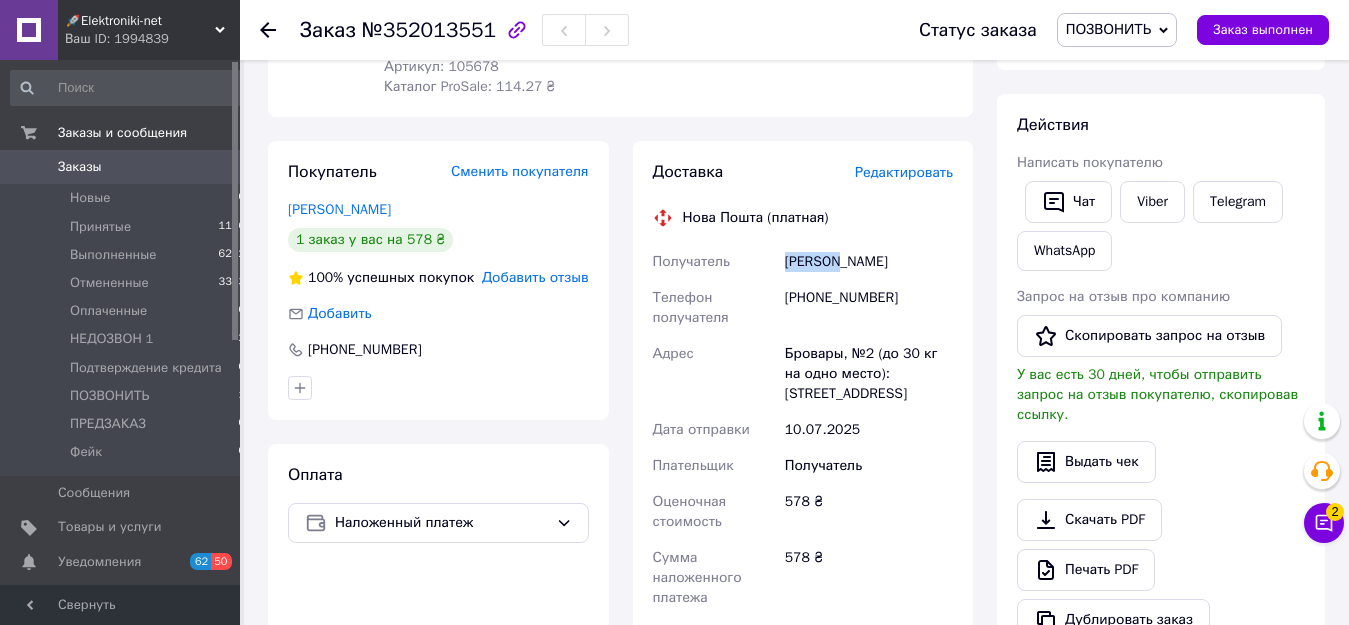click on "[PERSON_NAME]" at bounding box center (869, 262) 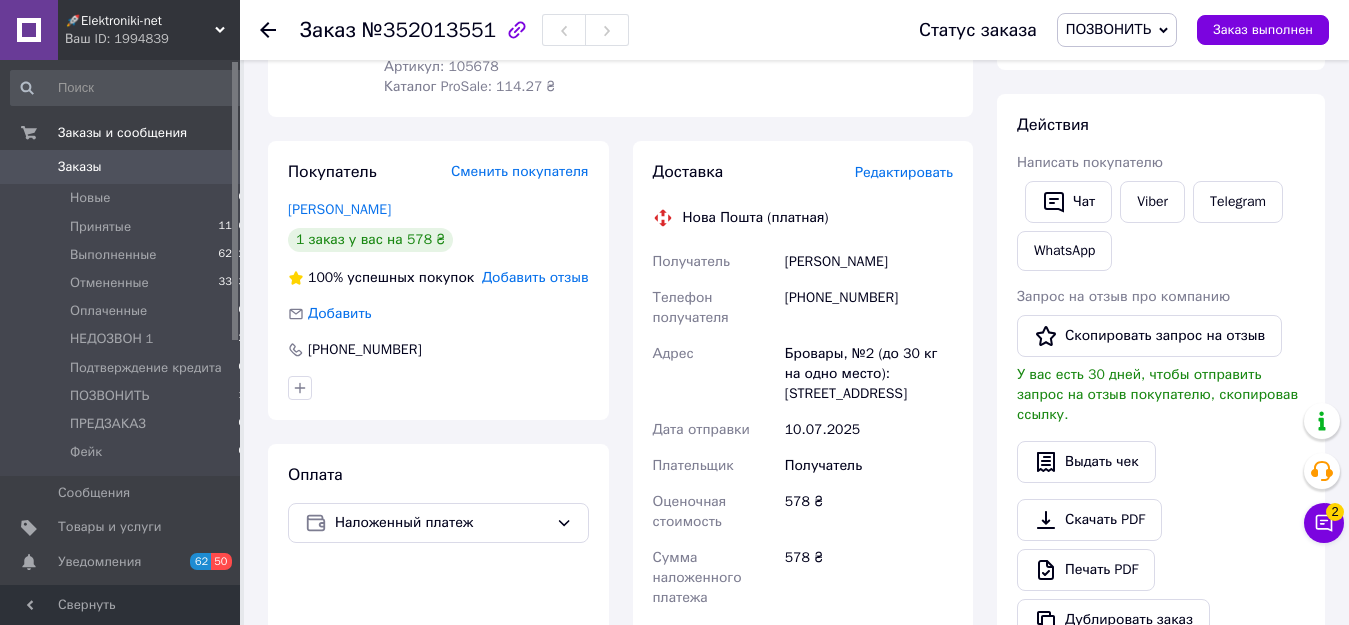 click on "[PERSON_NAME]" at bounding box center (869, 262) 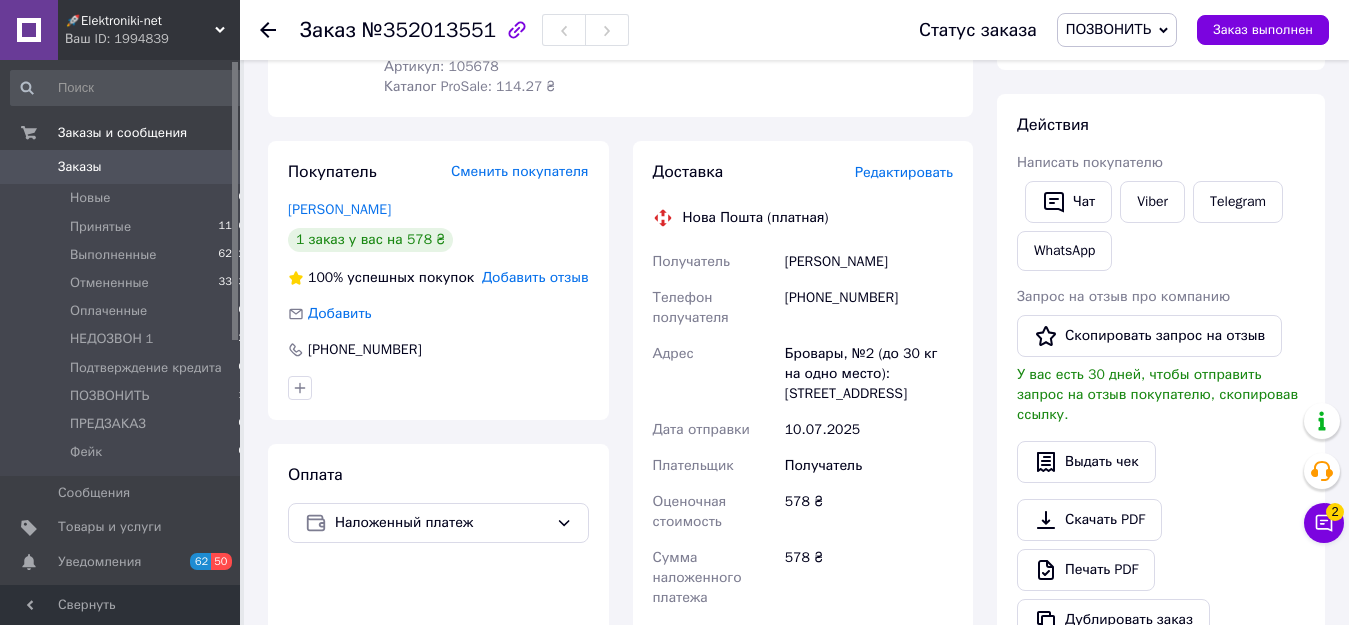 click on "ПОЗВОНИТЬ" at bounding box center (1108, 29) 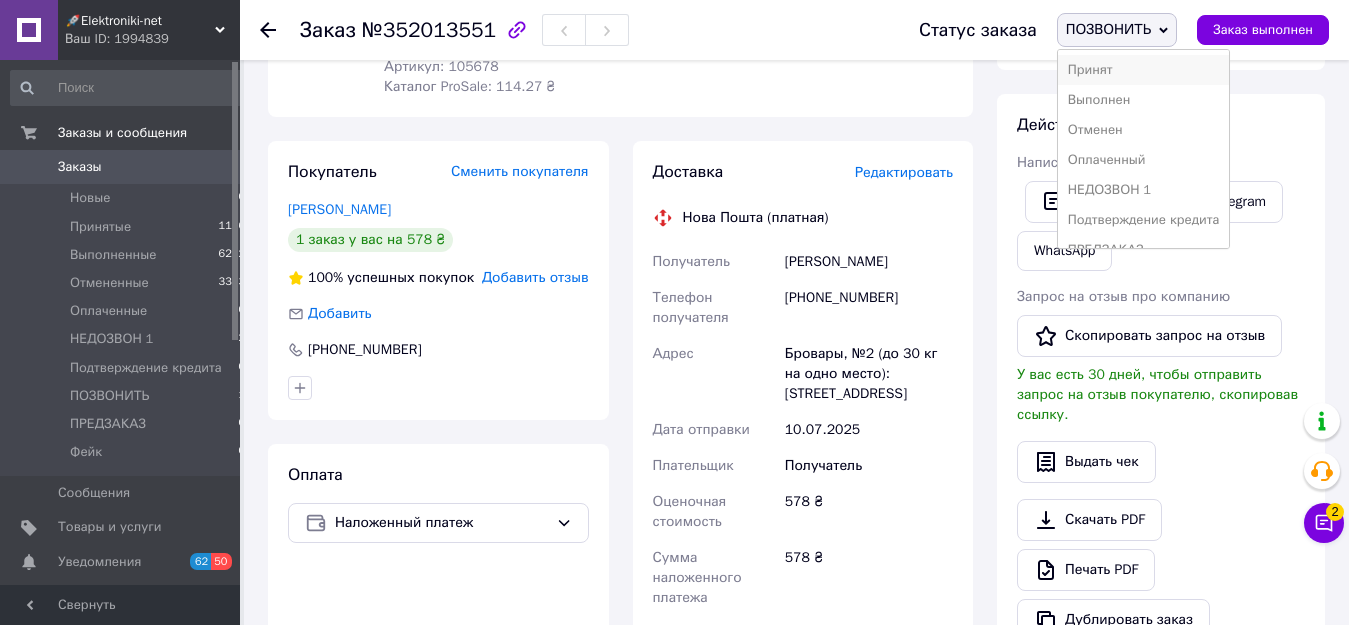 click on "Принят" at bounding box center (1144, 70) 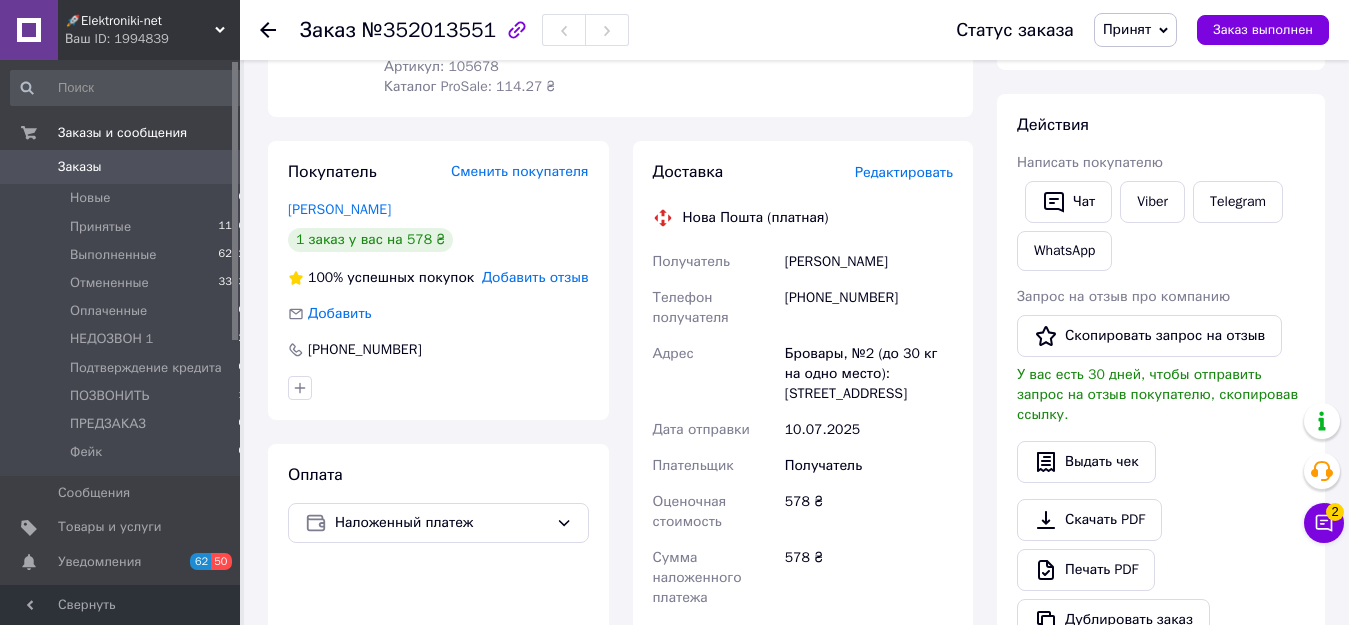 click on "Бровары, №2 (до 30 кг на одно место): [STREET_ADDRESS]" at bounding box center [869, 374] 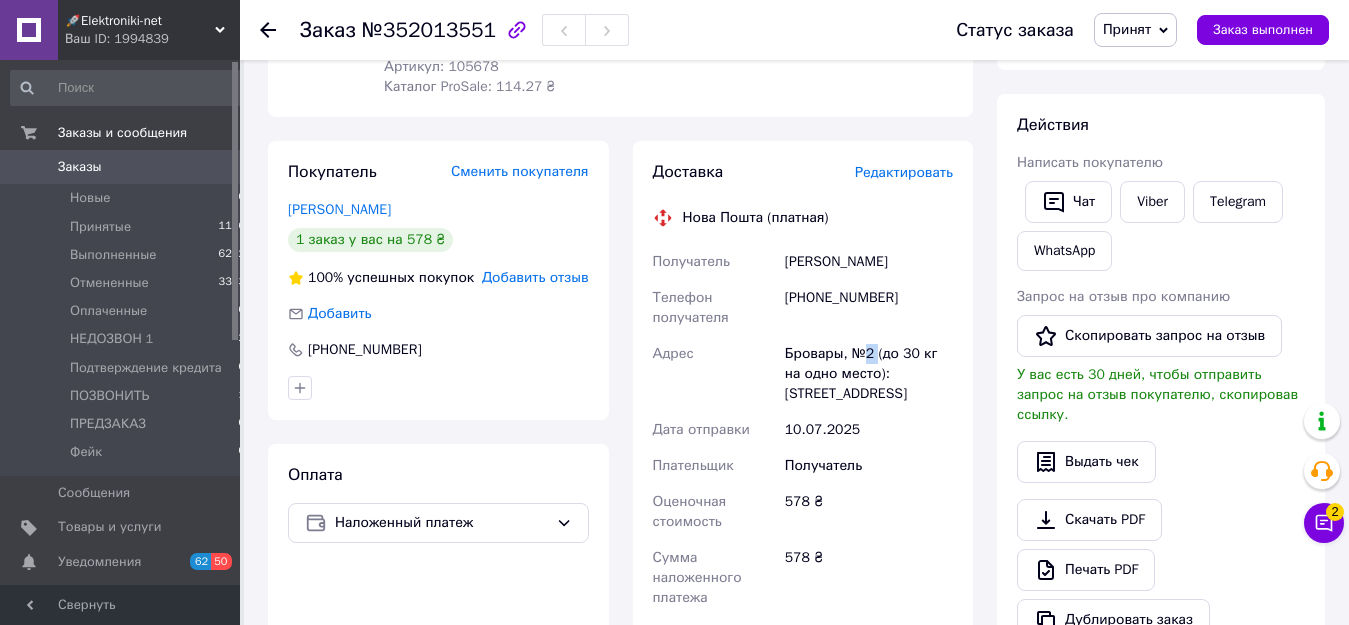 click on "Бровары, №2 (до 30 кг на одно место): [STREET_ADDRESS]" at bounding box center [869, 374] 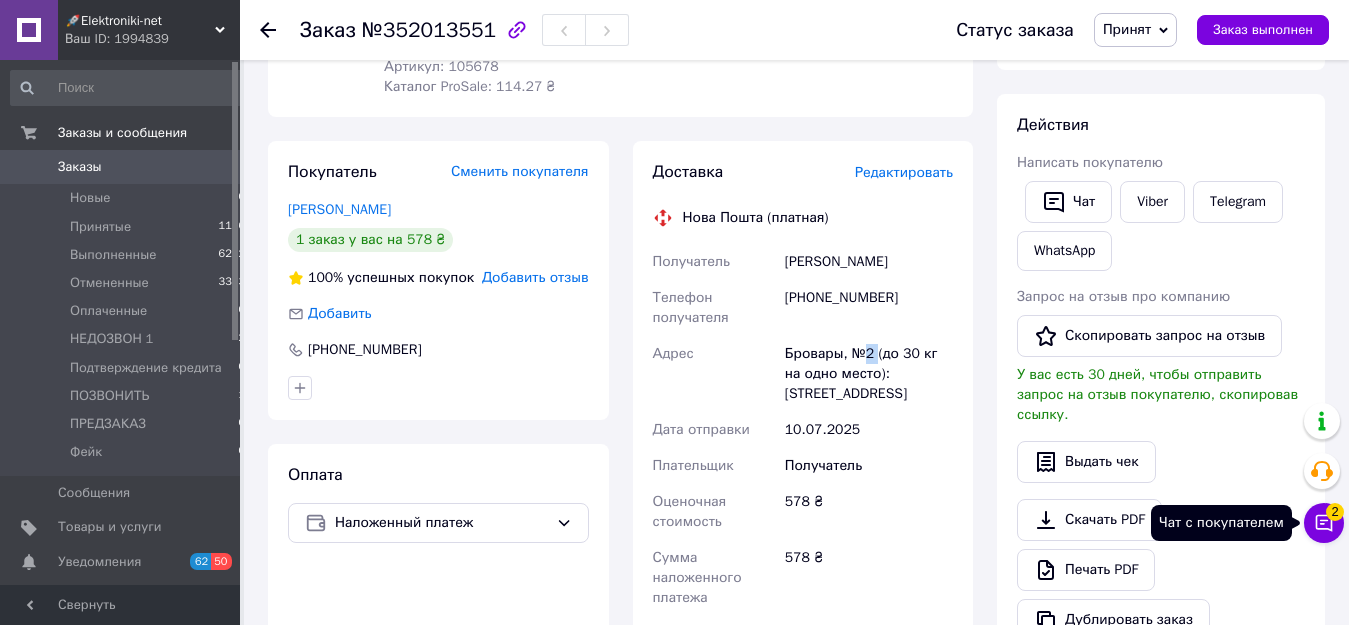 click 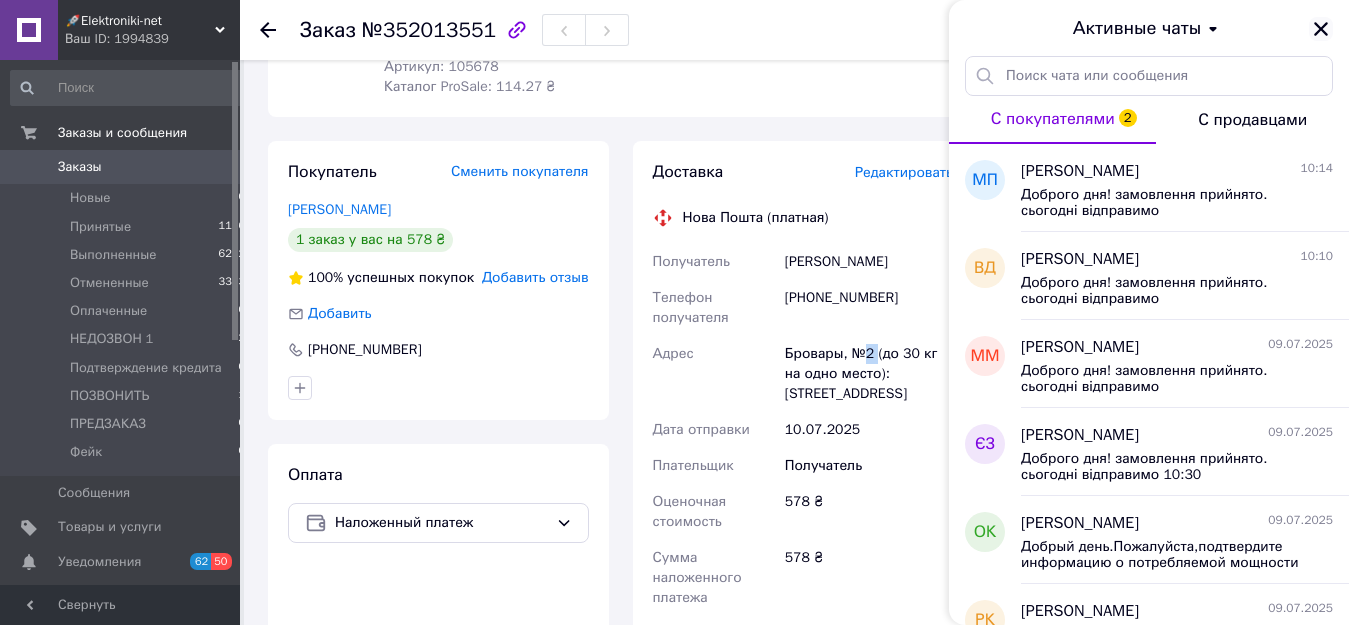 click 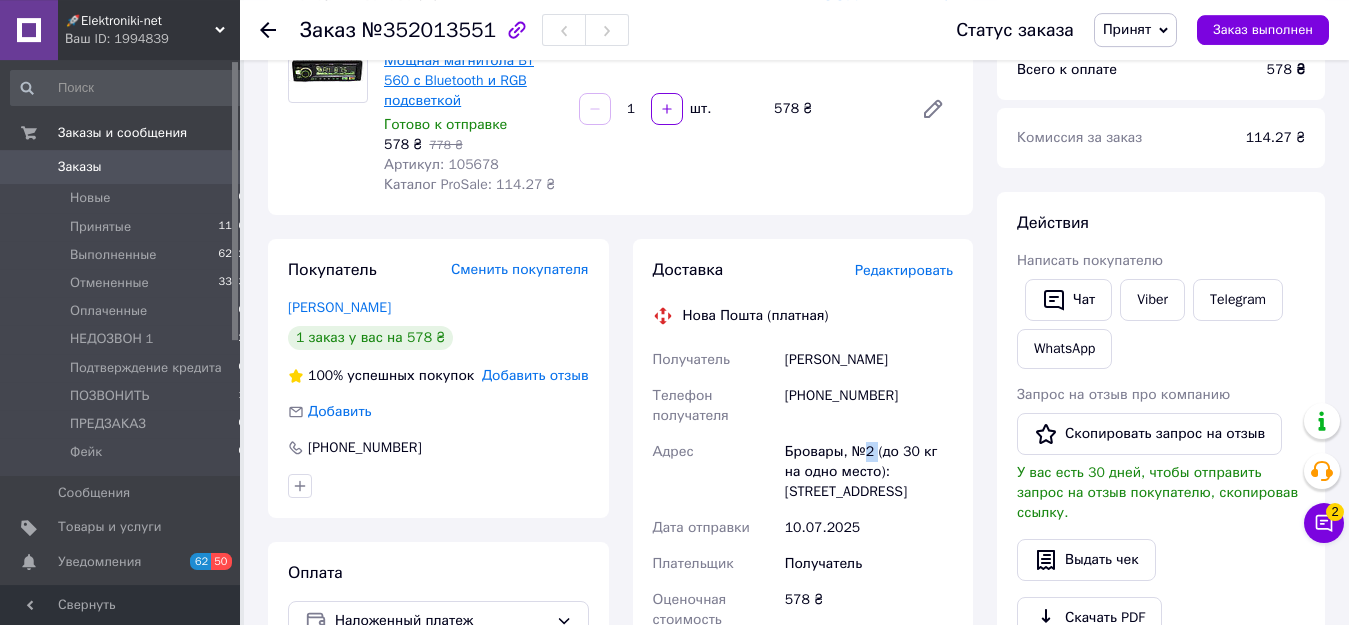 scroll, scrollTop: 0, scrollLeft: 0, axis: both 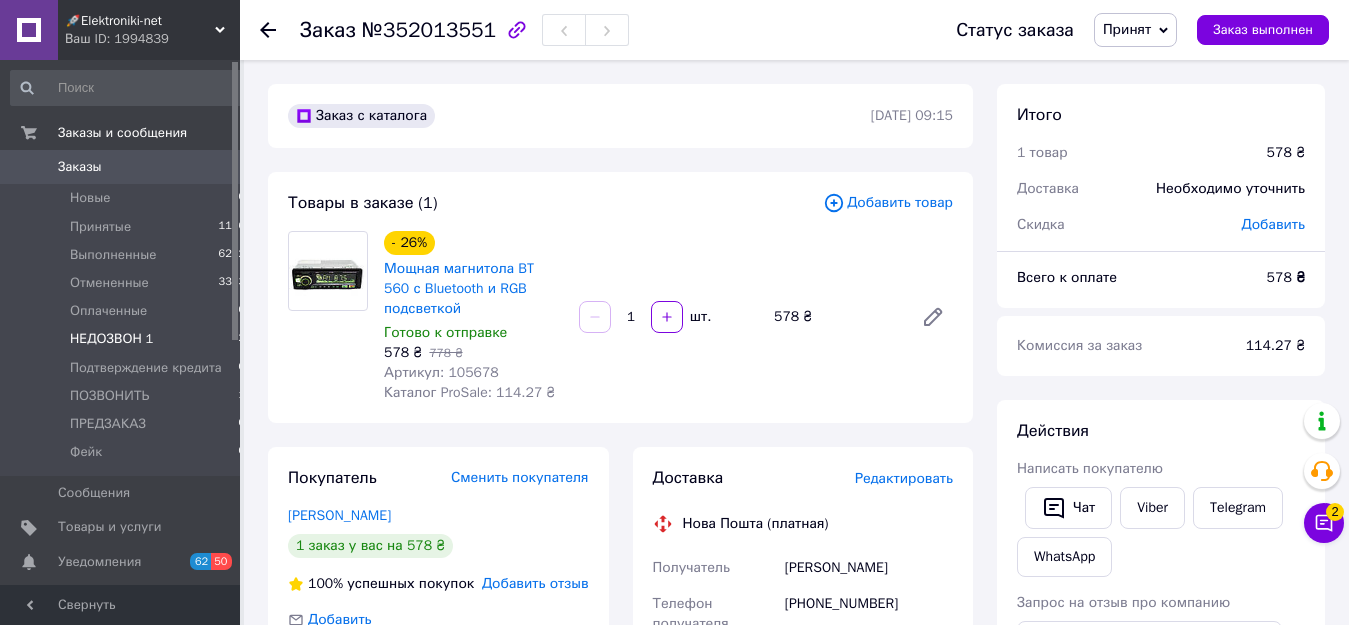 click on "НЕДОЗВОН 1 2" at bounding box center [128, 339] 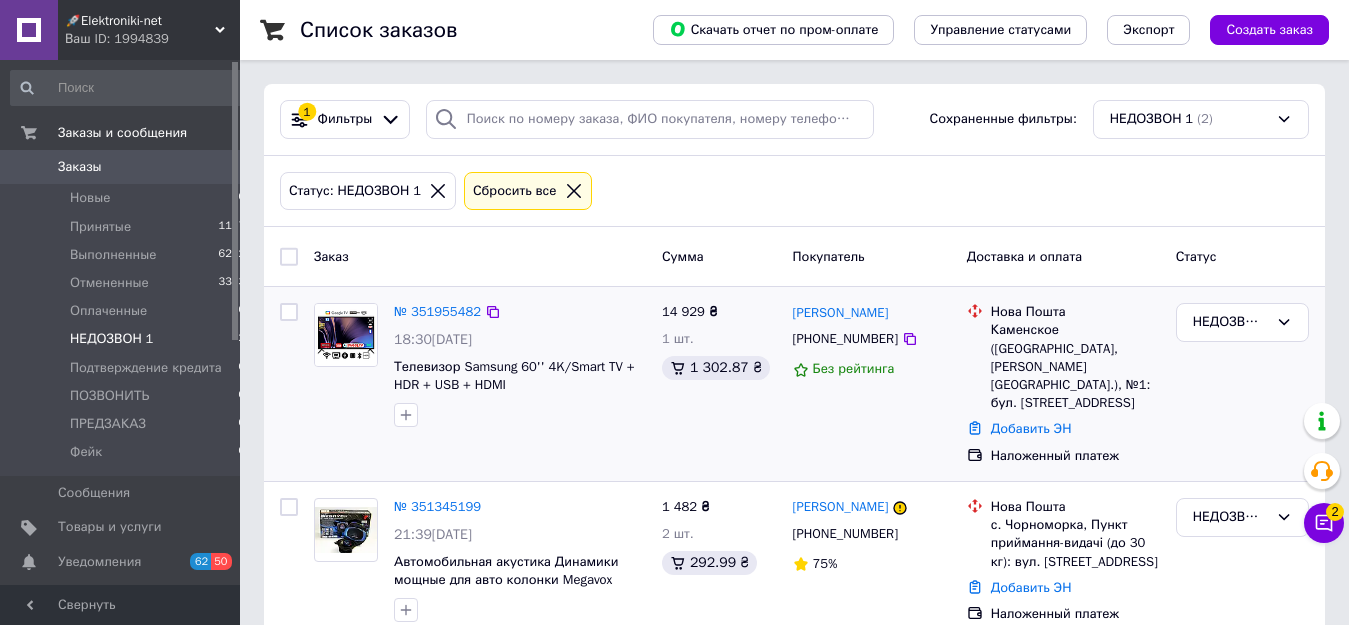scroll, scrollTop: 21, scrollLeft: 0, axis: vertical 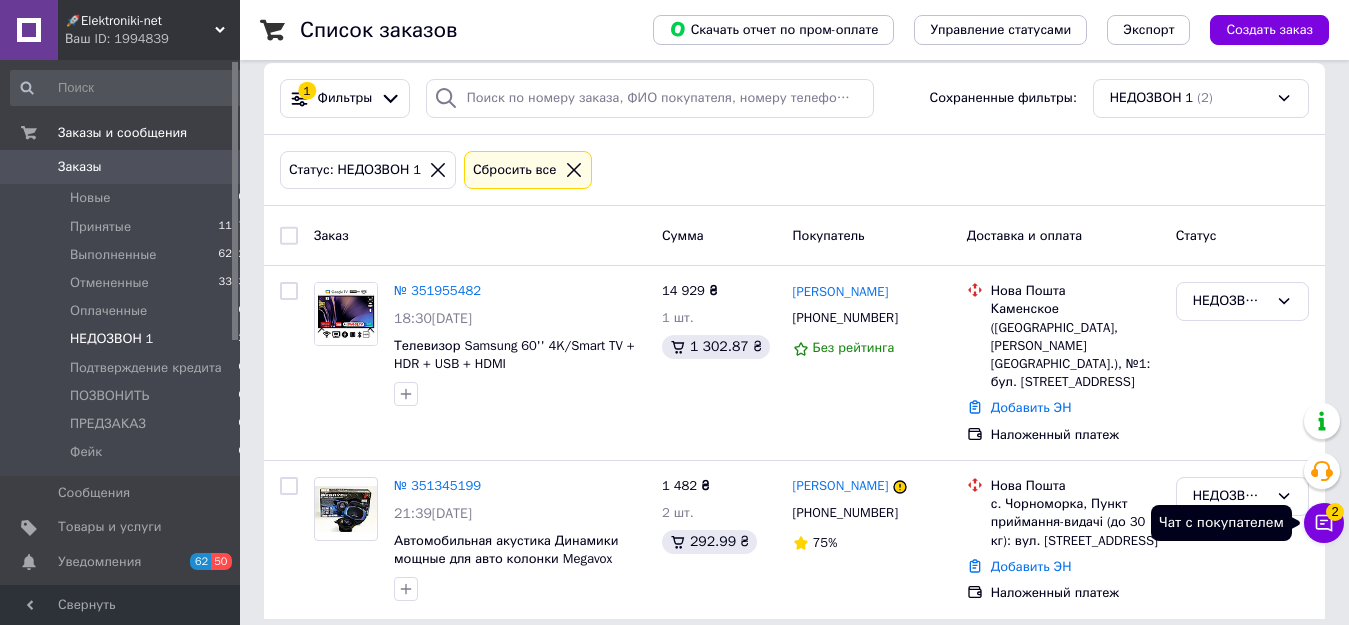 click 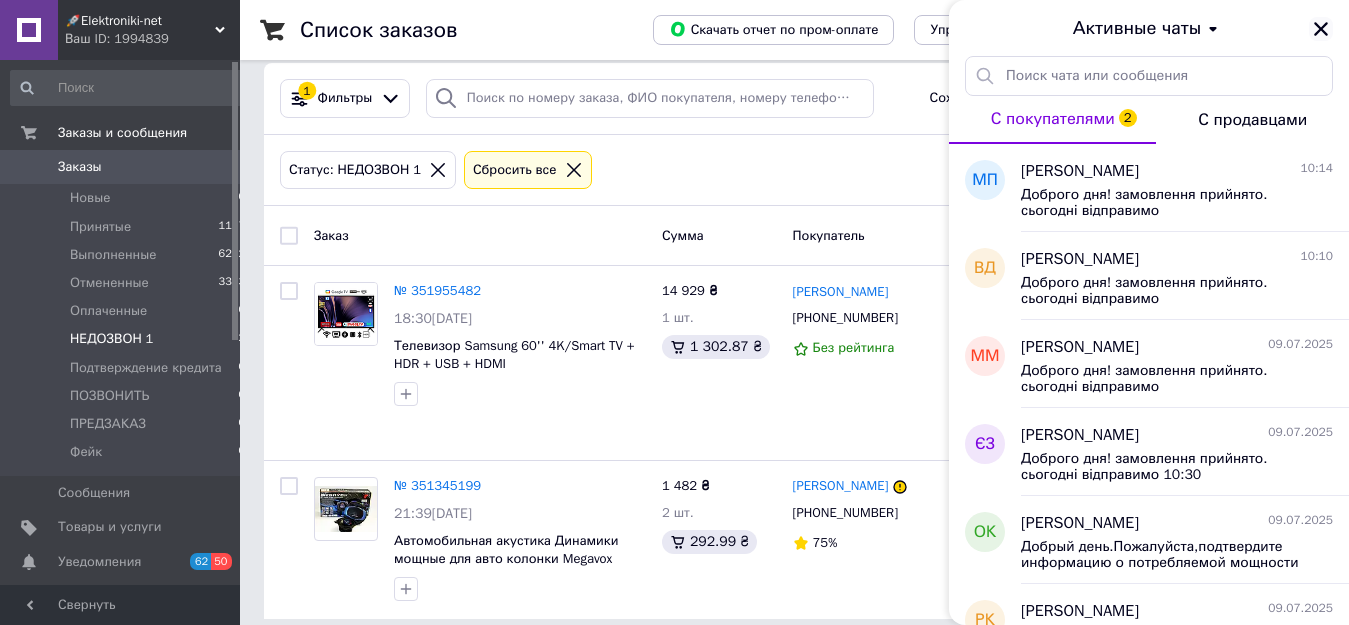 click 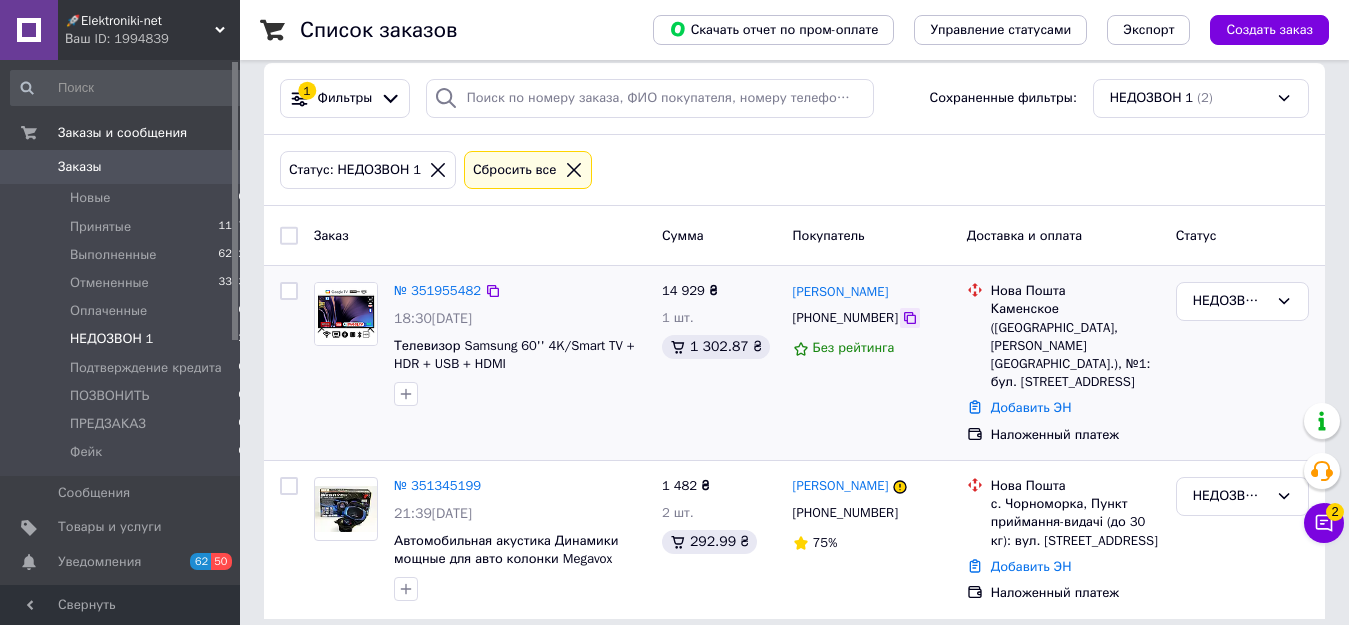 click 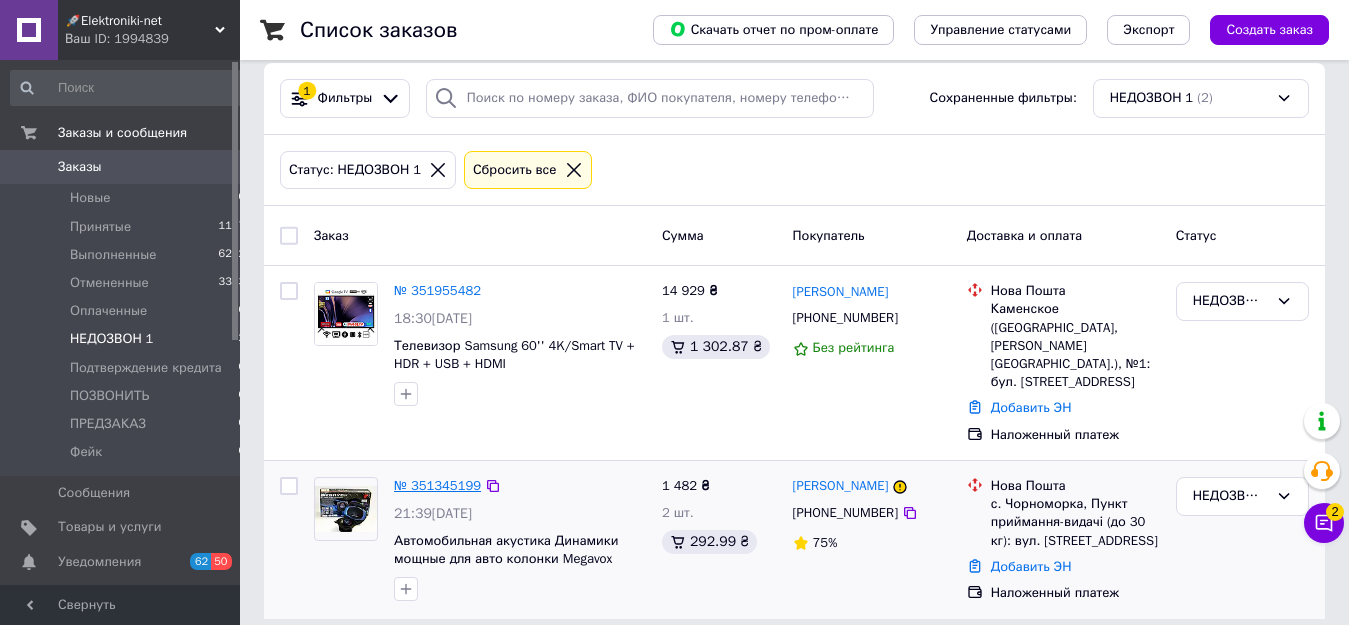 click on "№ 351345199" at bounding box center [437, 485] 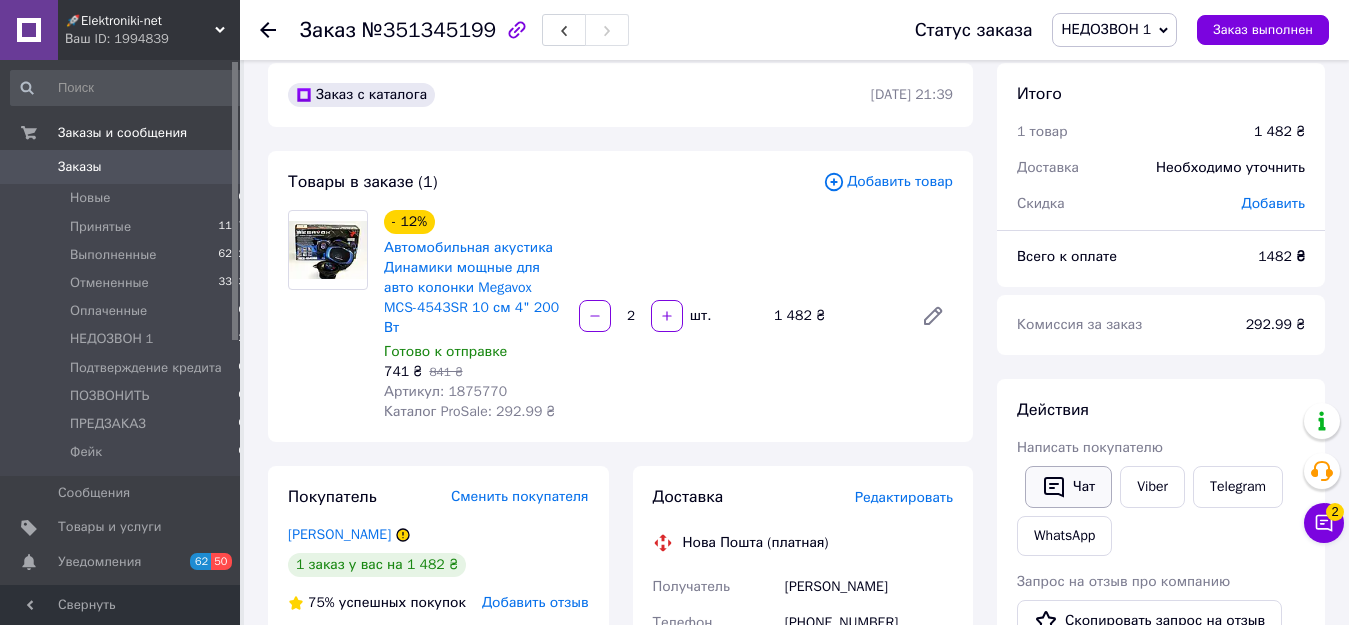 click on "Чат" at bounding box center [1068, 487] 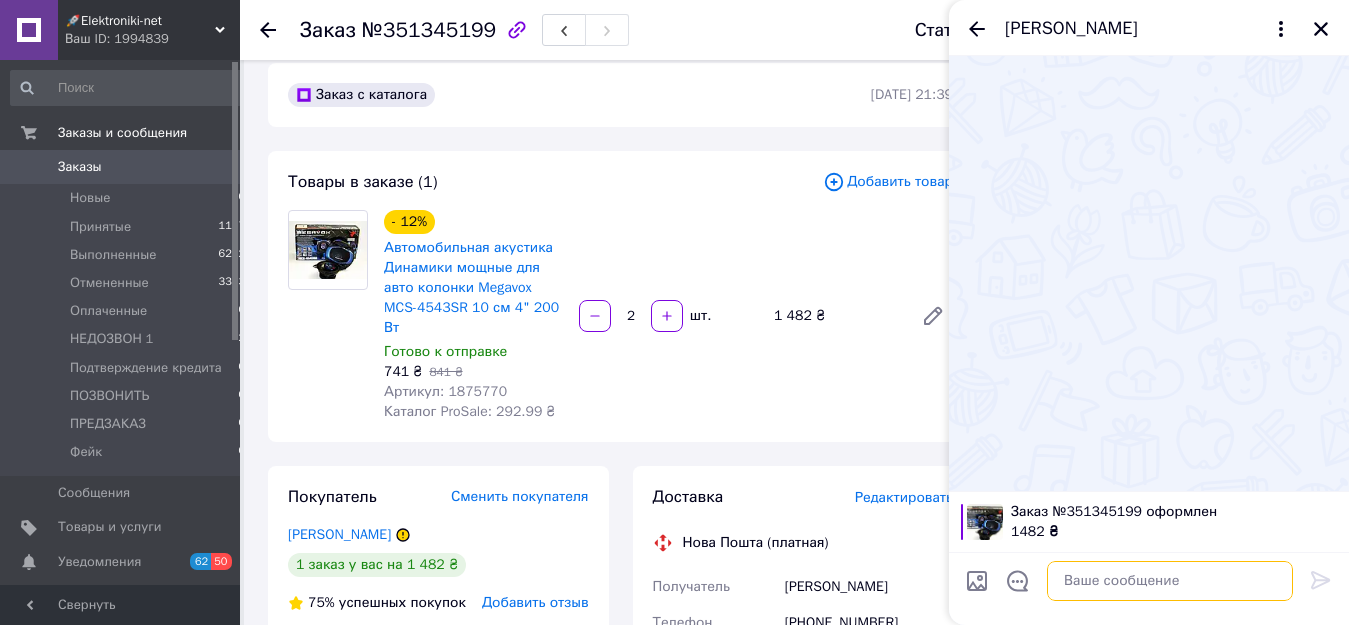 click at bounding box center (1170, 581) 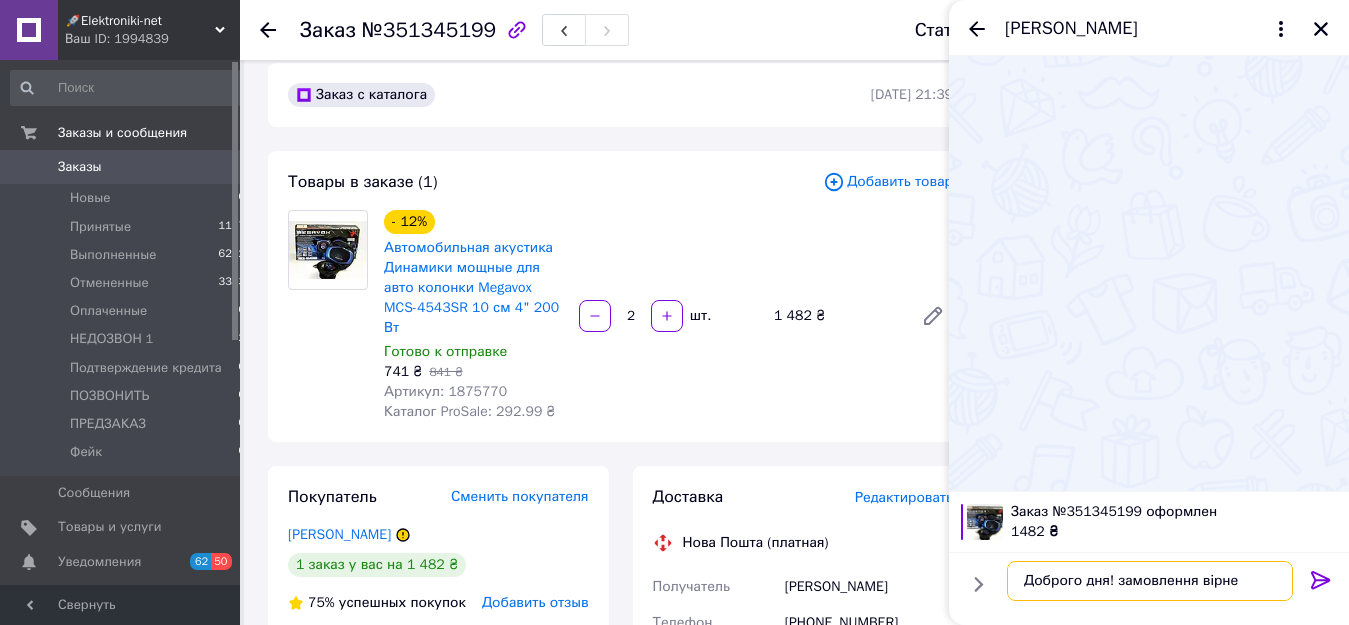 type on "Доброго дня! замовлення вірне?" 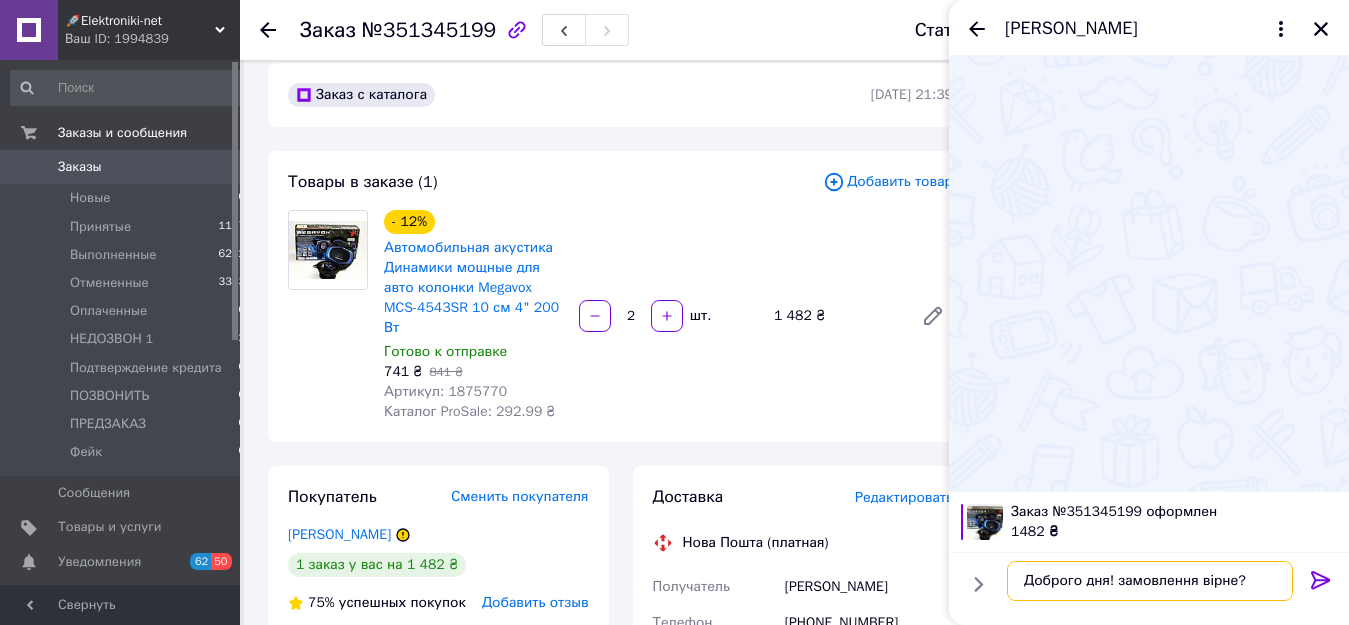 type 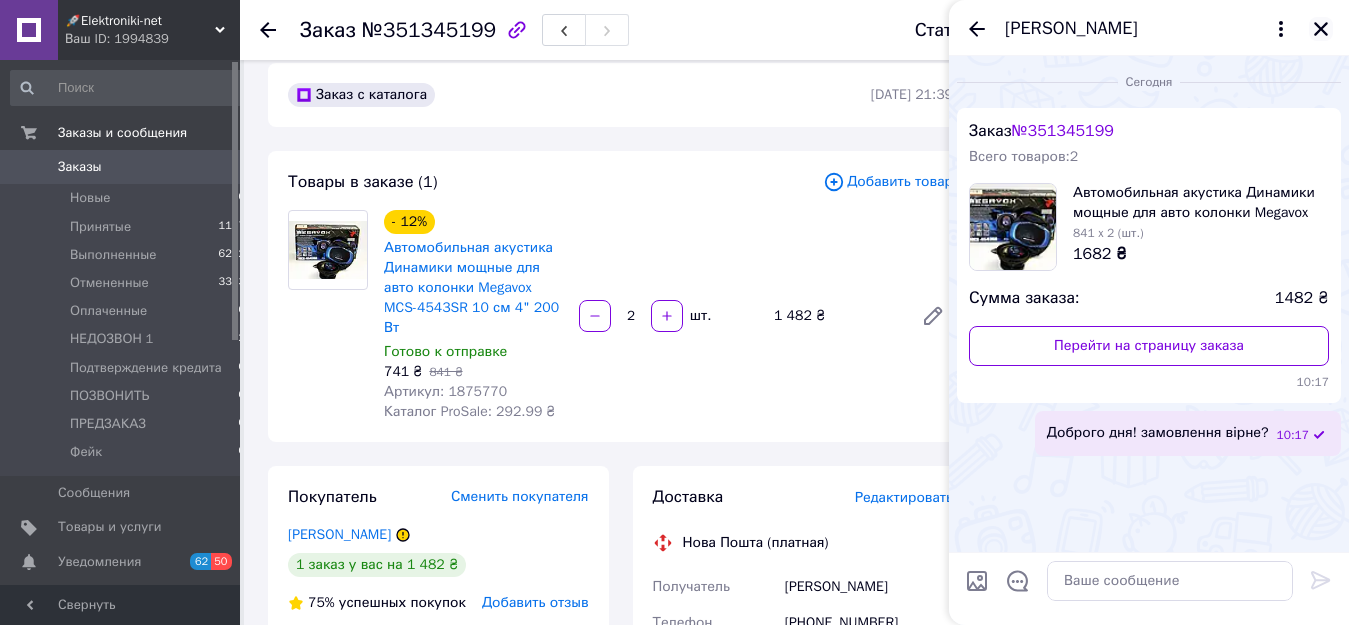 click 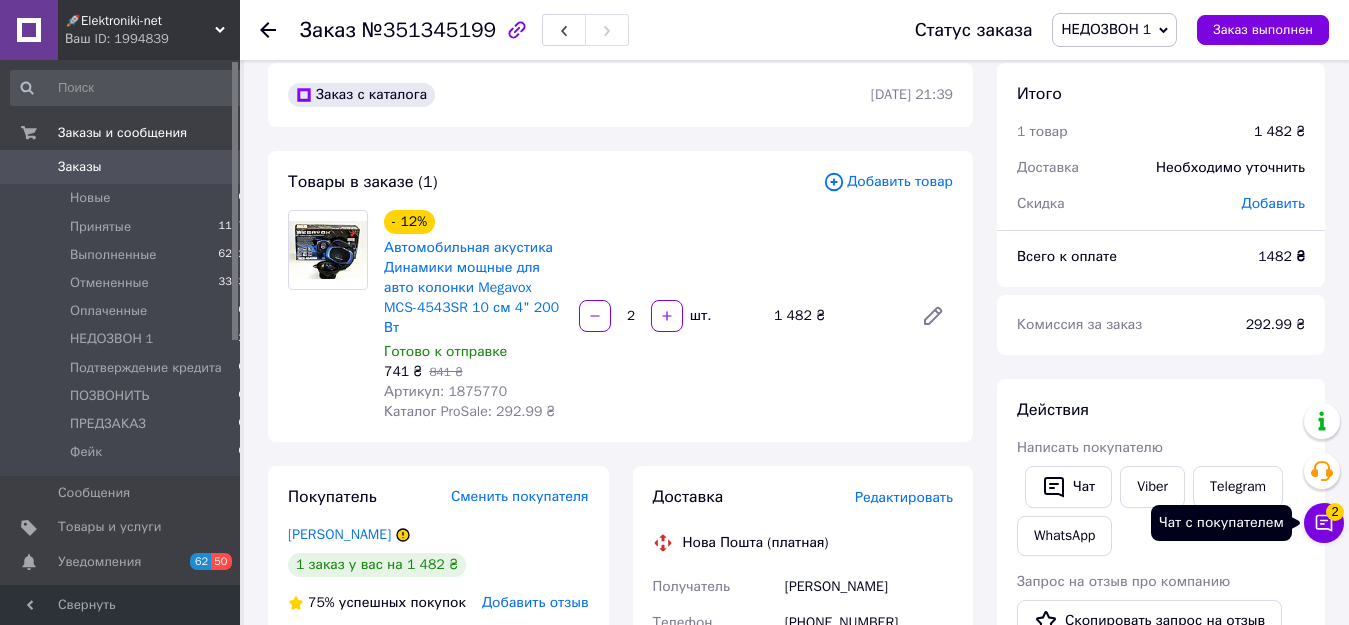 click 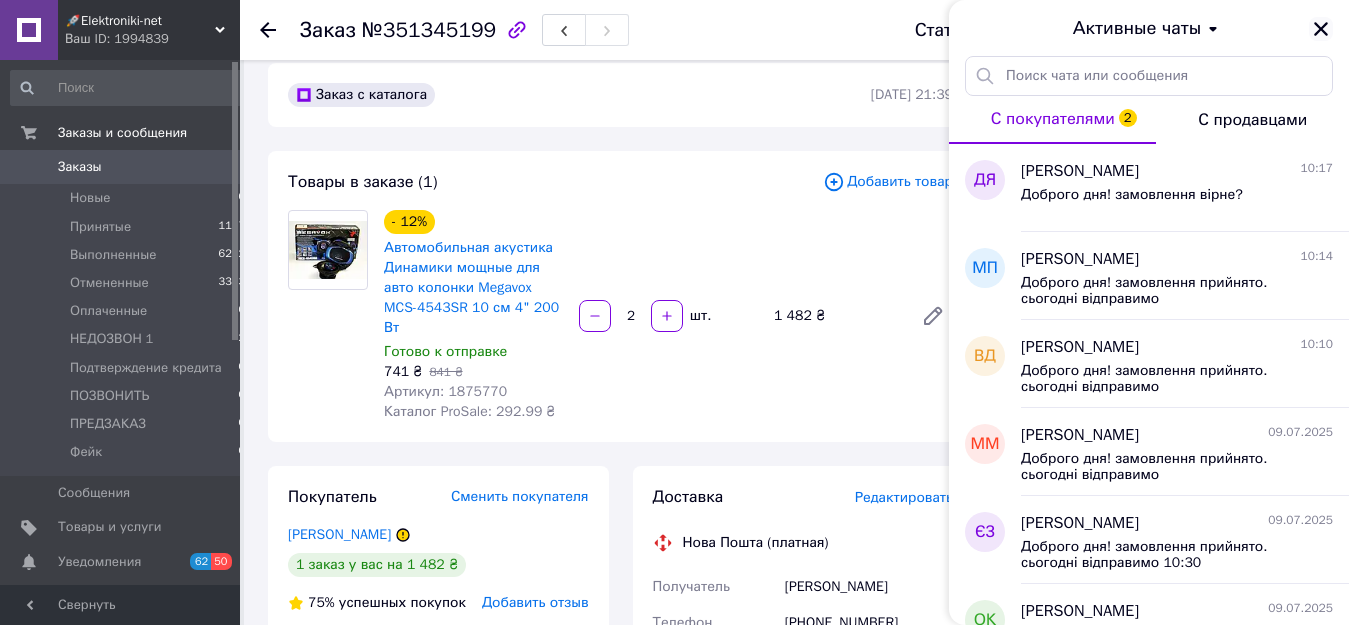 click 